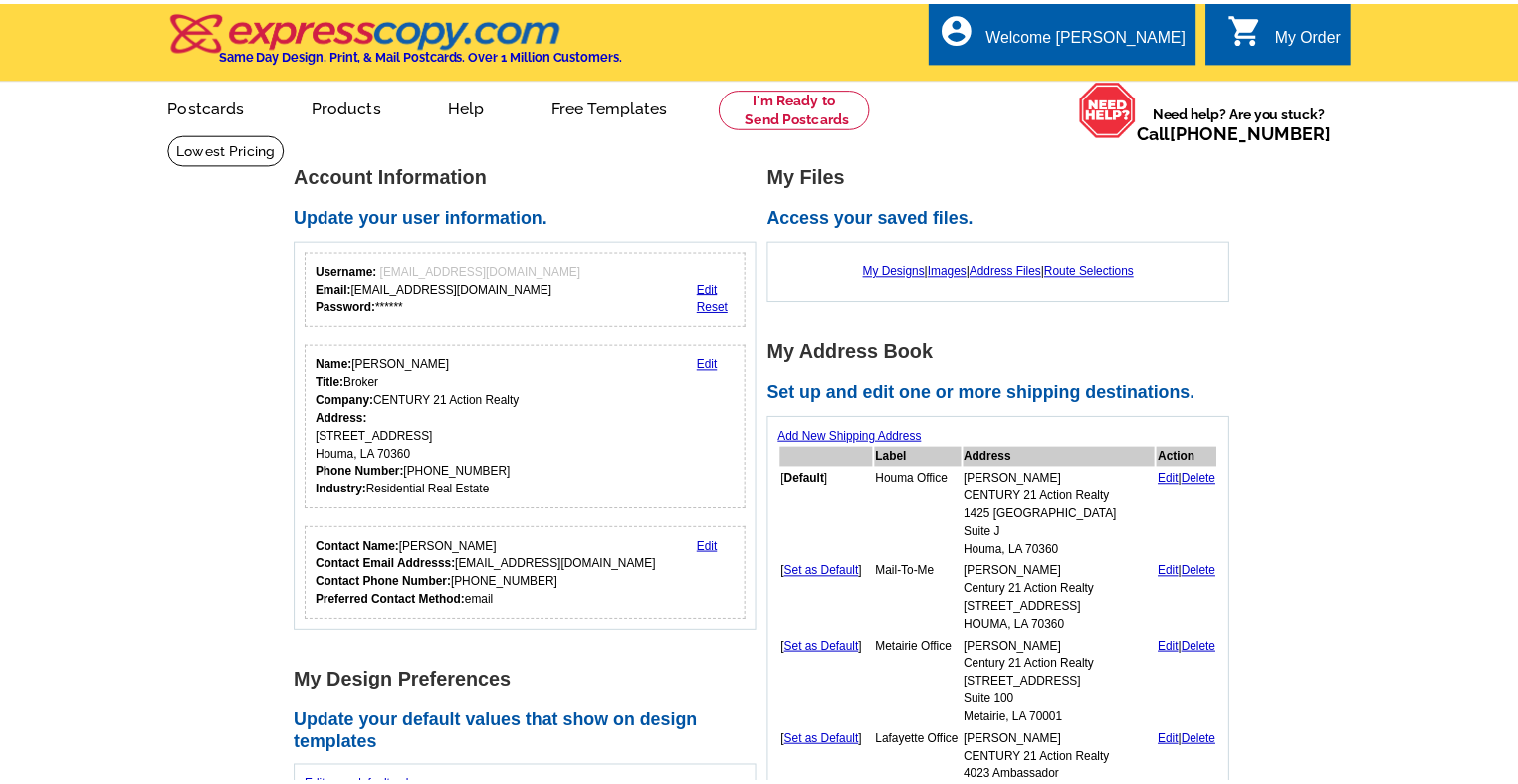 scroll, scrollTop: 0, scrollLeft: 0, axis: both 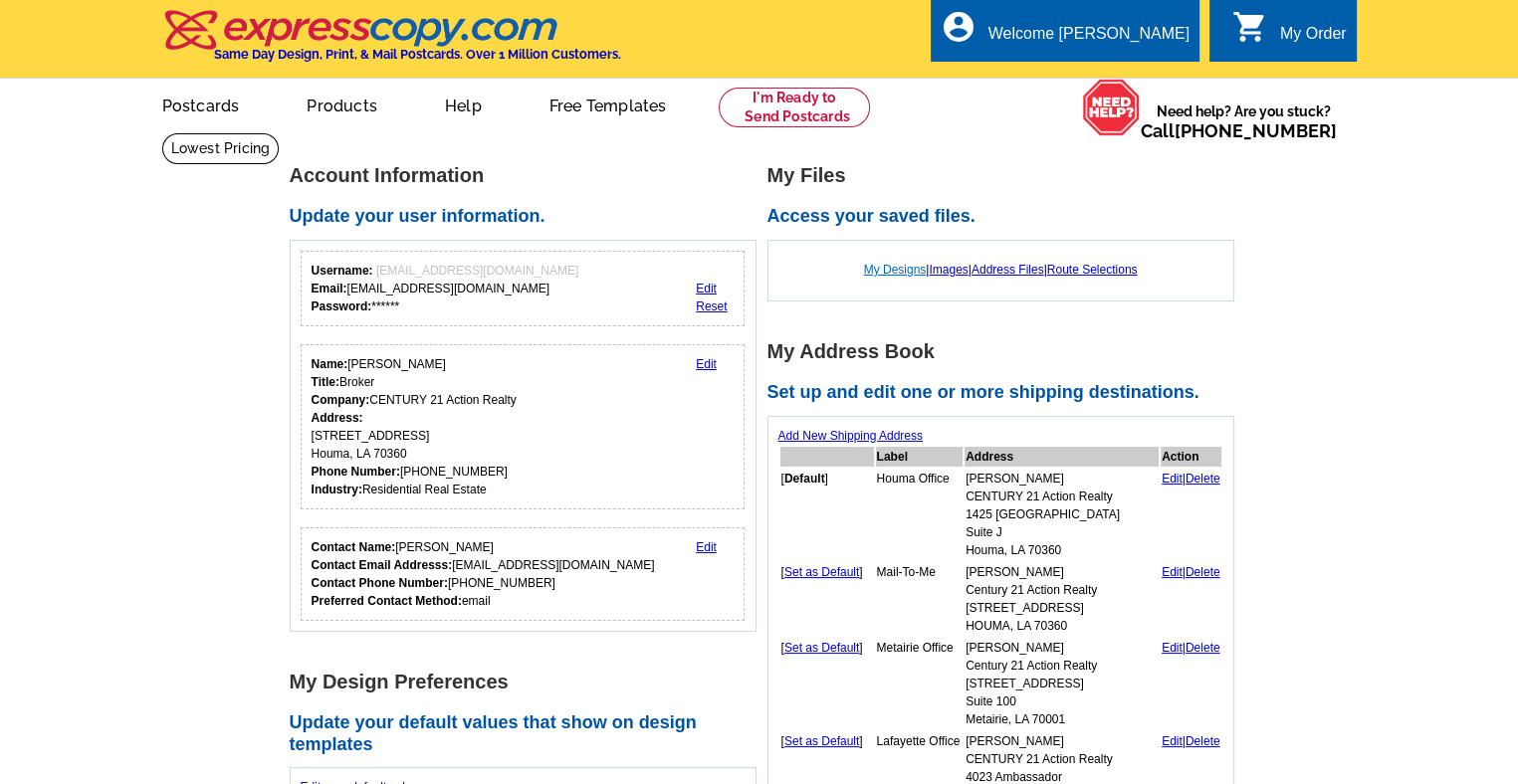 click on "My Designs" at bounding box center (895, 270) 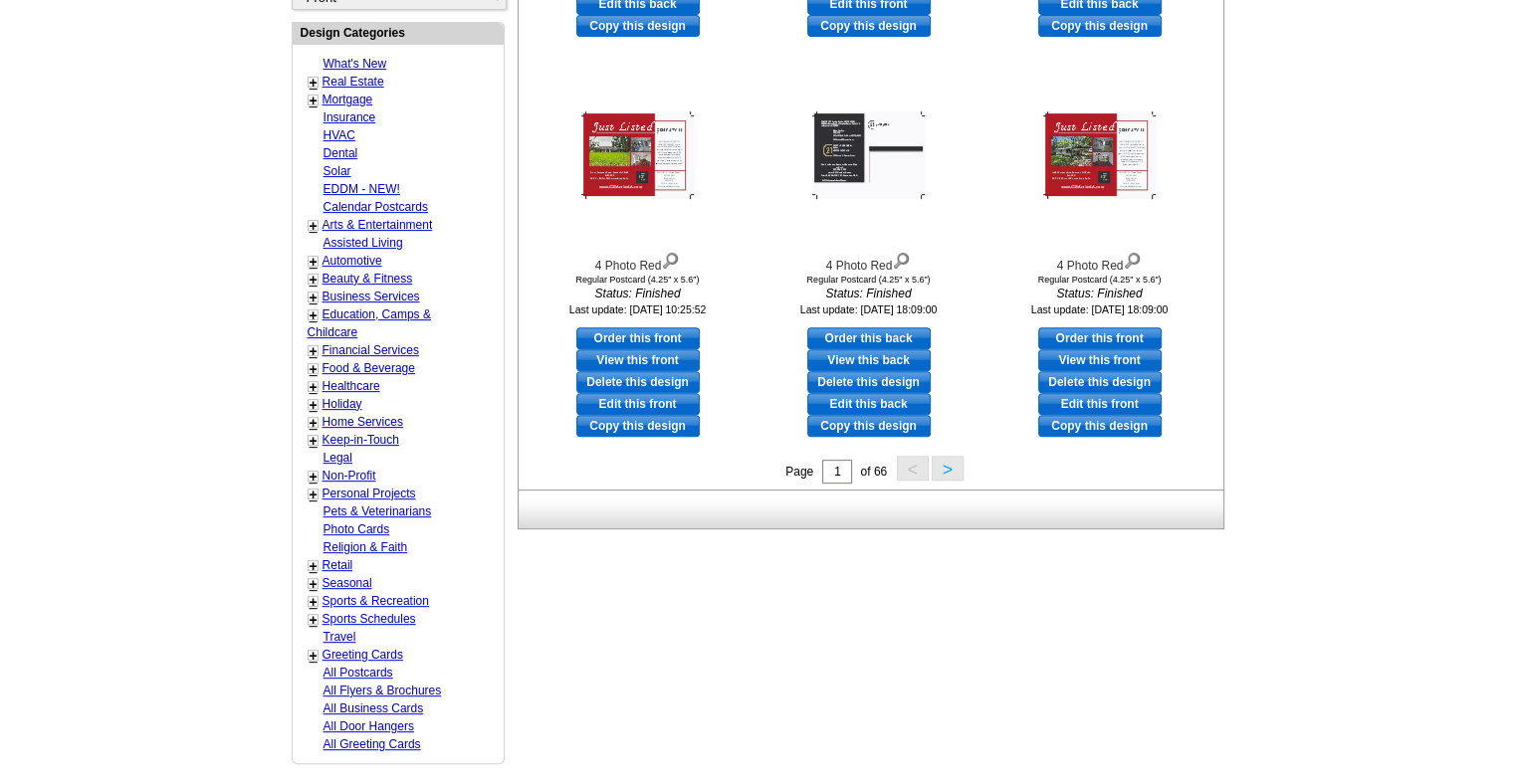 scroll, scrollTop: 735, scrollLeft: 0, axis: vertical 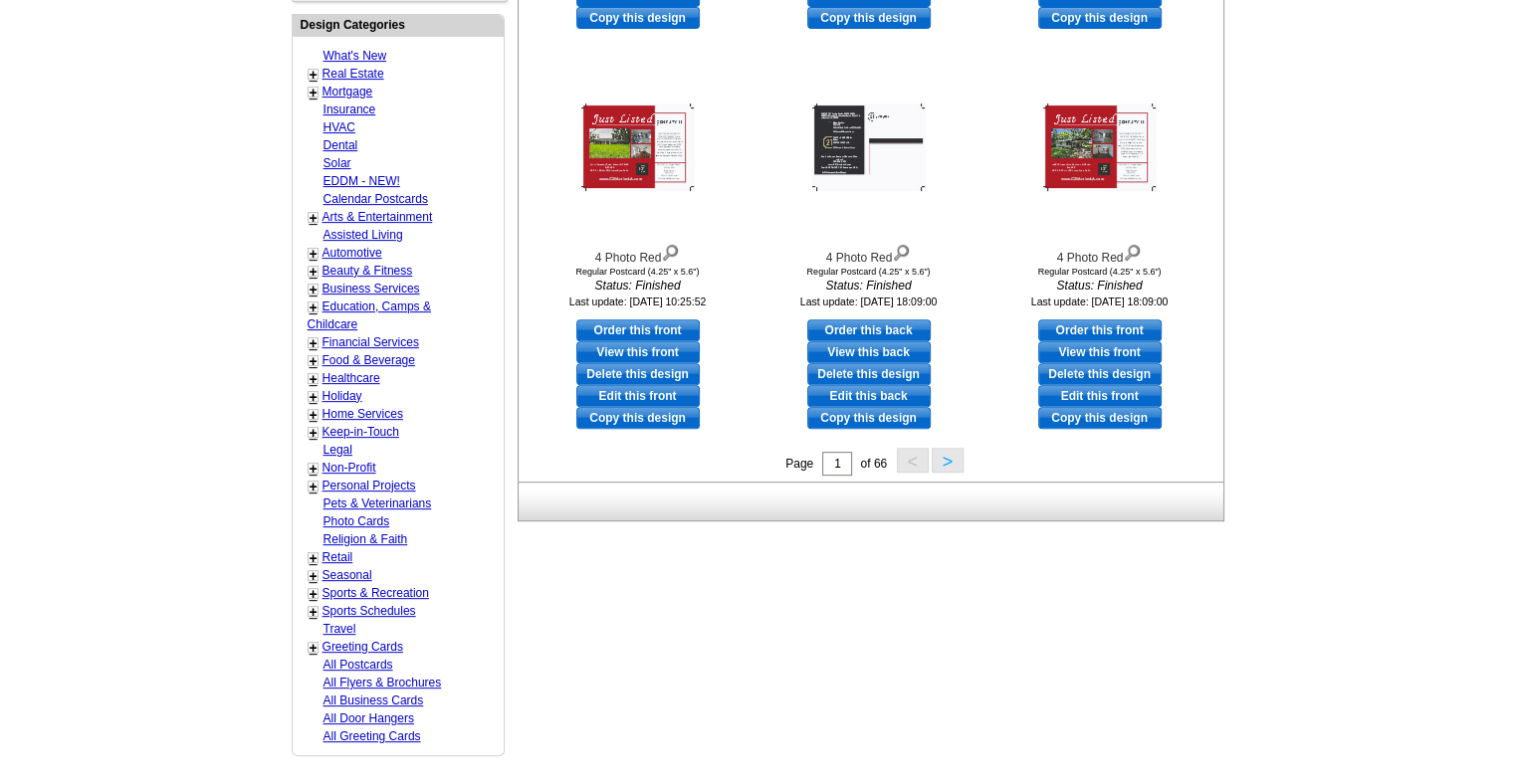 click on ">" at bounding box center [948, 460] 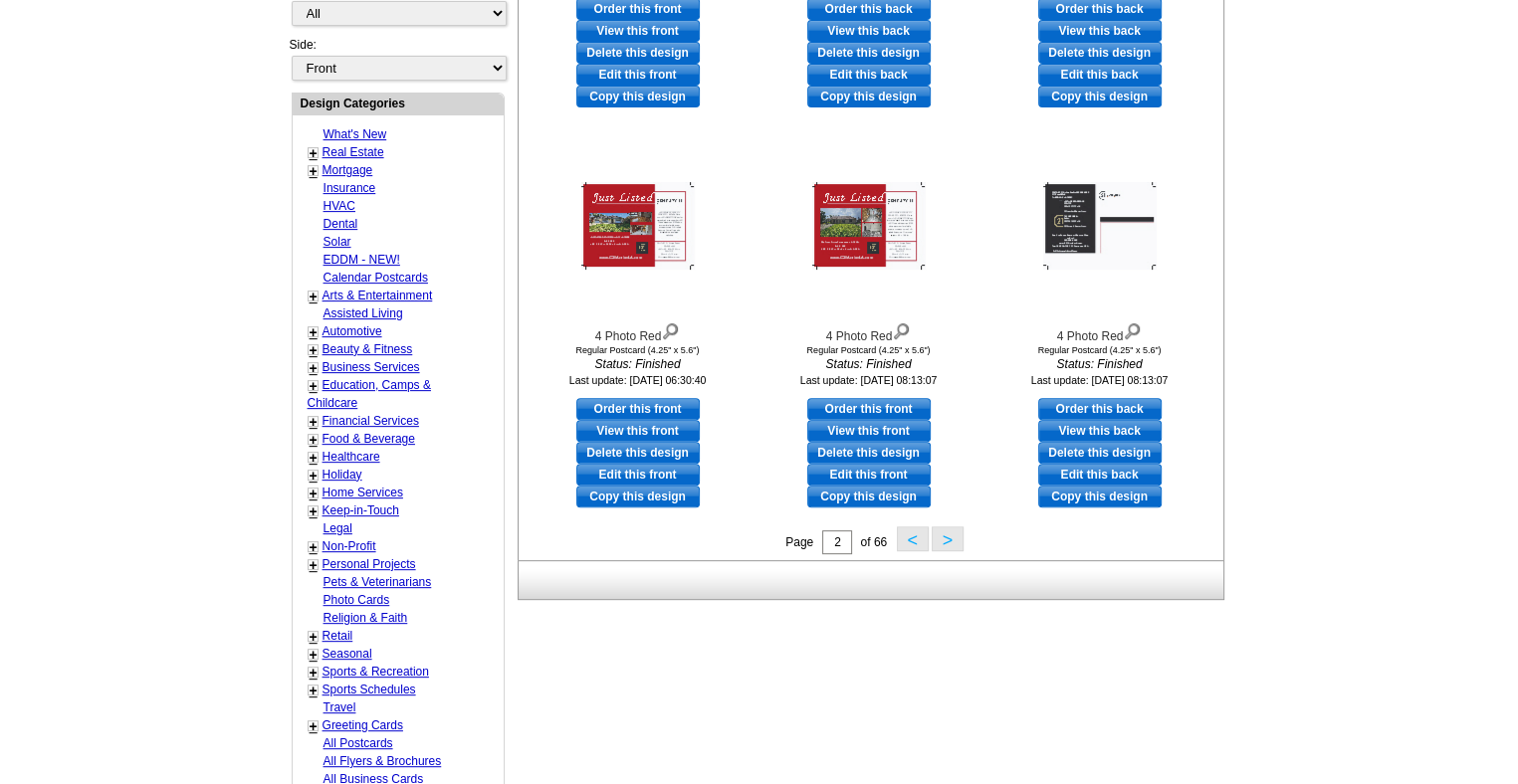 scroll, scrollTop: 663, scrollLeft: 0, axis: vertical 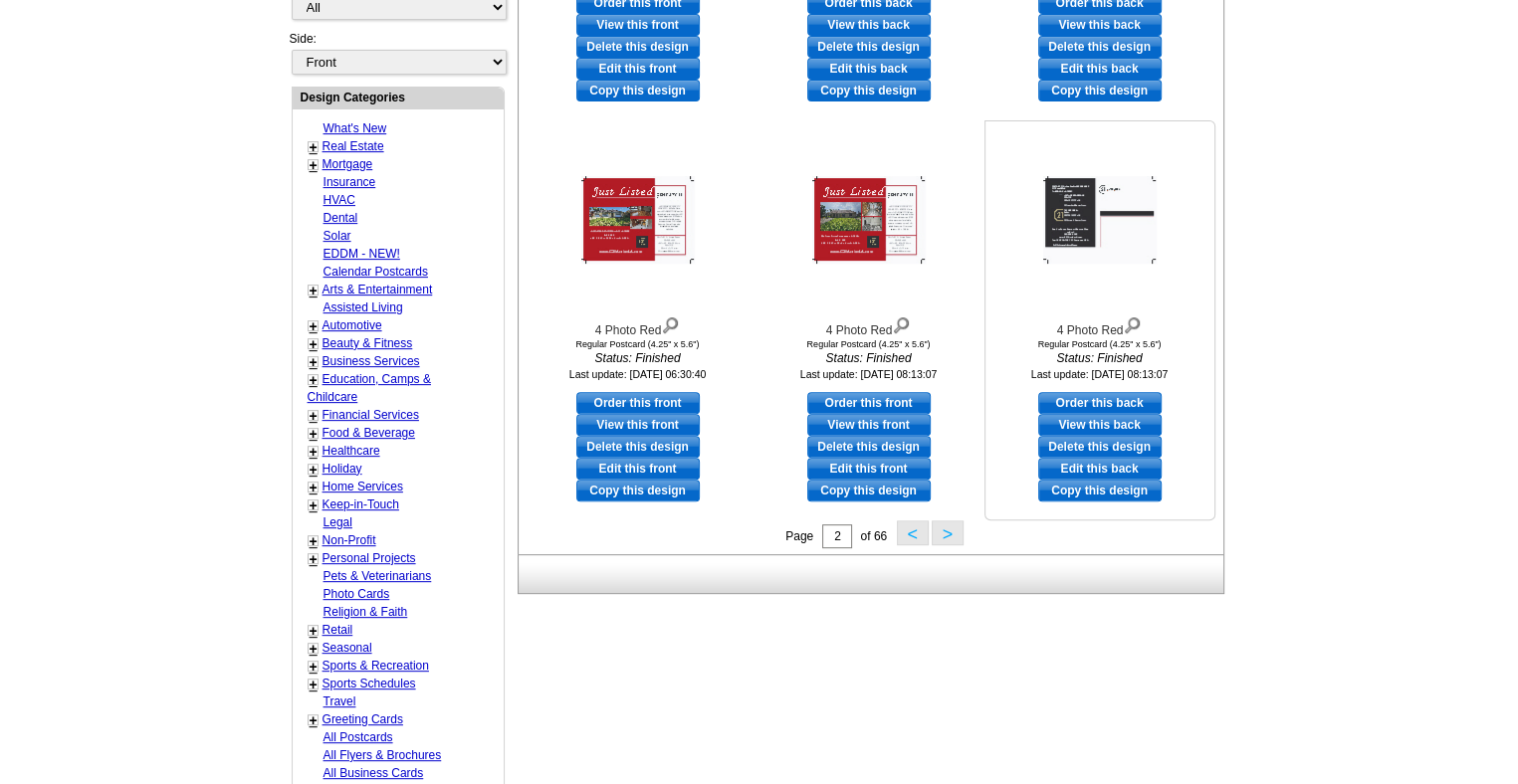click at bounding box center [1100, 220] 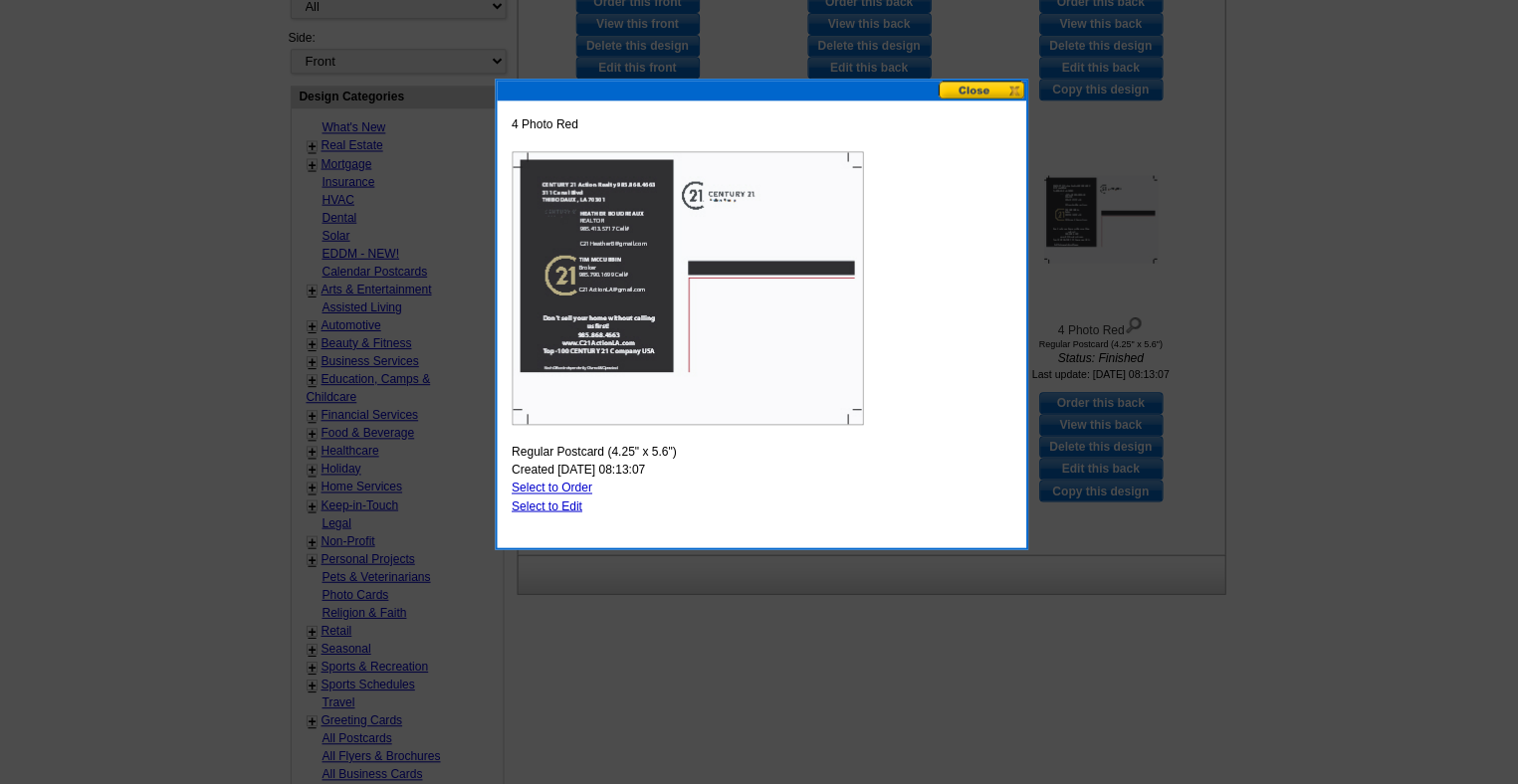scroll, scrollTop: 662, scrollLeft: 0, axis: vertical 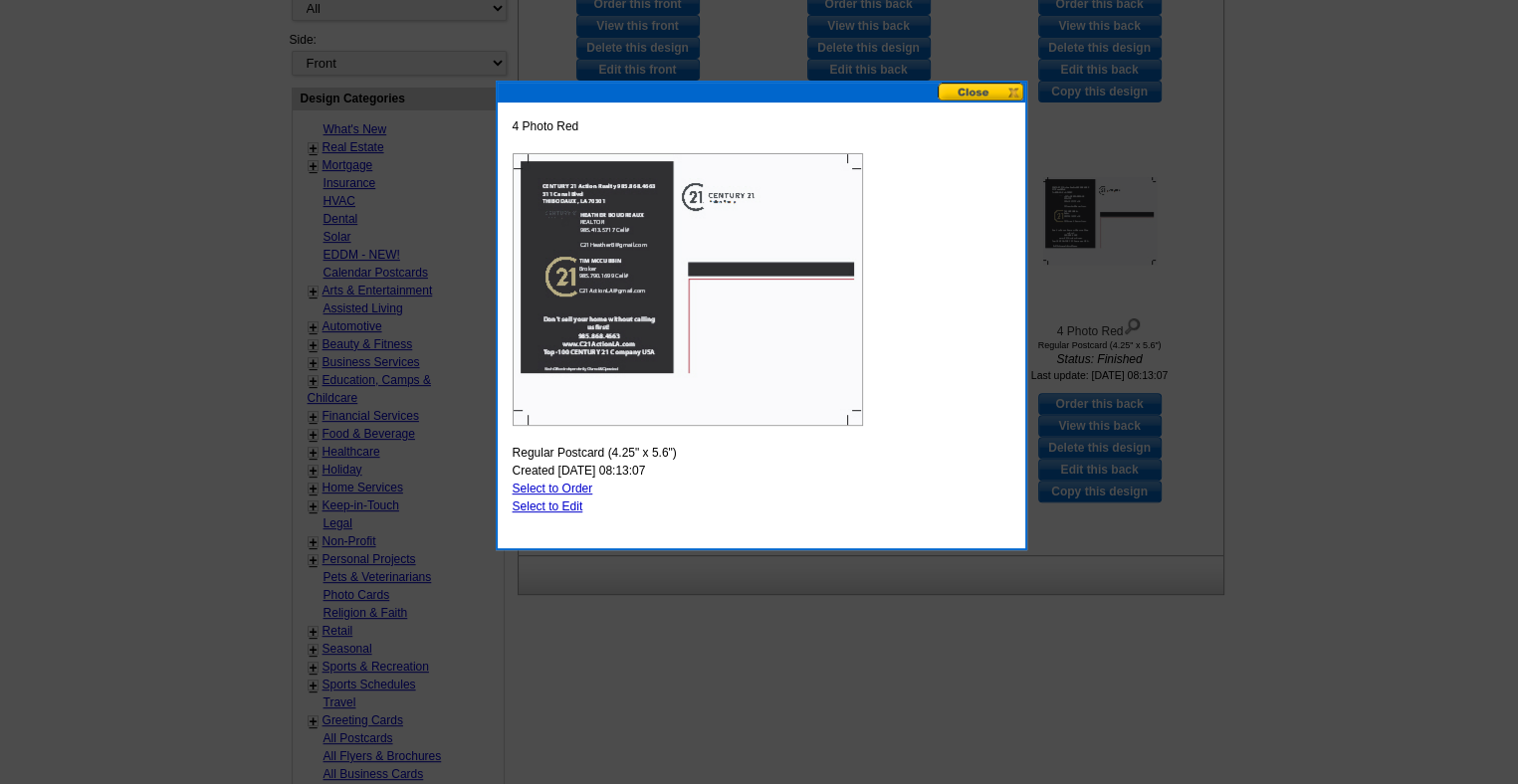 click at bounding box center [759, 62] 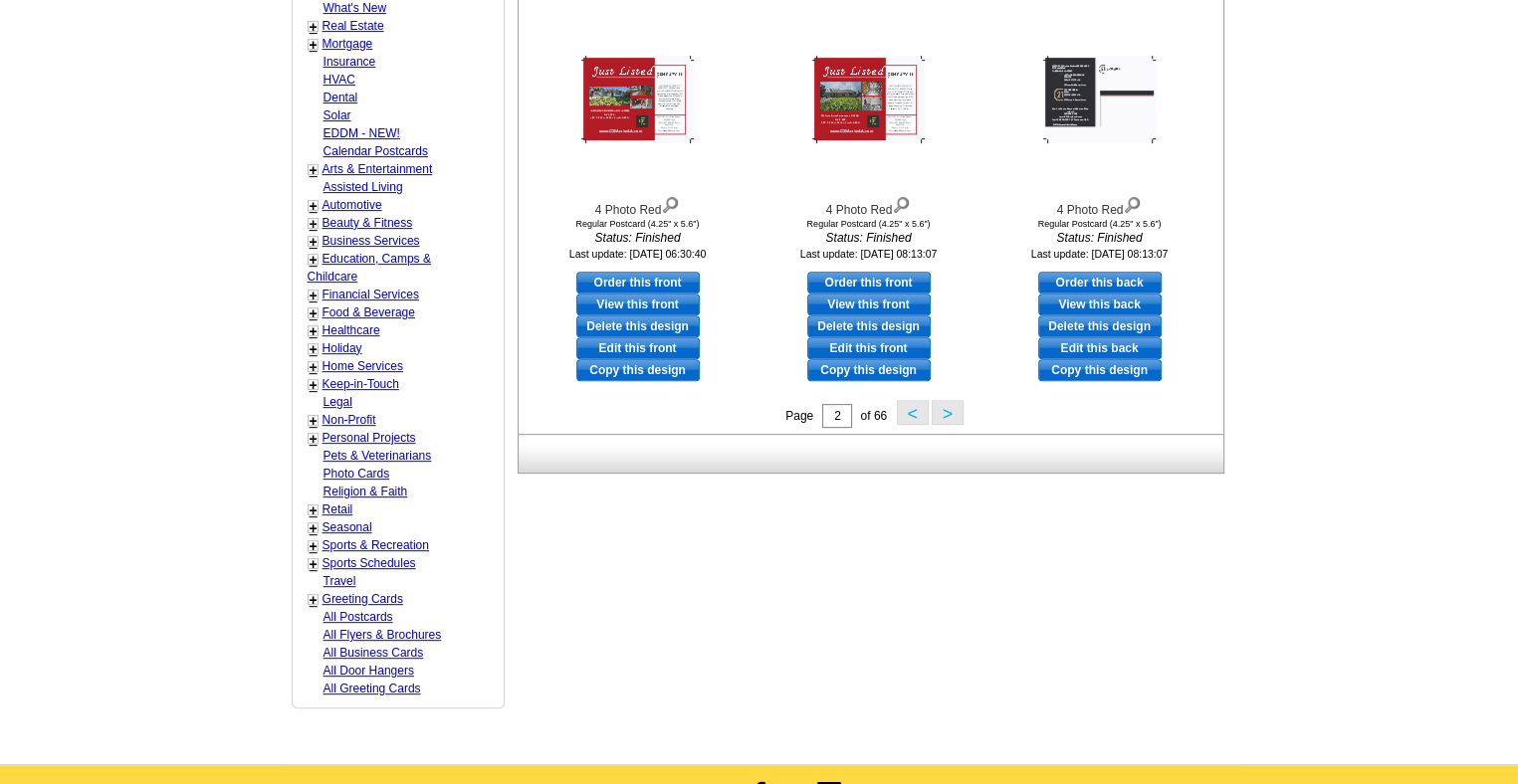 scroll, scrollTop: 787, scrollLeft: 0, axis: vertical 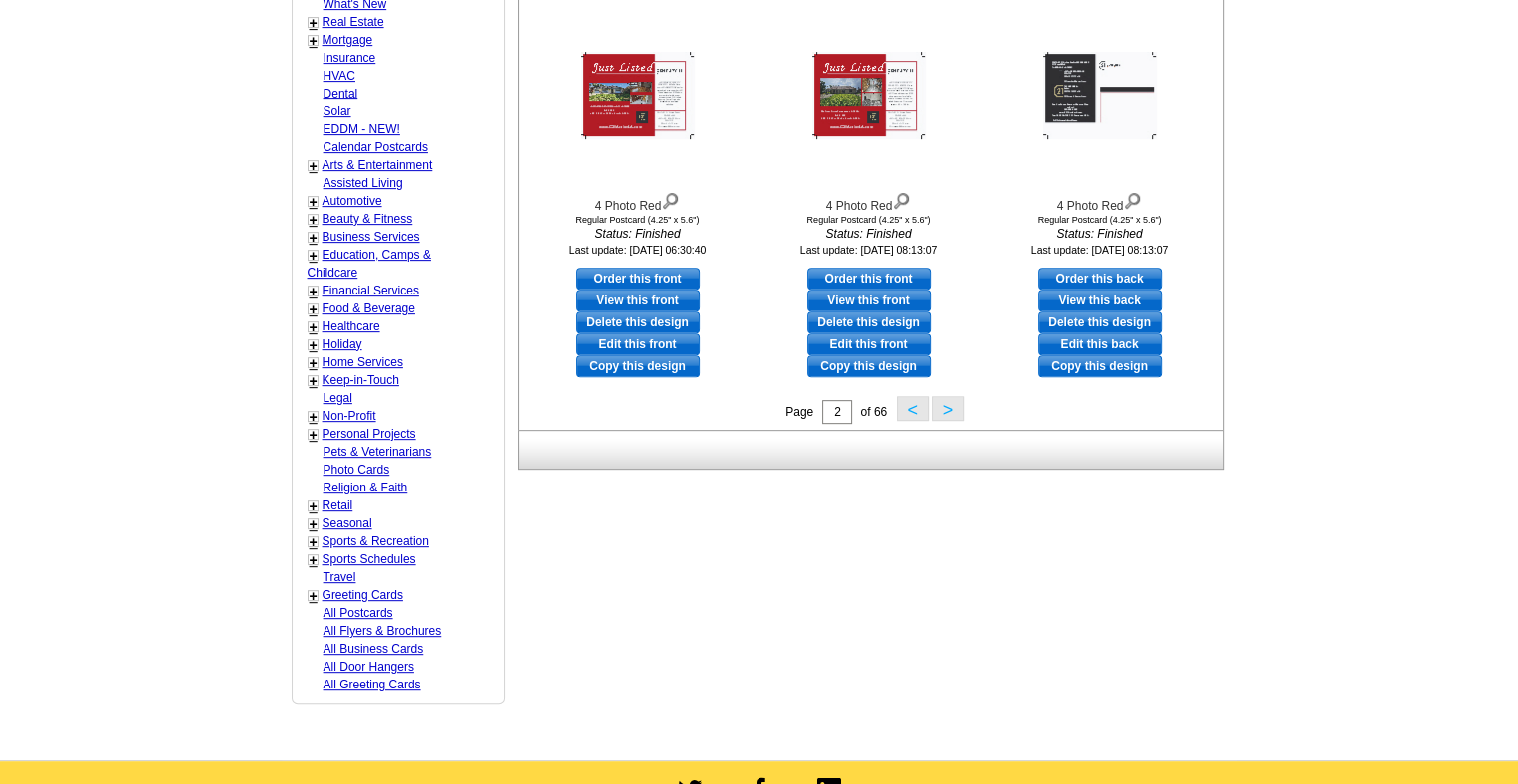 click on ">" at bounding box center [948, 408] 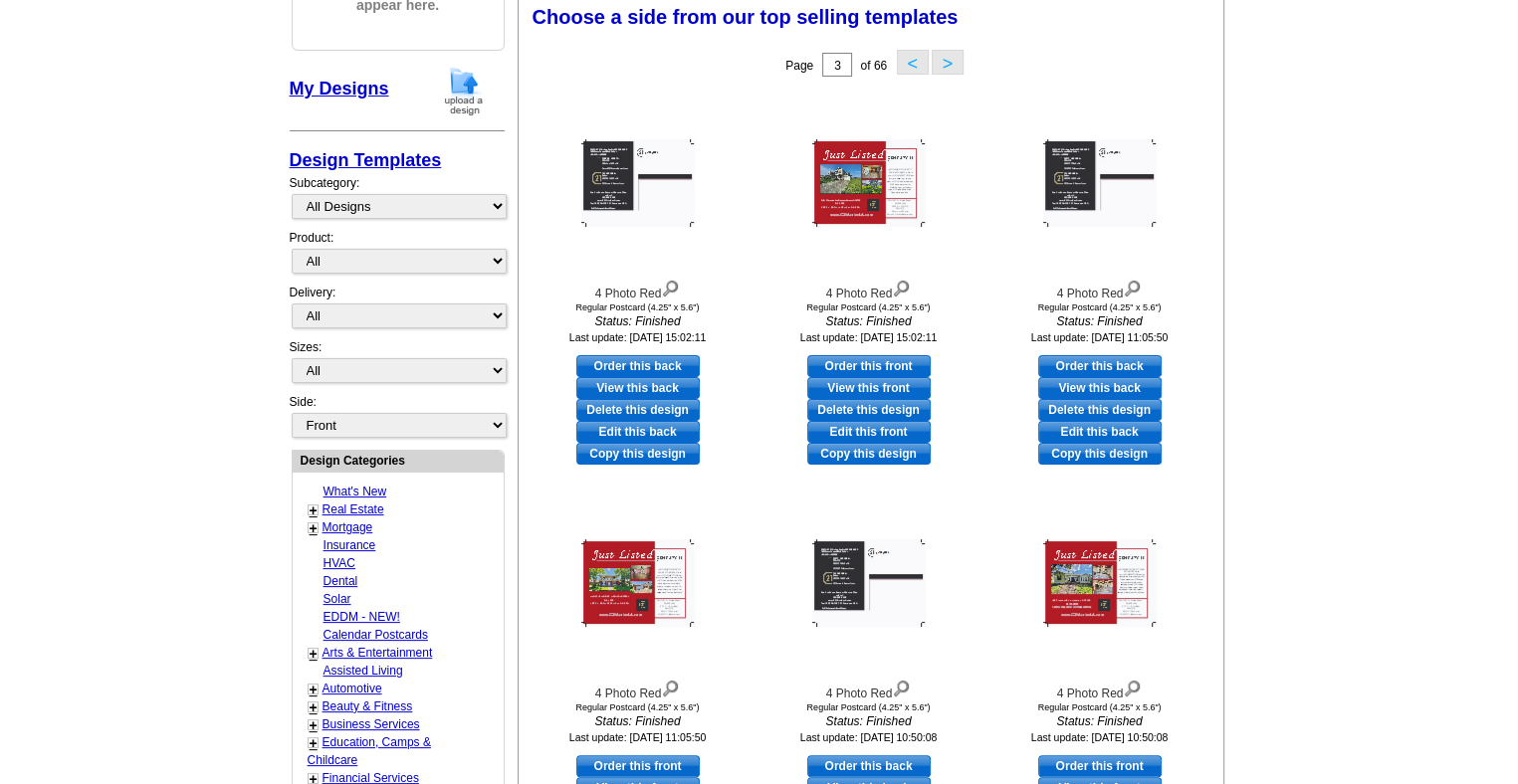 scroll, scrollTop: 294, scrollLeft: 0, axis: vertical 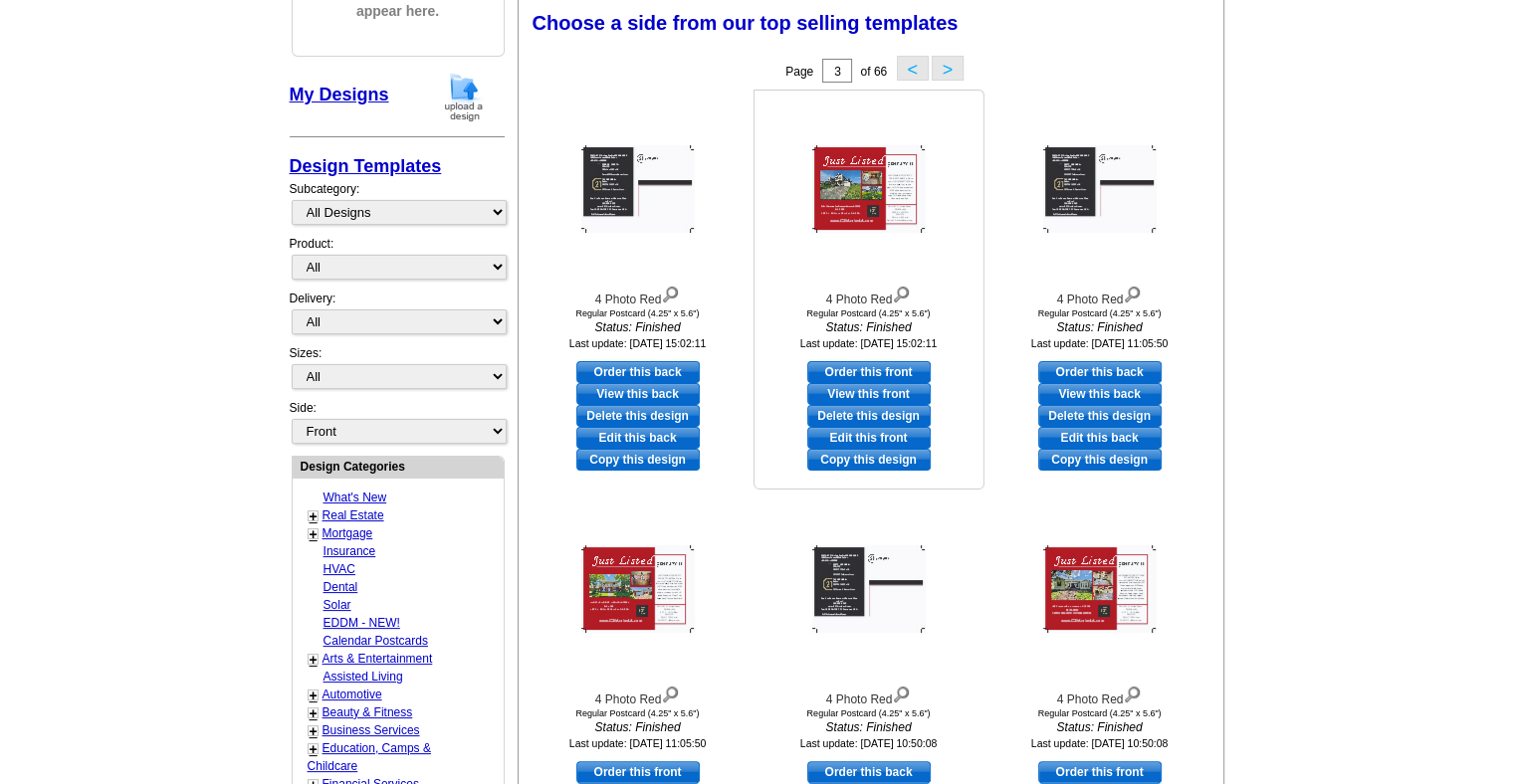 click at bounding box center [869, 189] 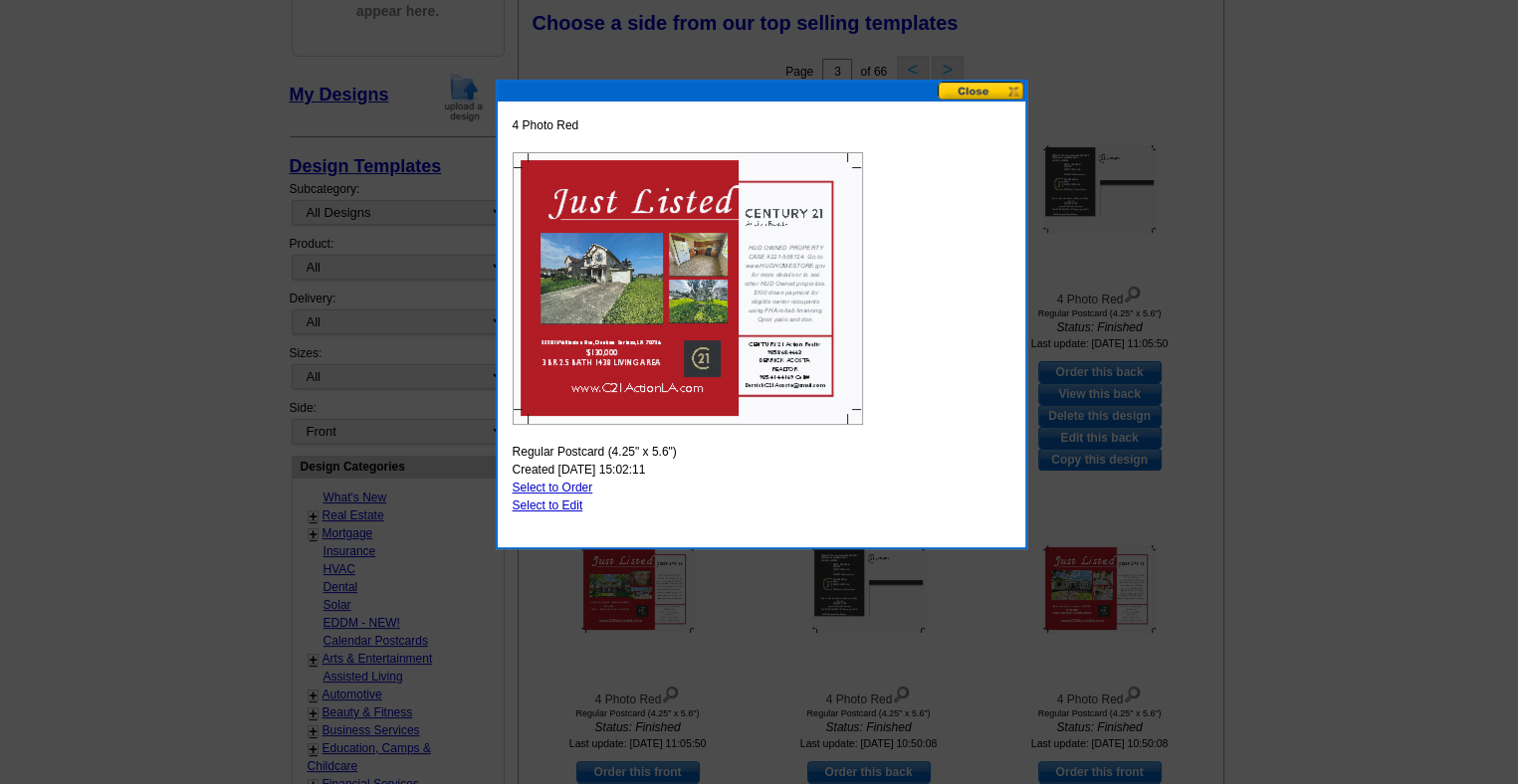 click at bounding box center (981, 91) 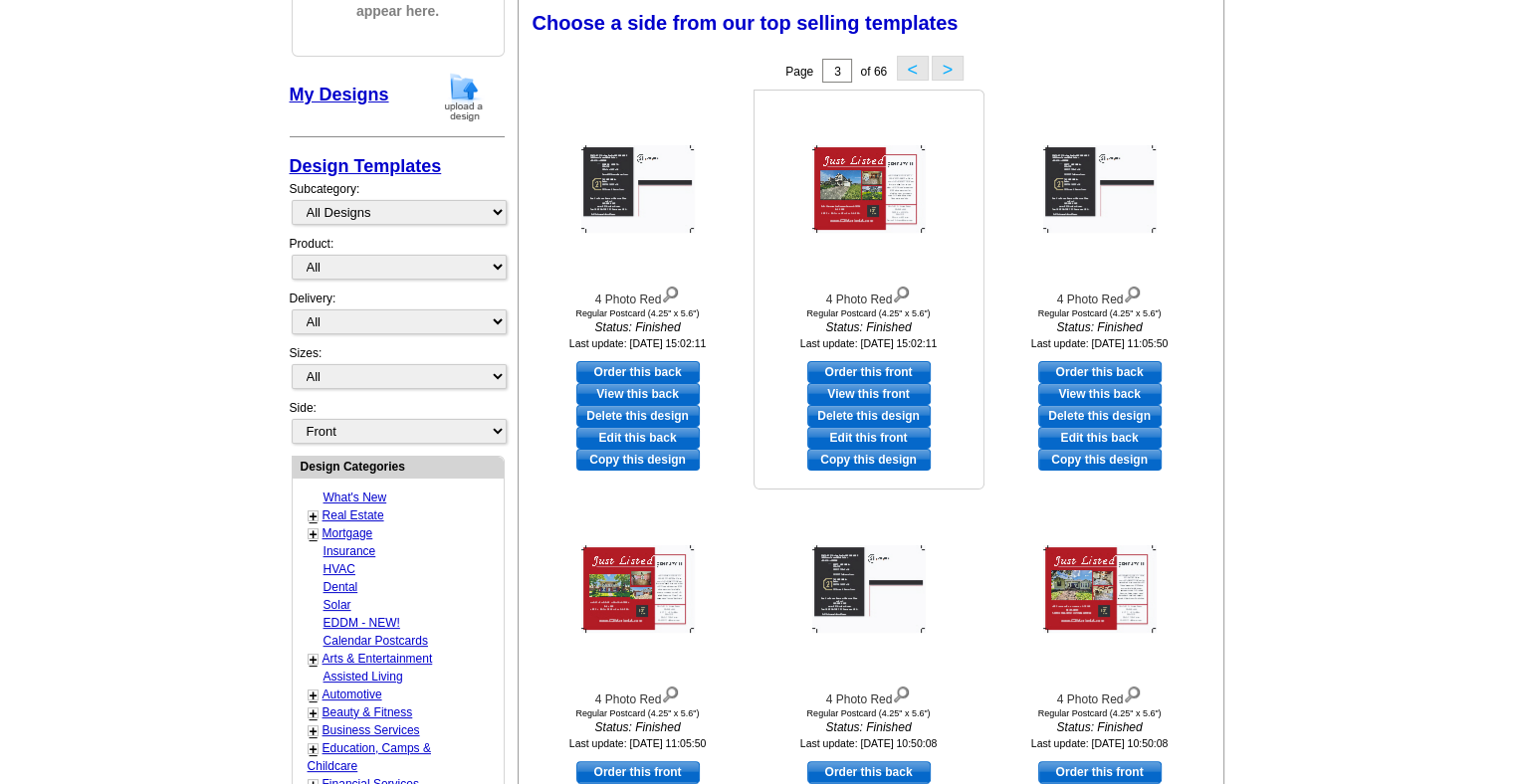 click on "Edit this front" at bounding box center (869, 438) 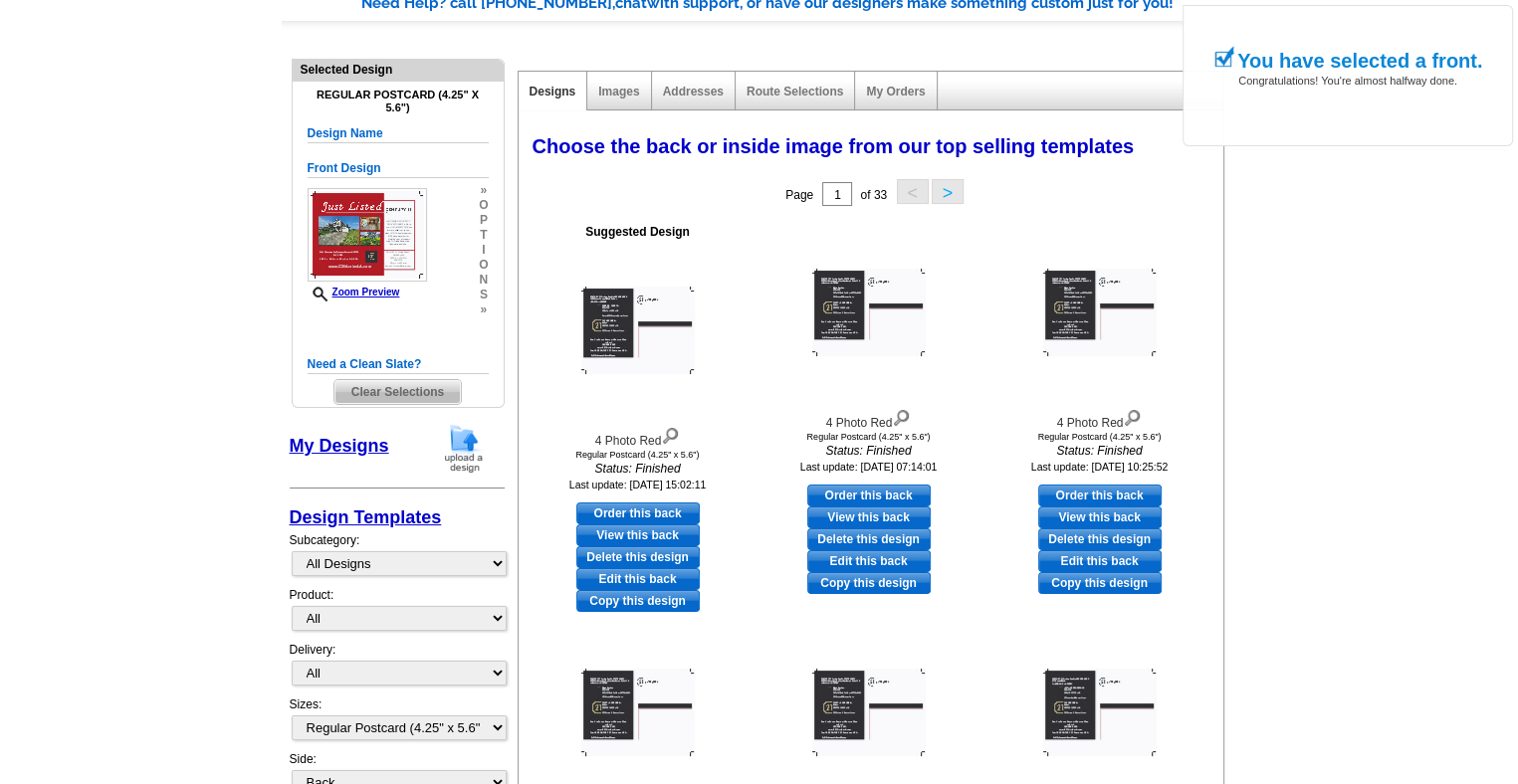 scroll, scrollTop: 171, scrollLeft: 0, axis: vertical 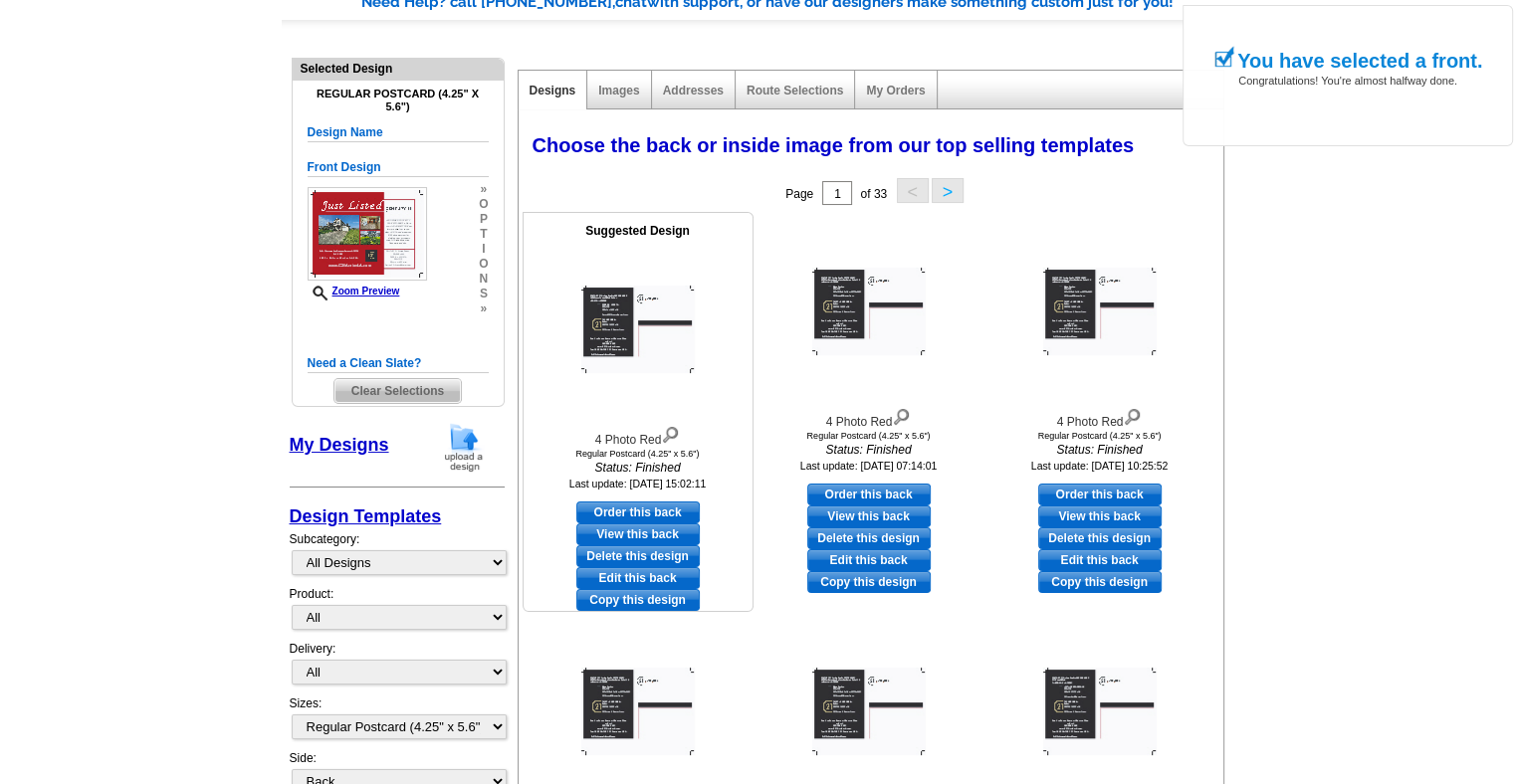 click on "Edit this back" at bounding box center (638, 578) 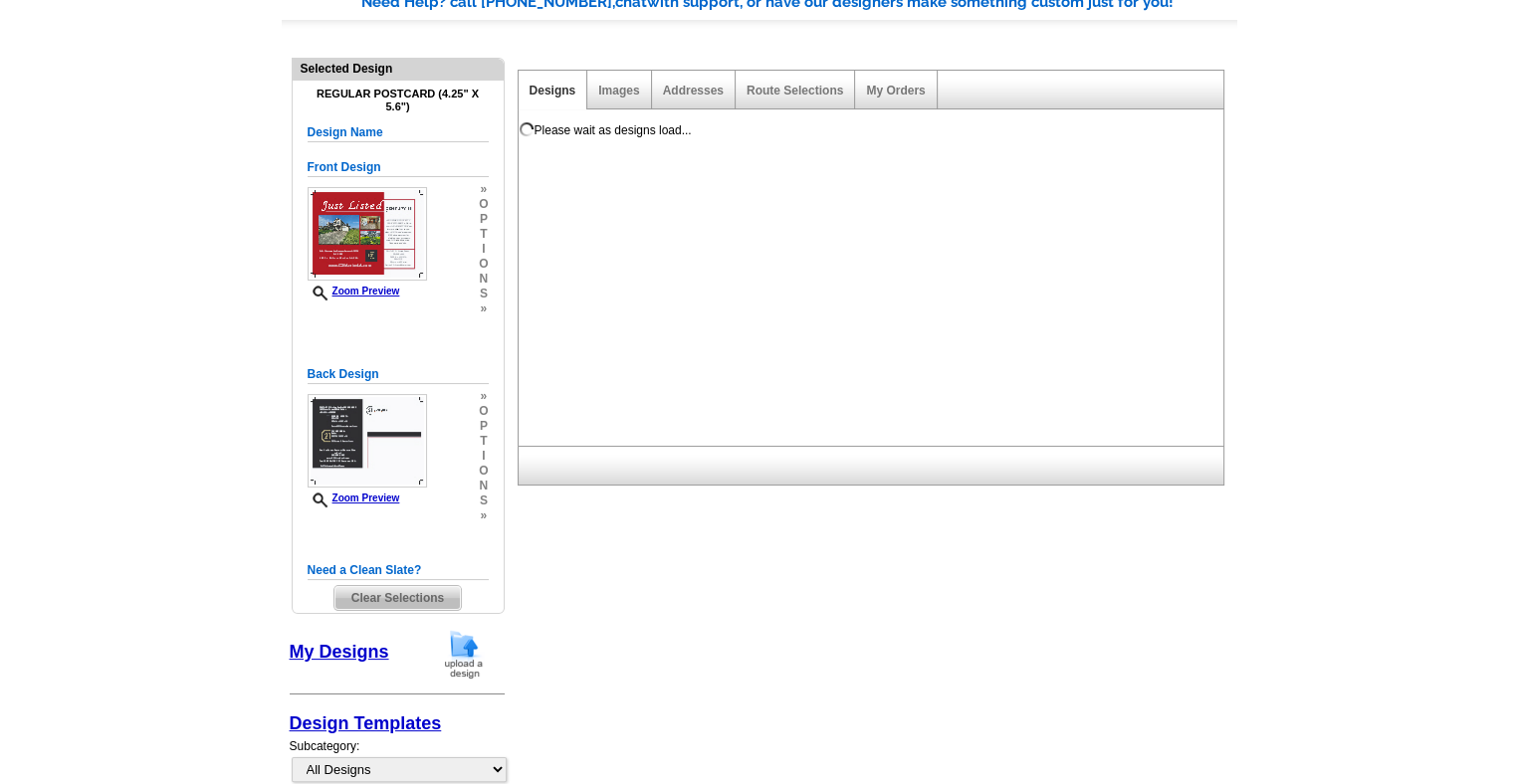 scroll, scrollTop: 0, scrollLeft: 0, axis: both 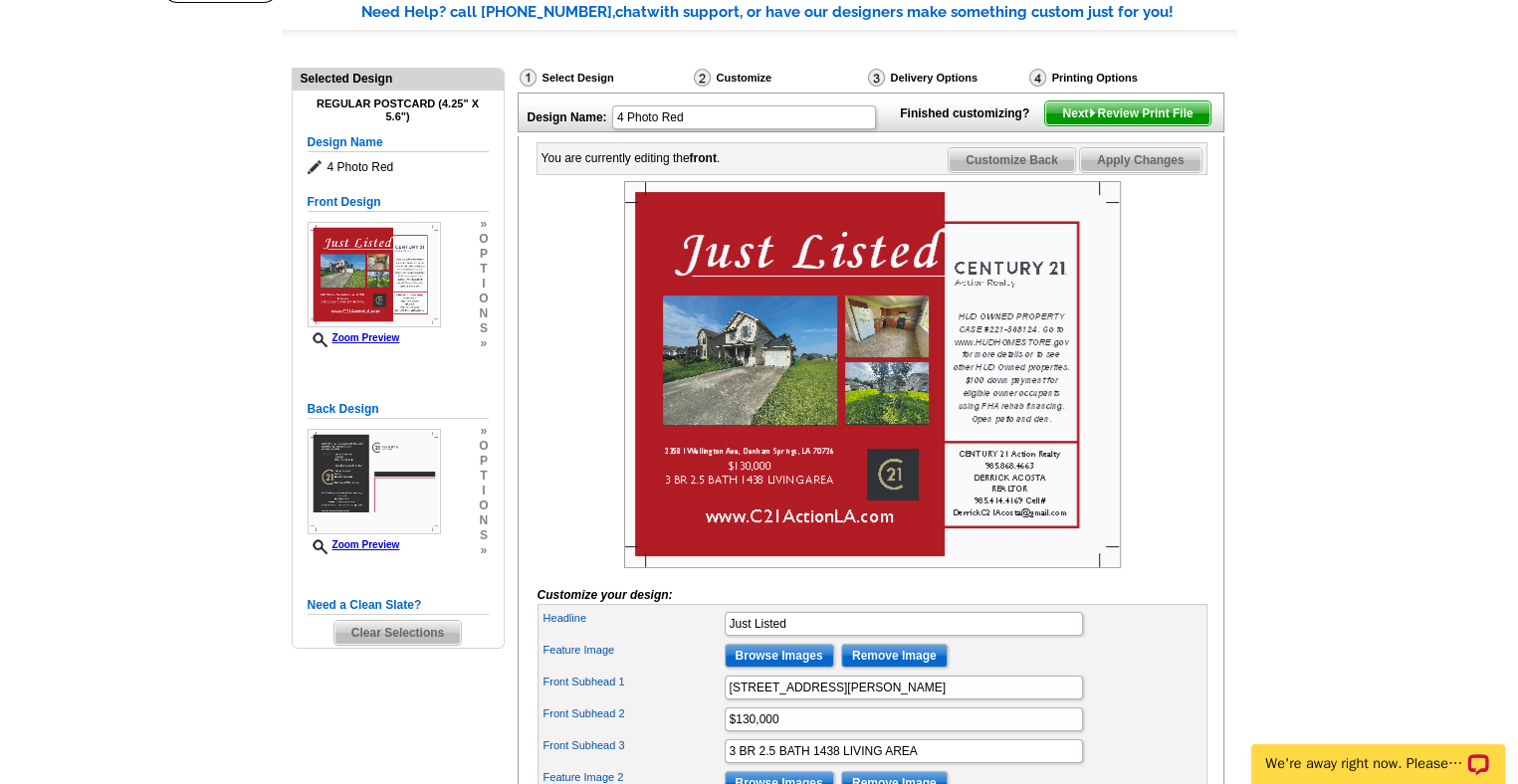 click on "Customize Back" at bounding box center (1011, 160) 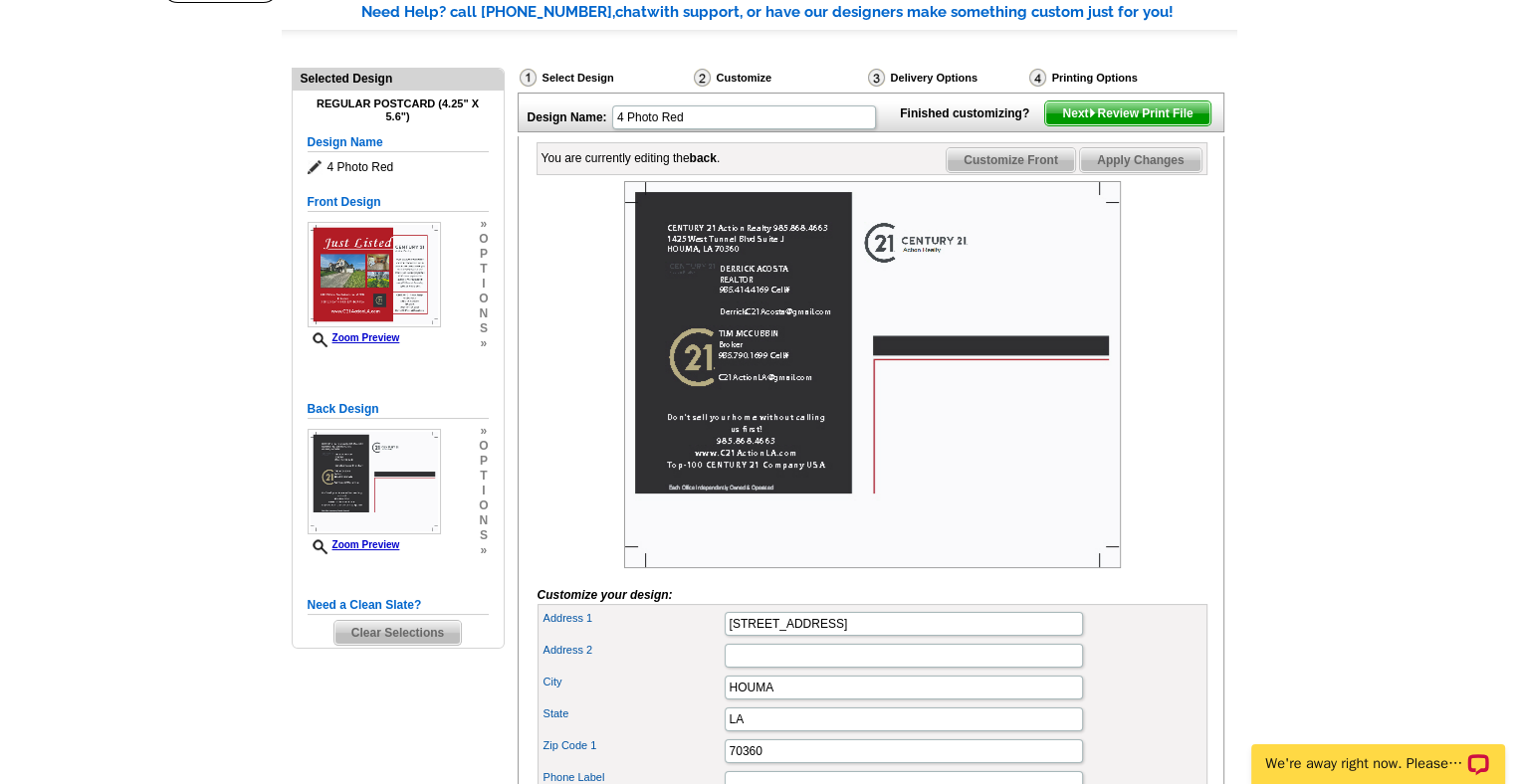 click on "Apply Changes" at bounding box center [1140, 160] 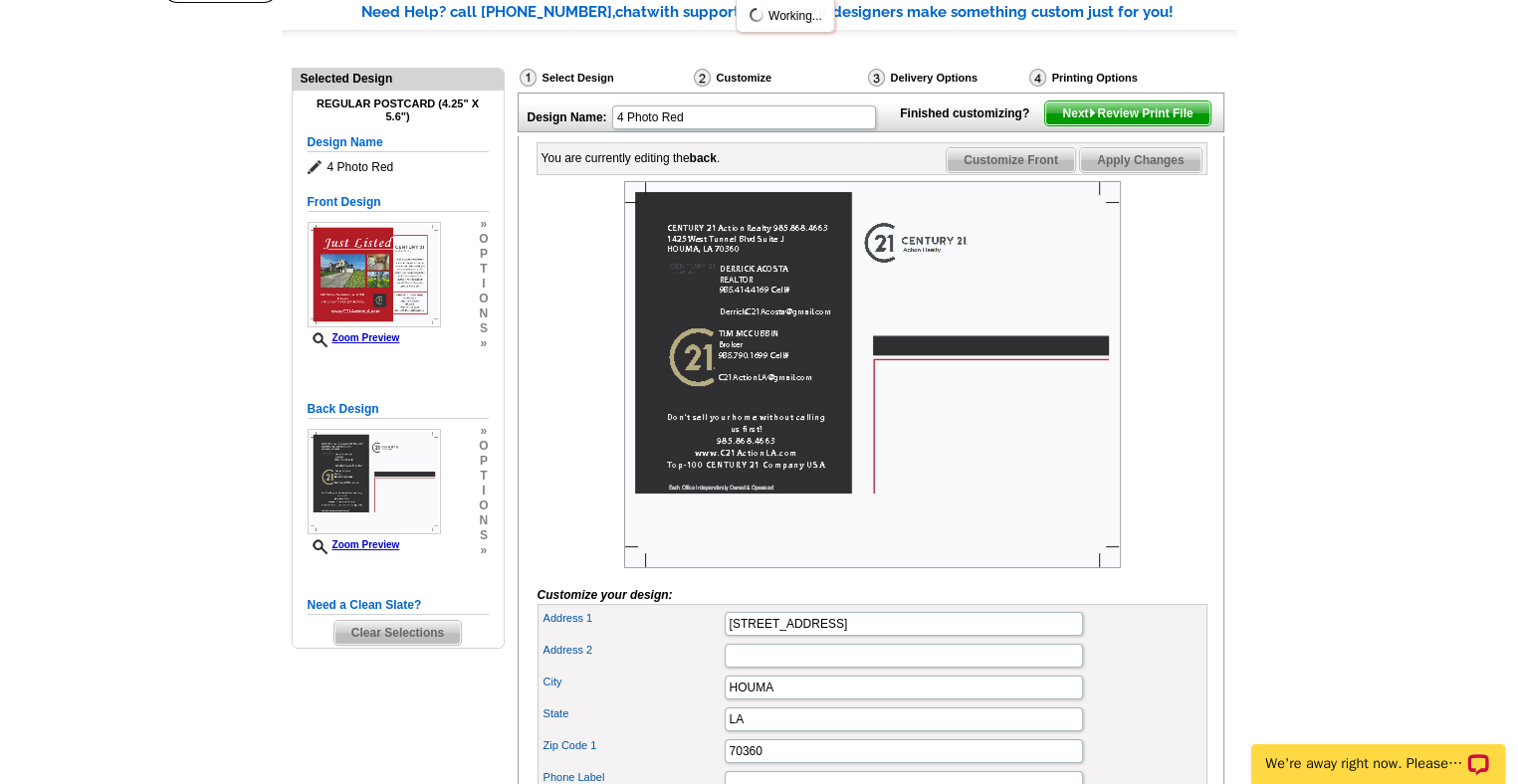 click on "Customize Front" at bounding box center (1010, 160) 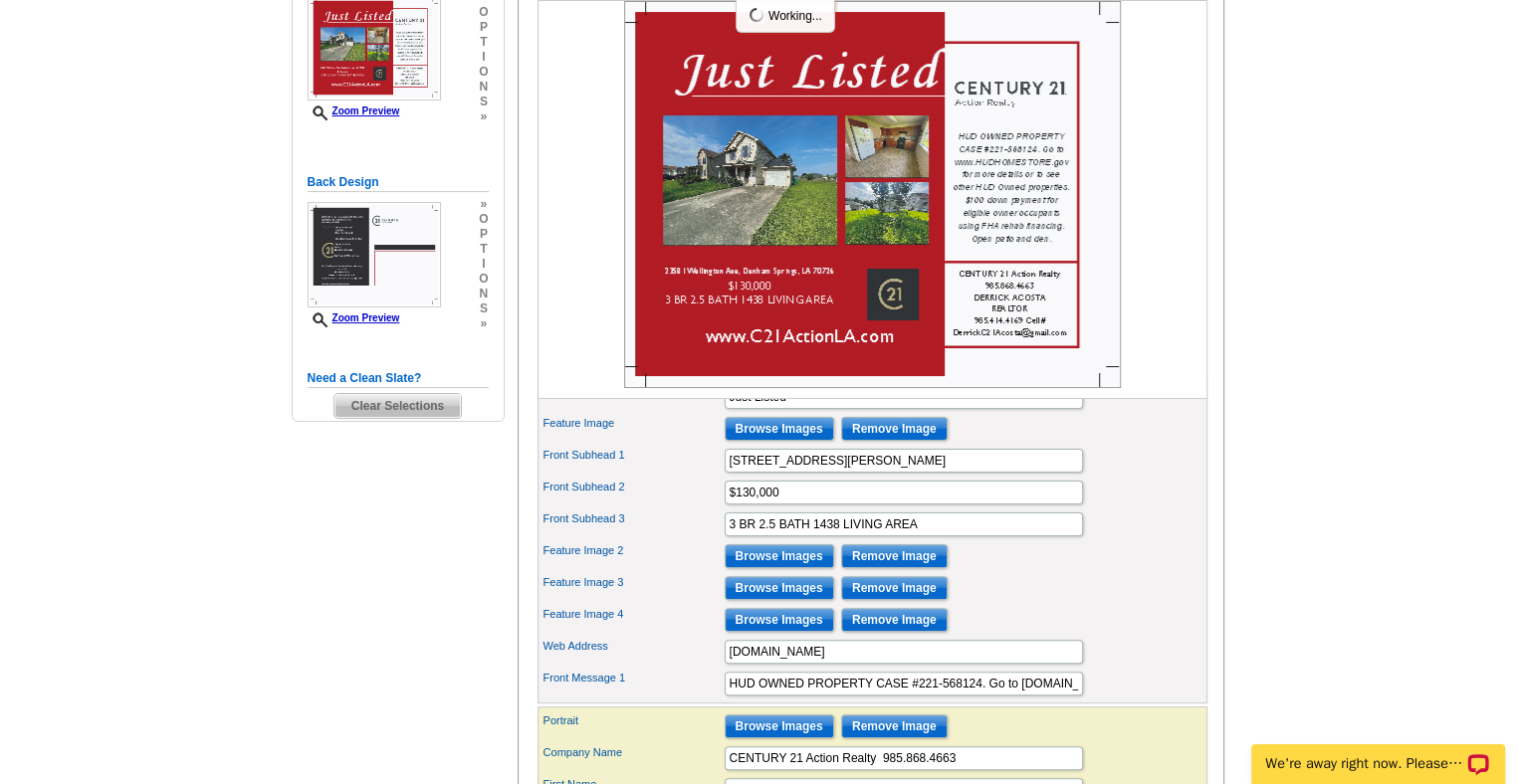 scroll, scrollTop: 389, scrollLeft: 0, axis: vertical 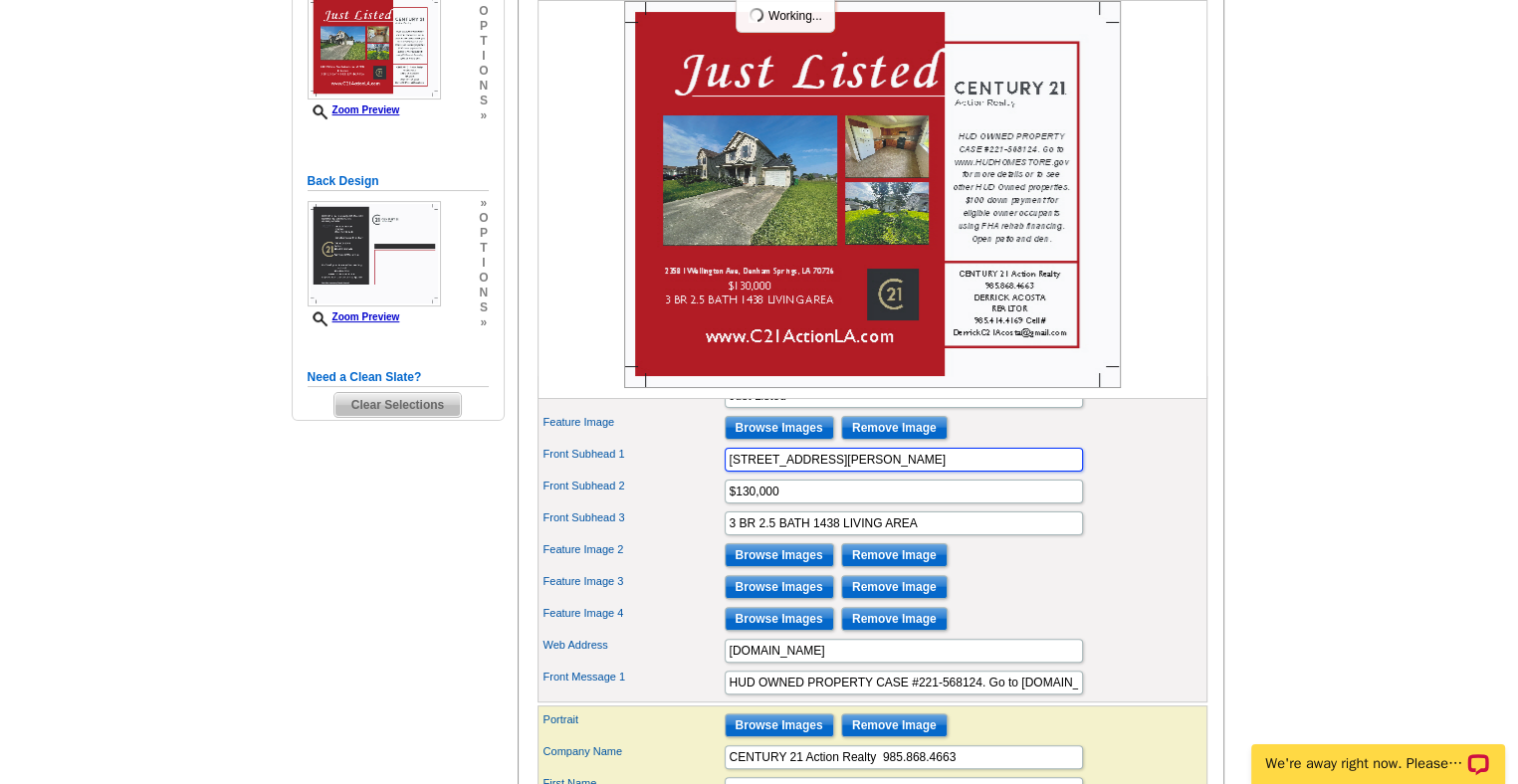 drag, startPoint x: 1020, startPoint y: 490, endPoint x: 652, endPoint y: 490, distance: 368 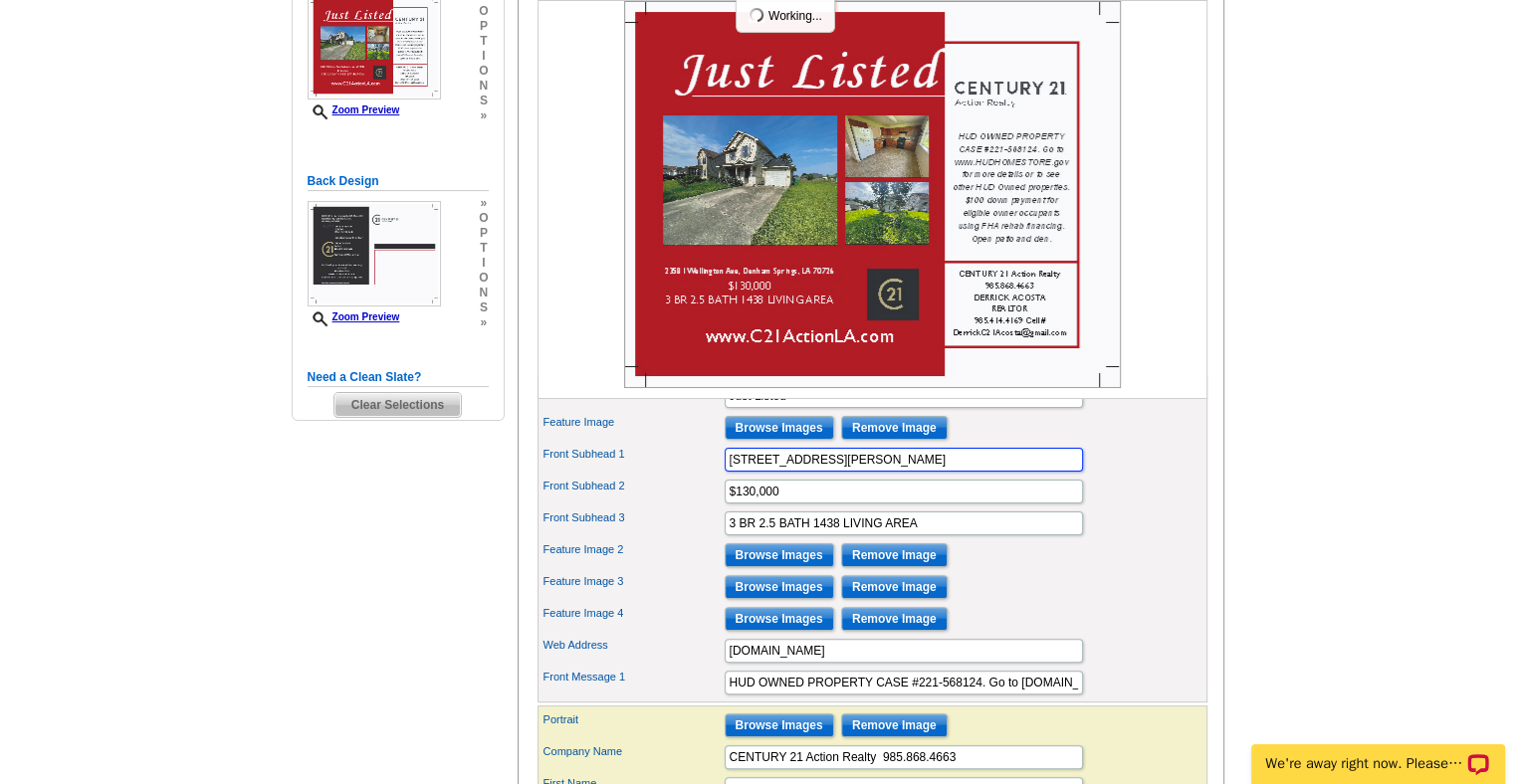click on "Front Subhead 1
23581 Wellington Ave, Denham Springs, LA 70726" at bounding box center [872, 460] 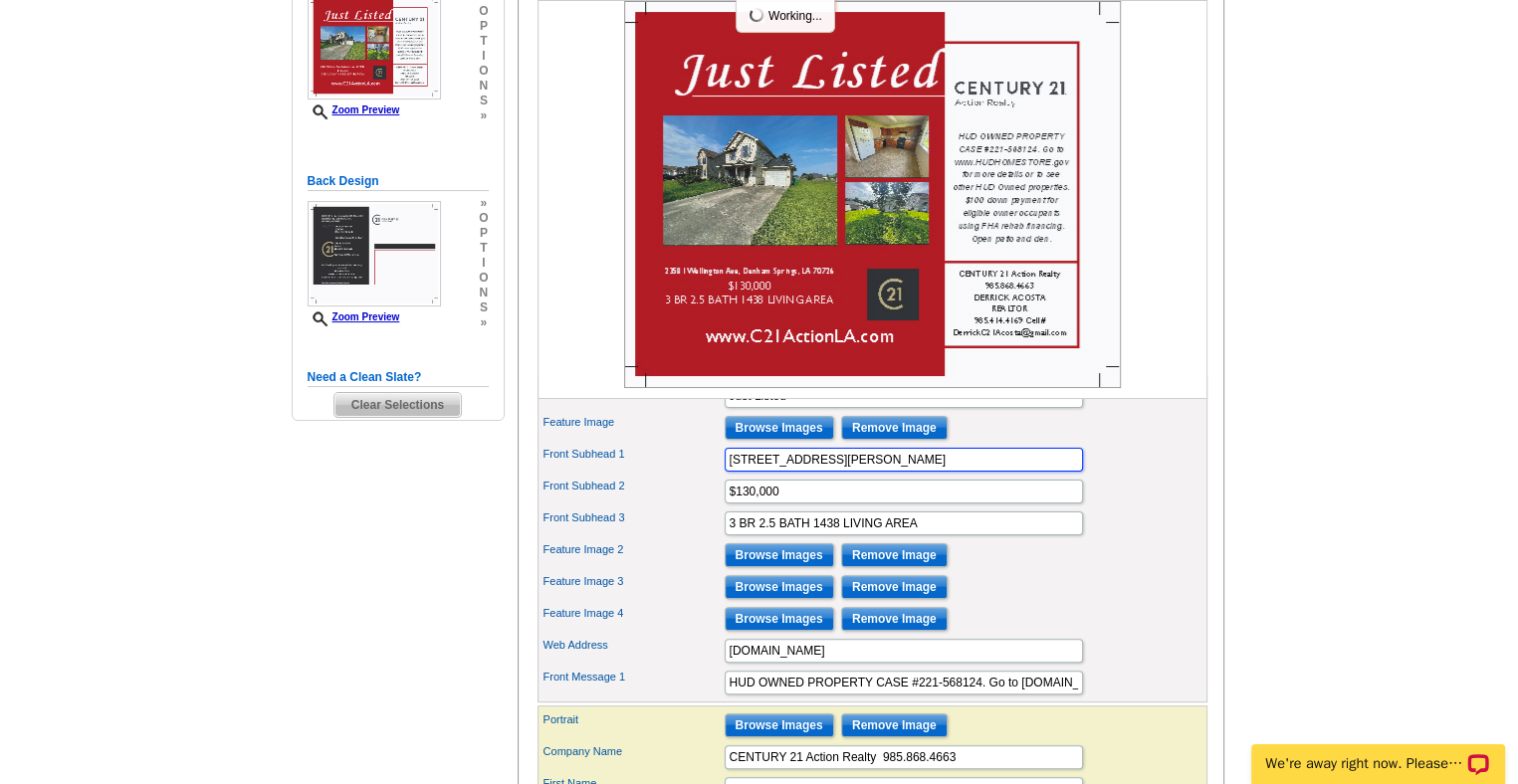 paste on "6428 CHIPPENDALE DR" 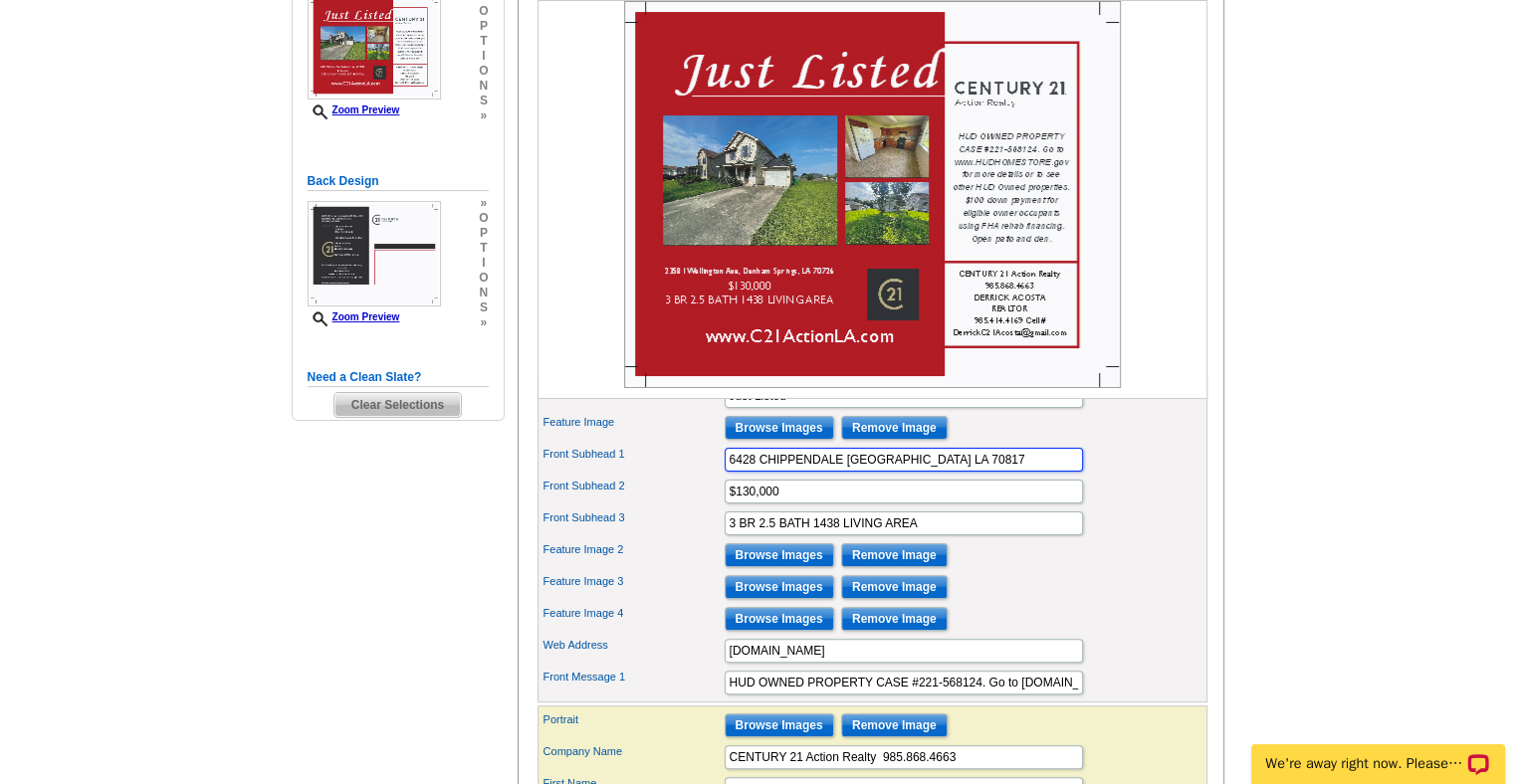 type on "6428 CHIPPENDALE DR BATON ROUGE LA 70817" 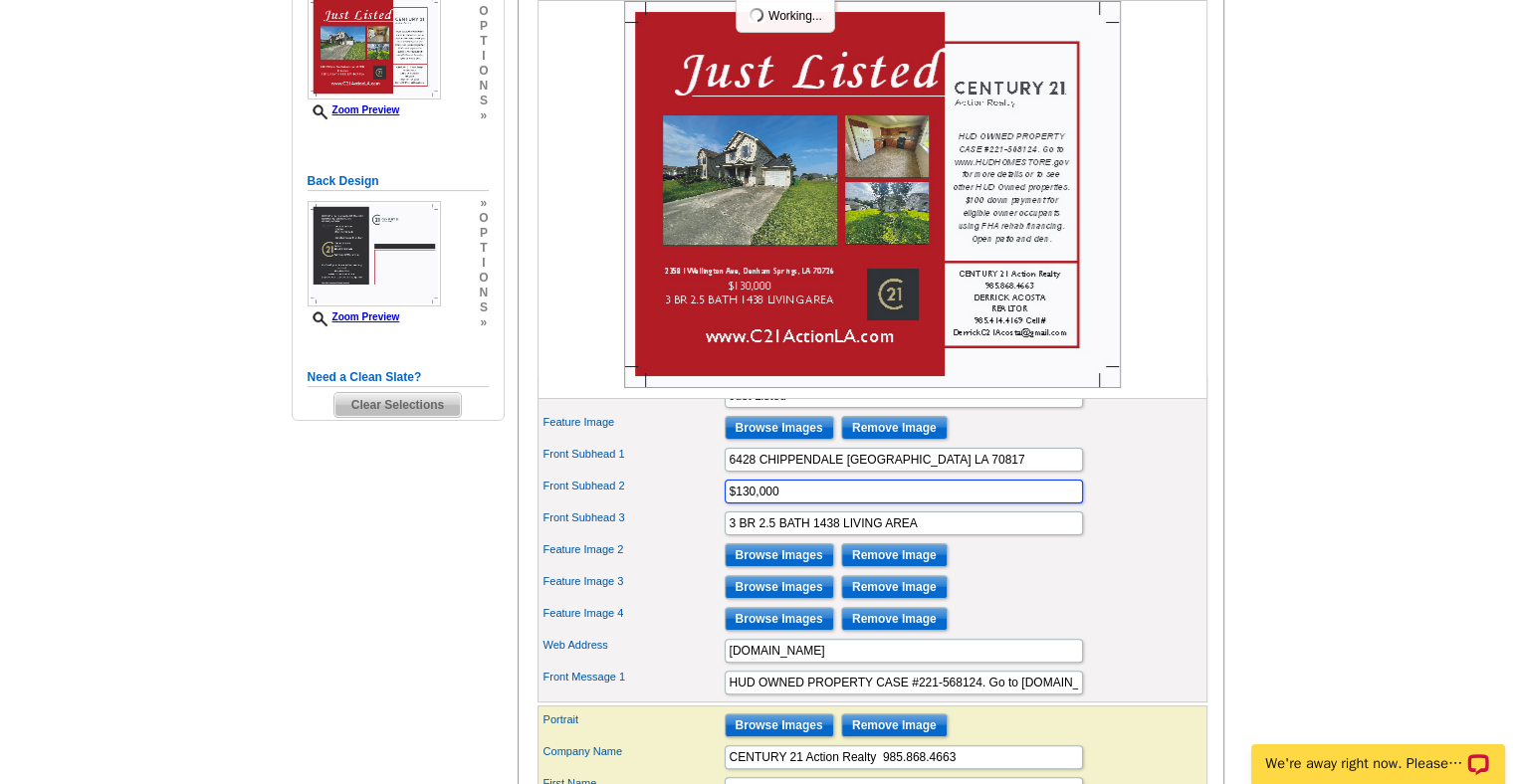 scroll, scrollTop: 0, scrollLeft: 0, axis: both 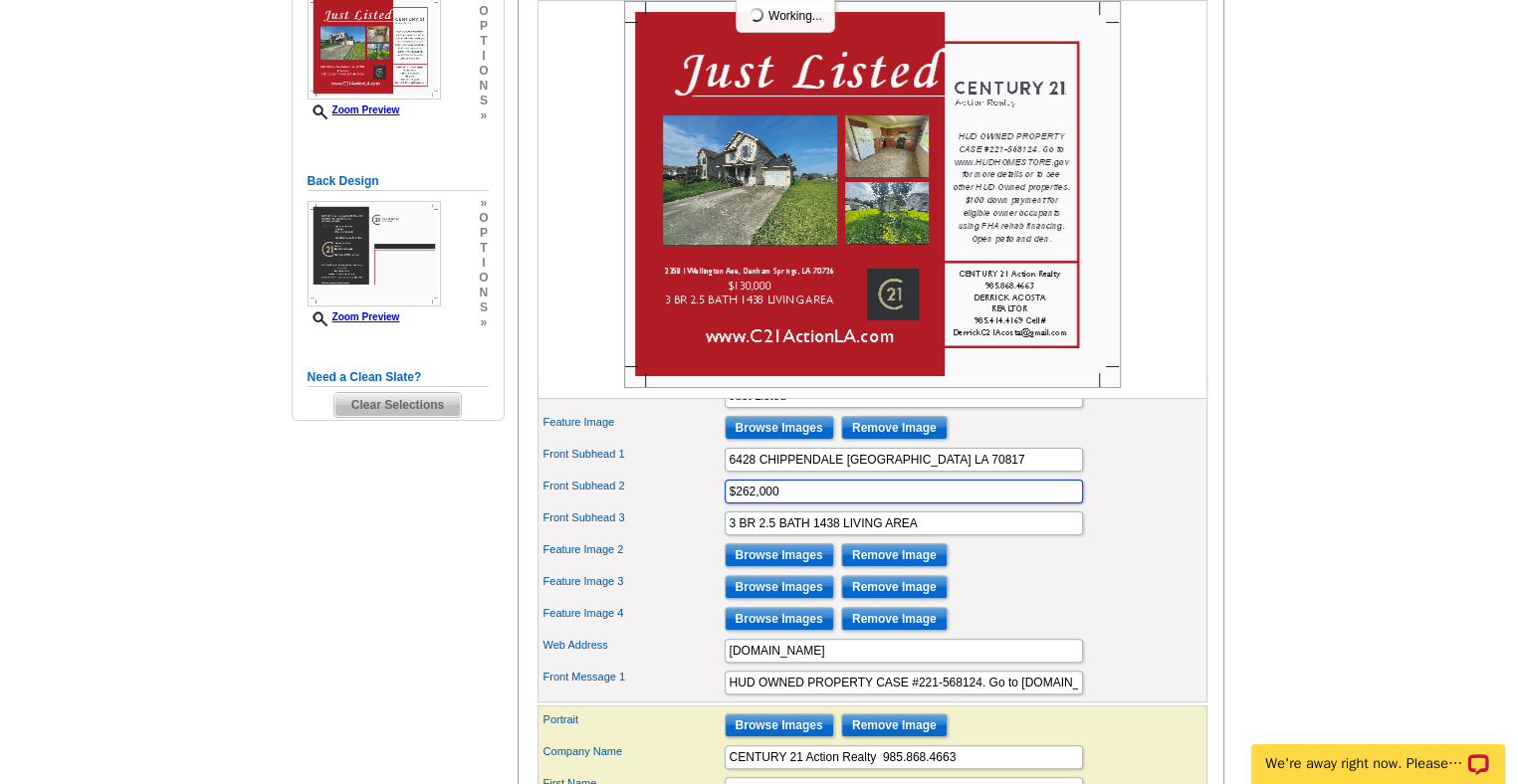 type on "$262,000" 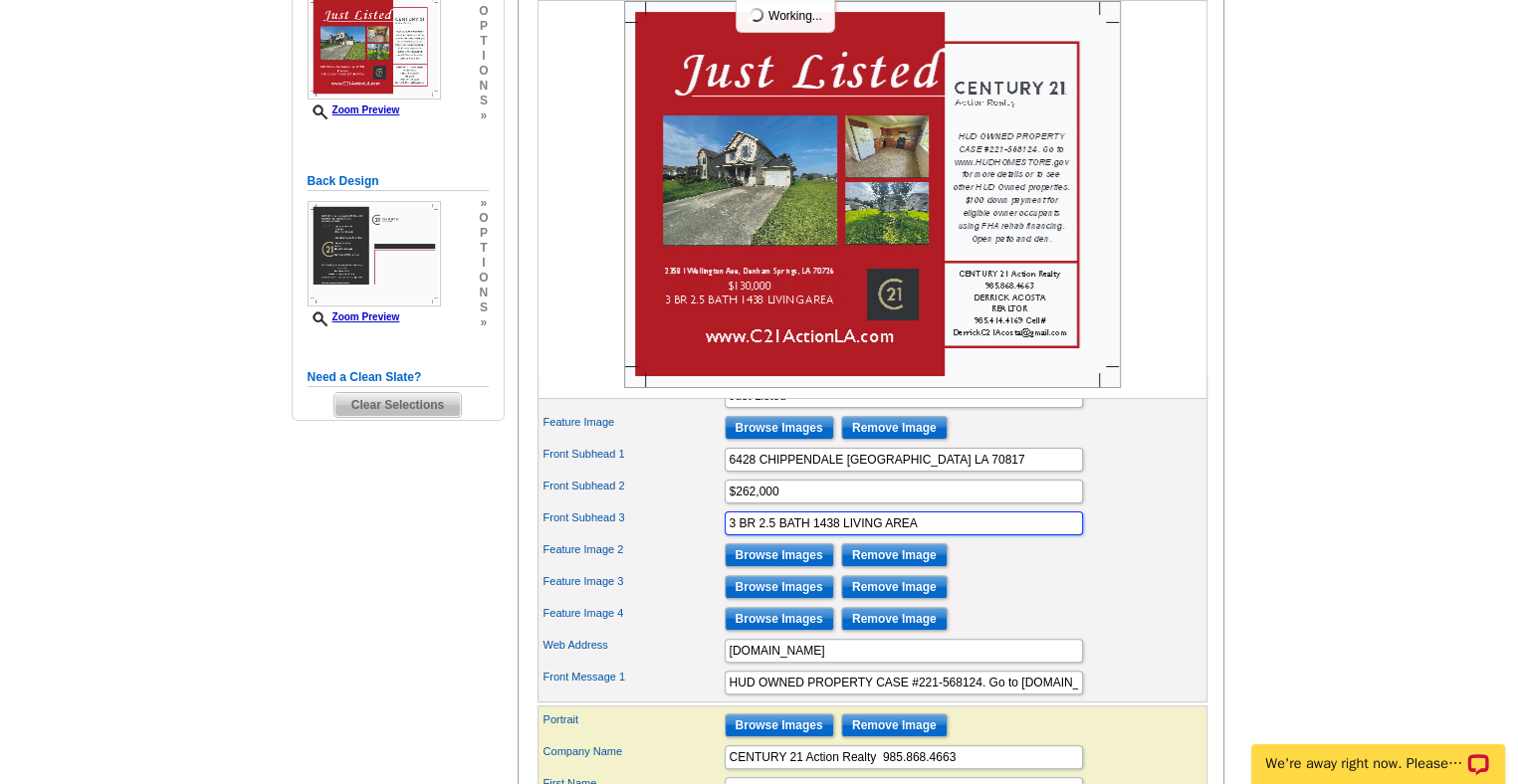 click on "3 BR 2.5 BATH 1438 LIVING AREA" at bounding box center (904, 523) 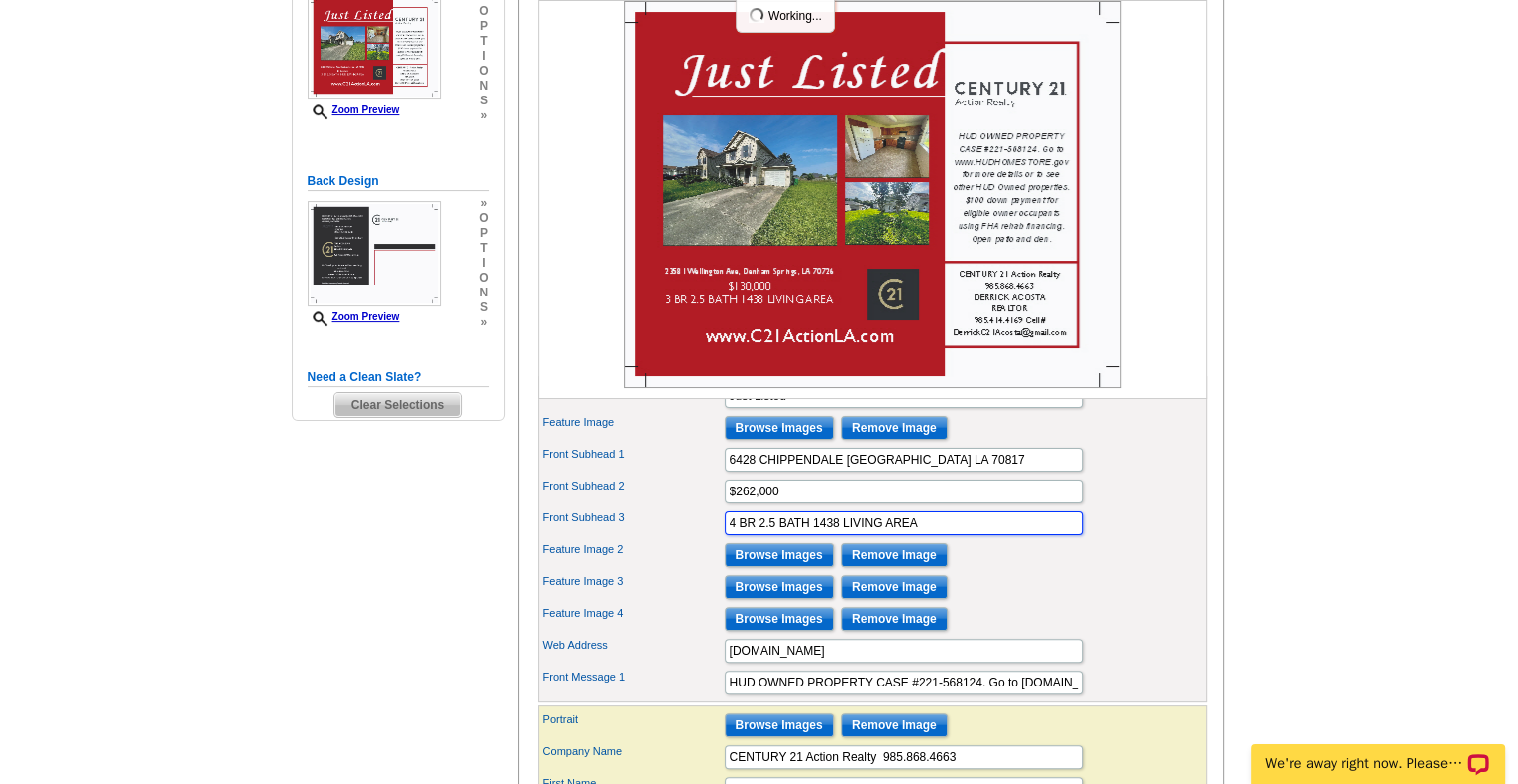 click on "4 BR 2.5 BATH 1438 LIVING AREA" at bounding box center [904, 523] 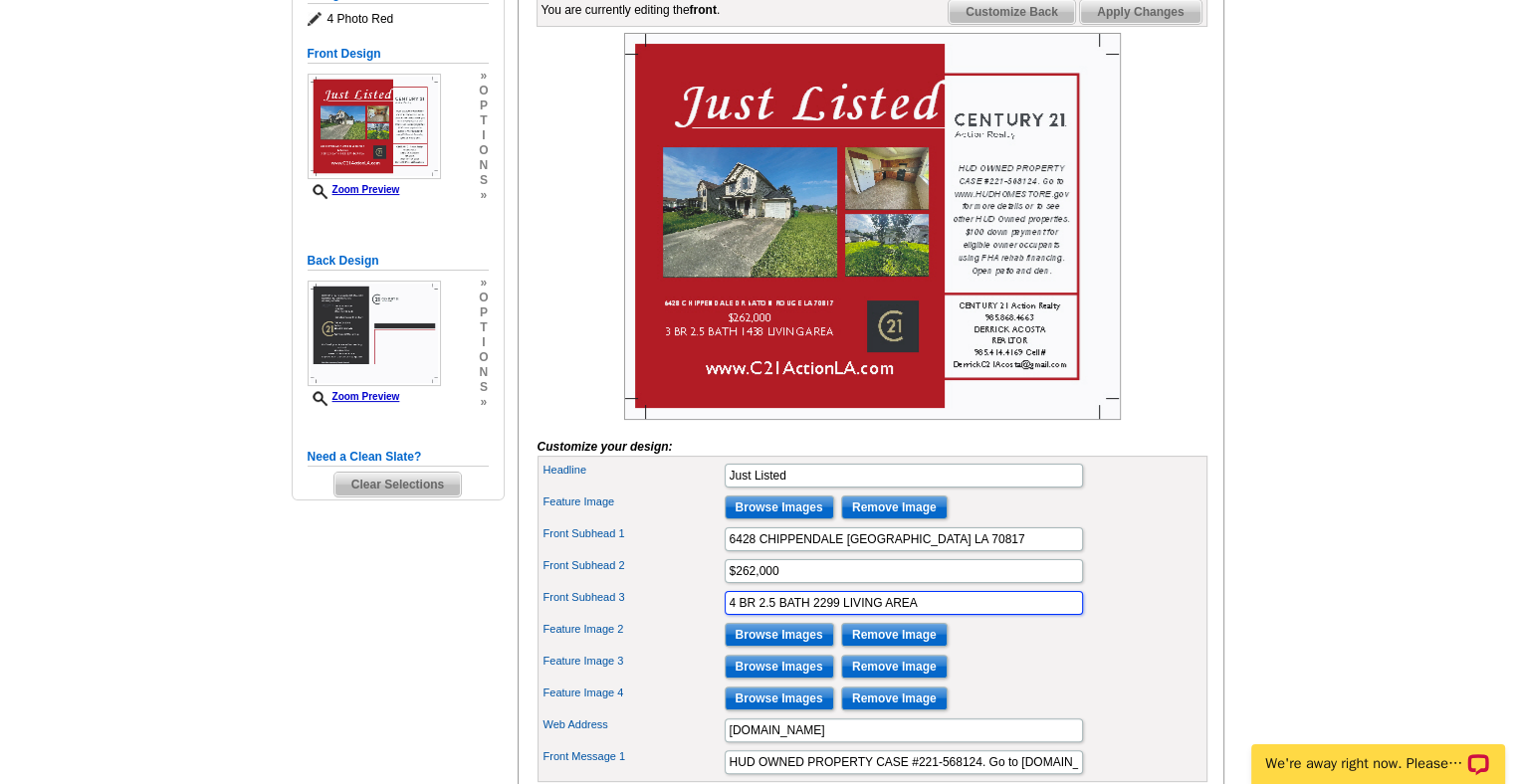 scroll, scrollTop: 306, scrollLeft: 0, axis: vertical 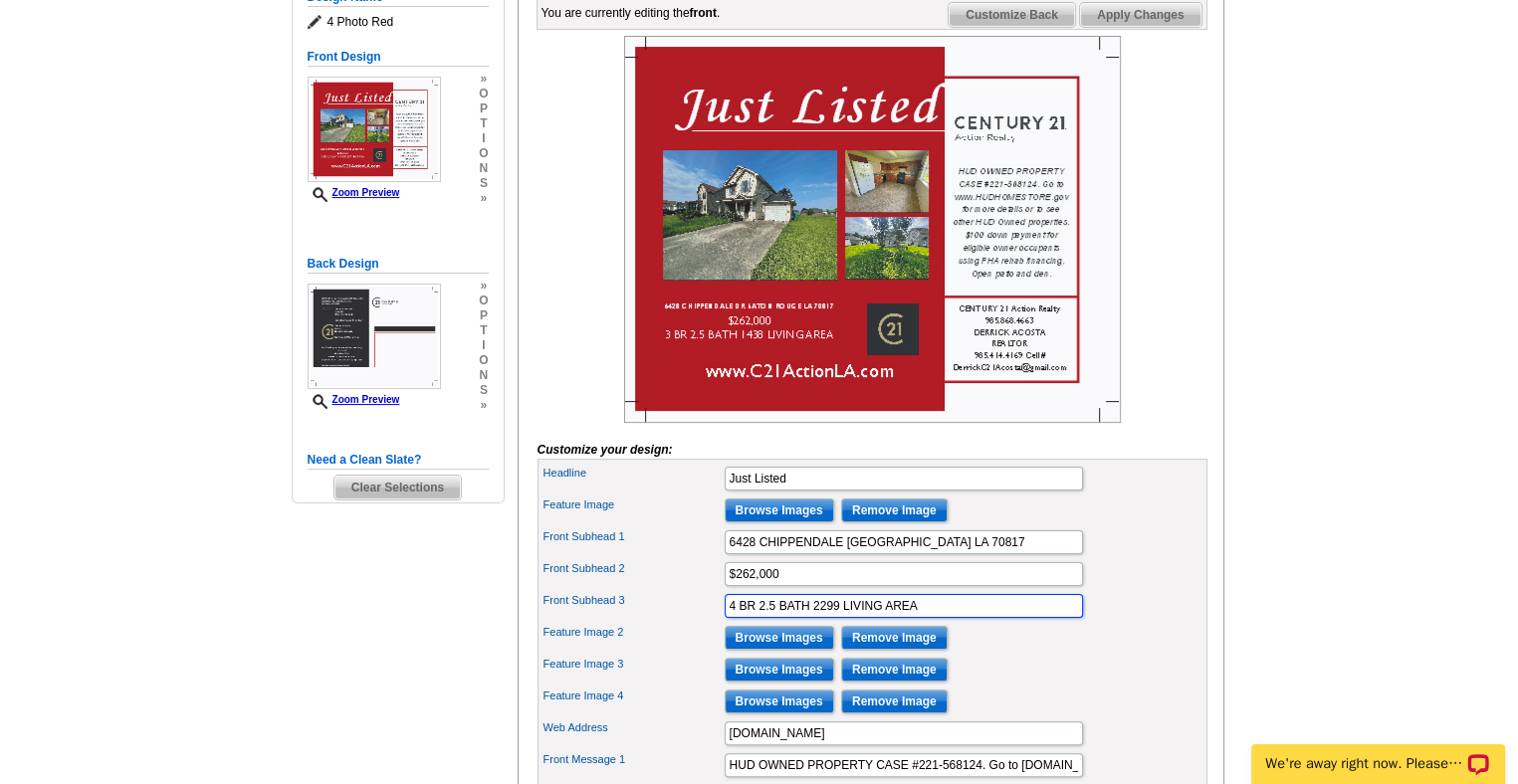 type on "4 BR 2.5 BATH 2299 LIVING AREA" 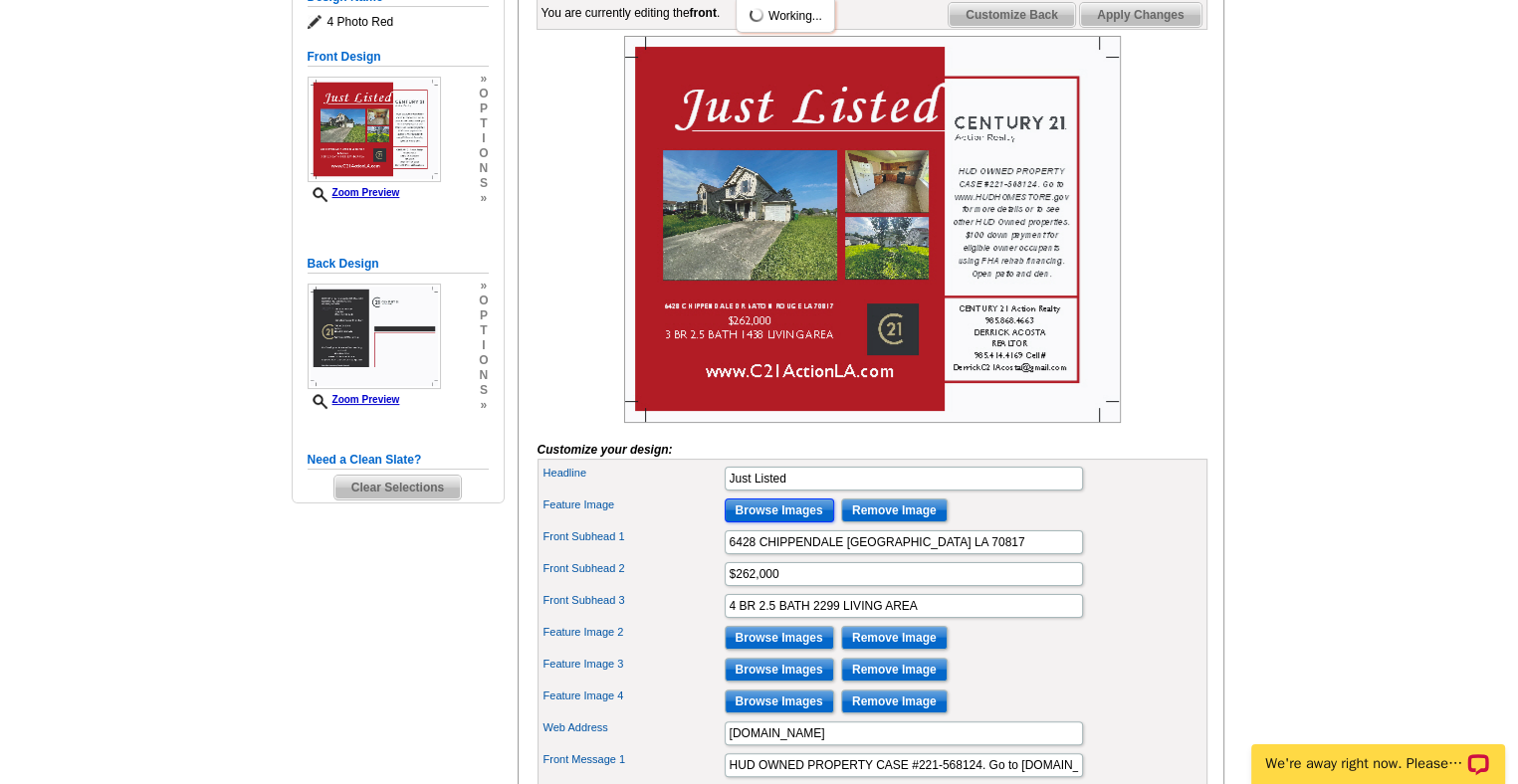 click on "Browse Images" at bounding box center (779, 510) 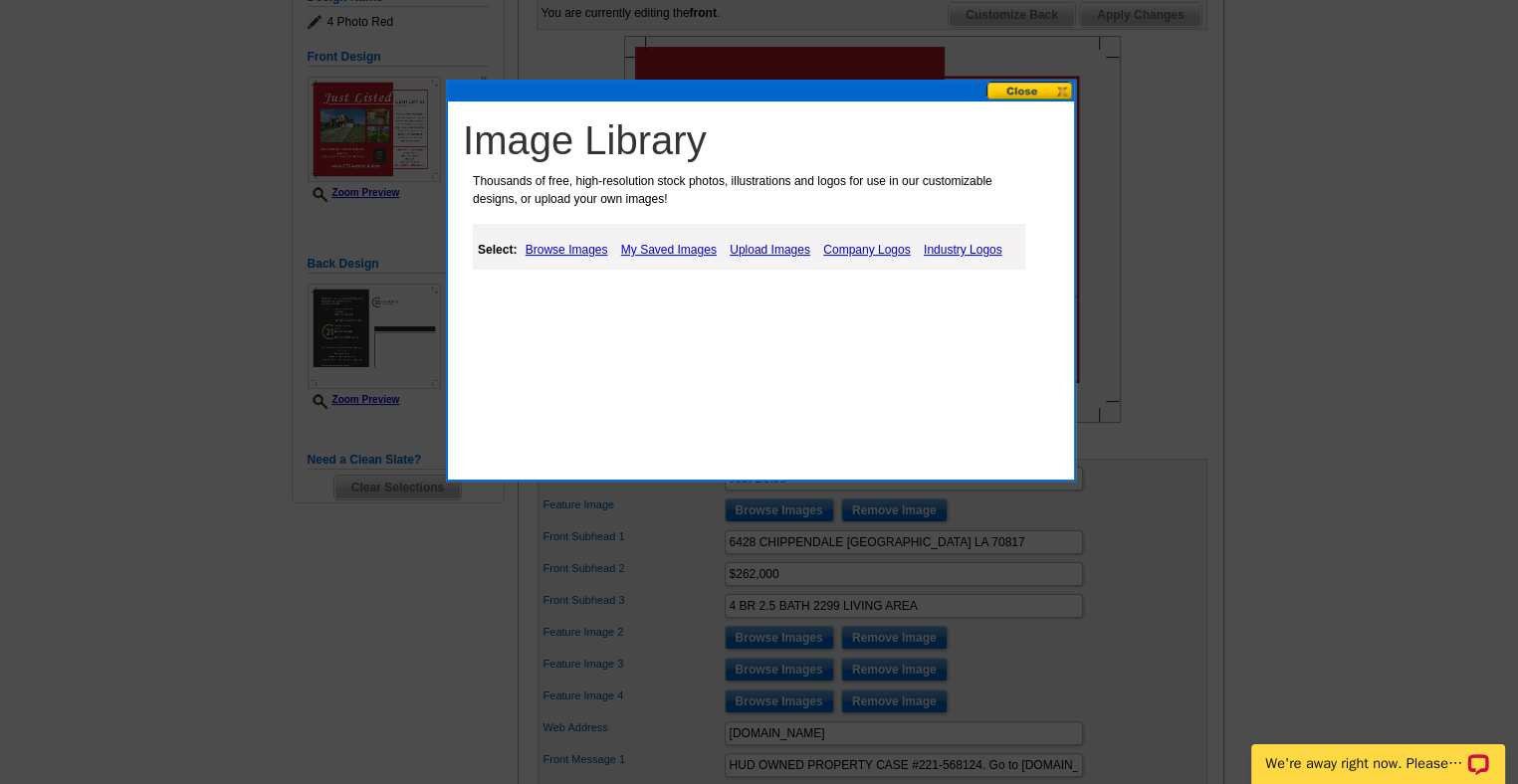 click on "Upload Images" at bounding box center [769, 250] 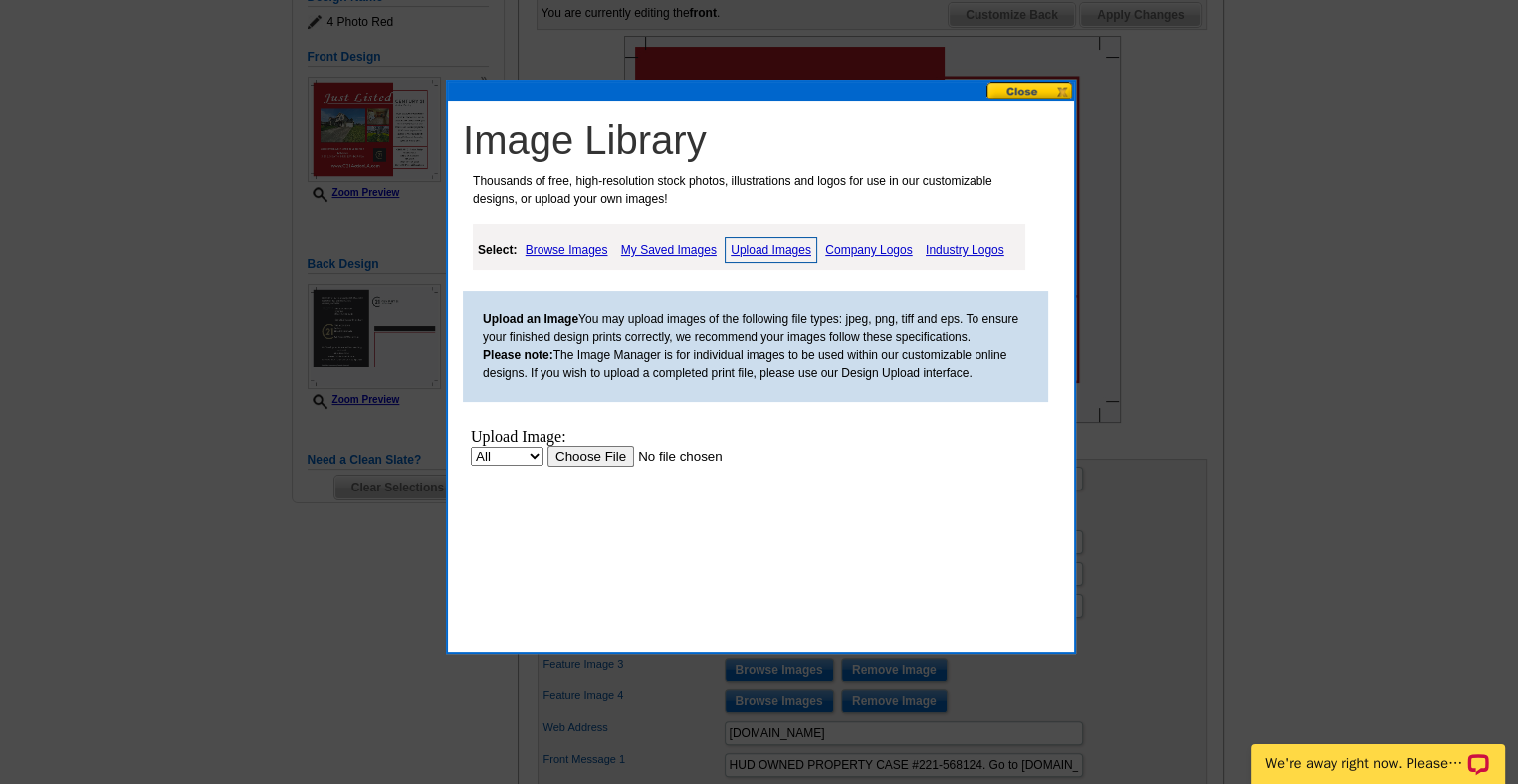 scroll, scrollTop: 0, scrollLeft: 0, axis: both 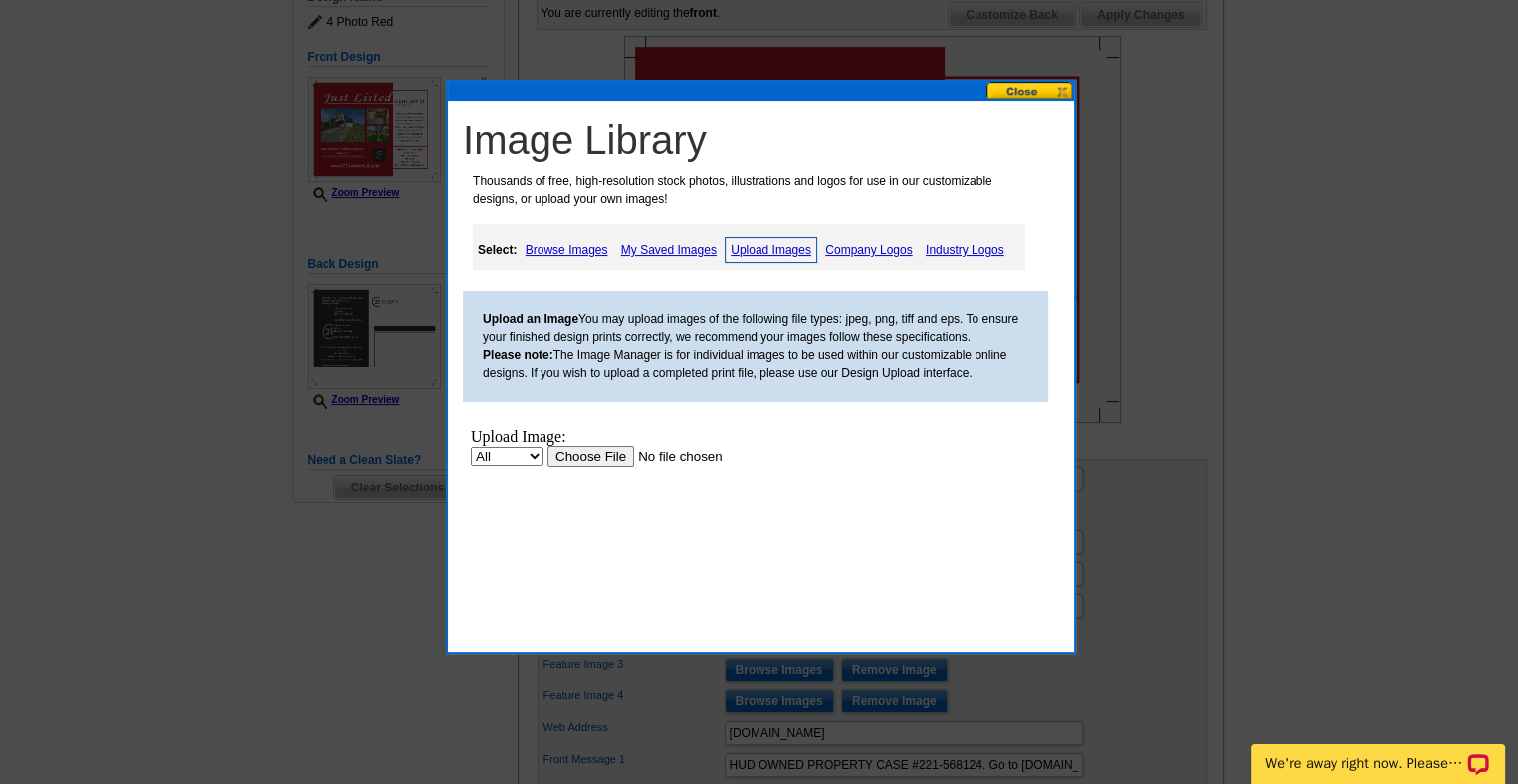 click on "Upload Image:
All
Property
Upload" at bounding box center [652, 515] 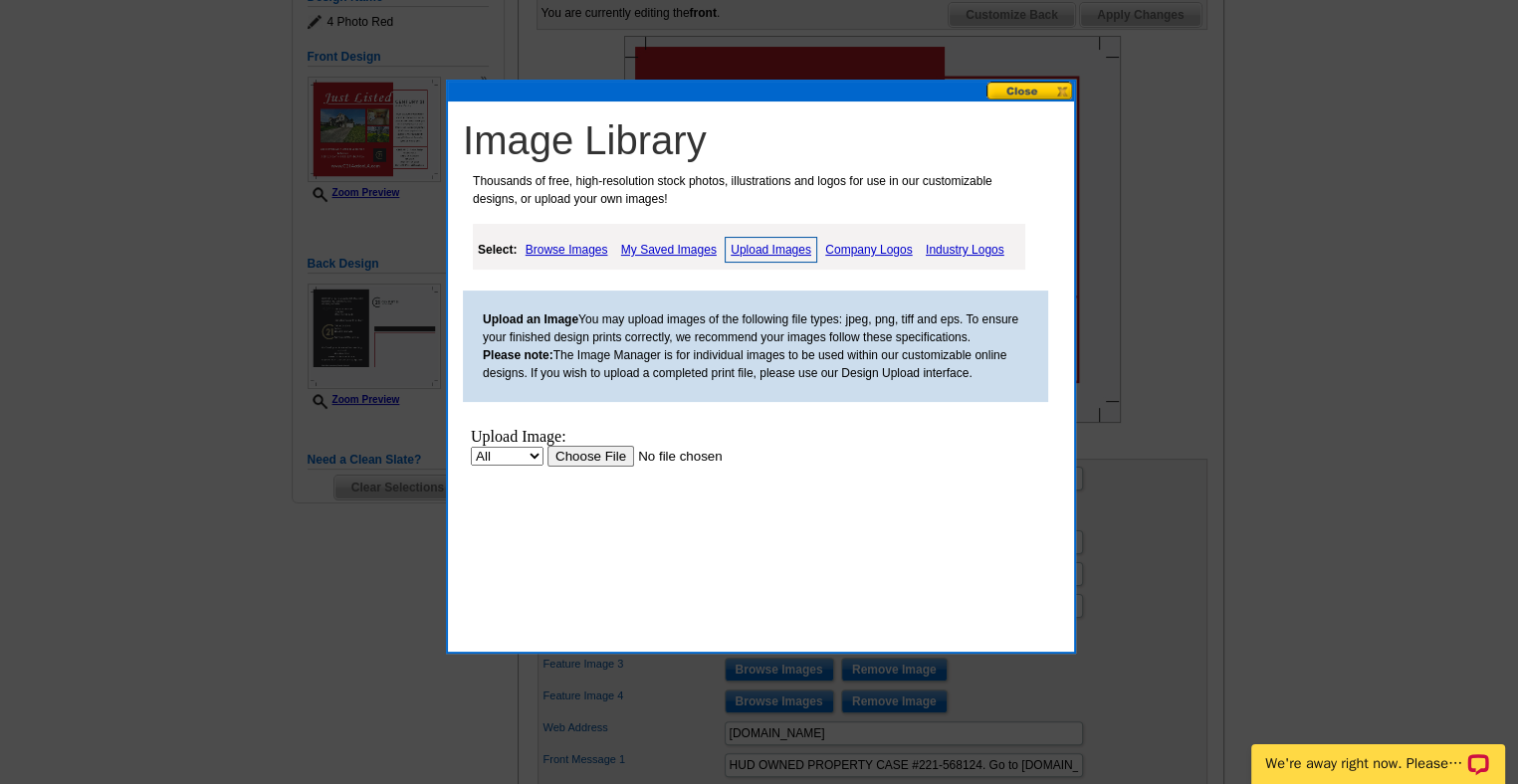 scroll, scrollTop: 0, scrollLeft: 0, axis: both 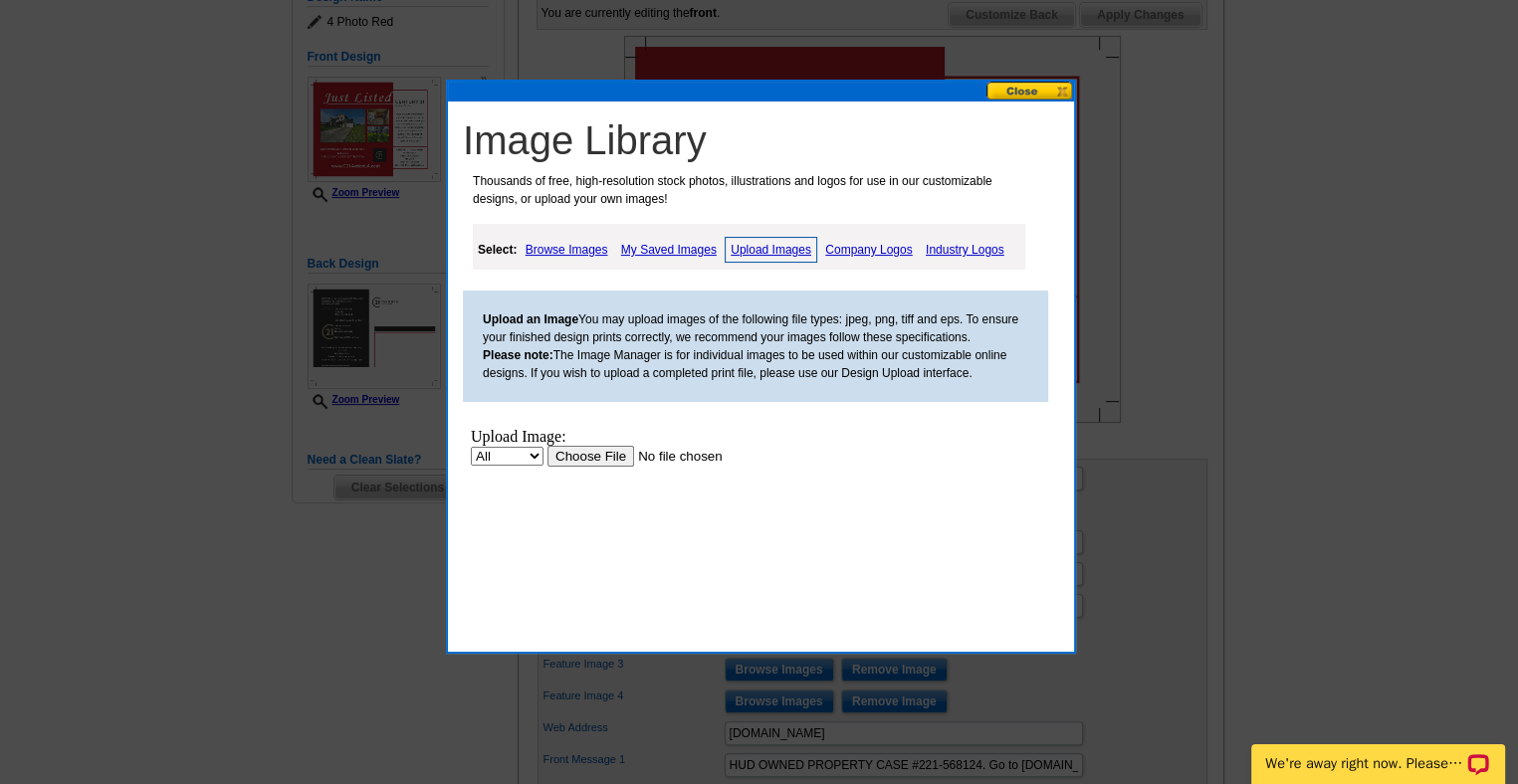 click at bounding box center [673, 456] 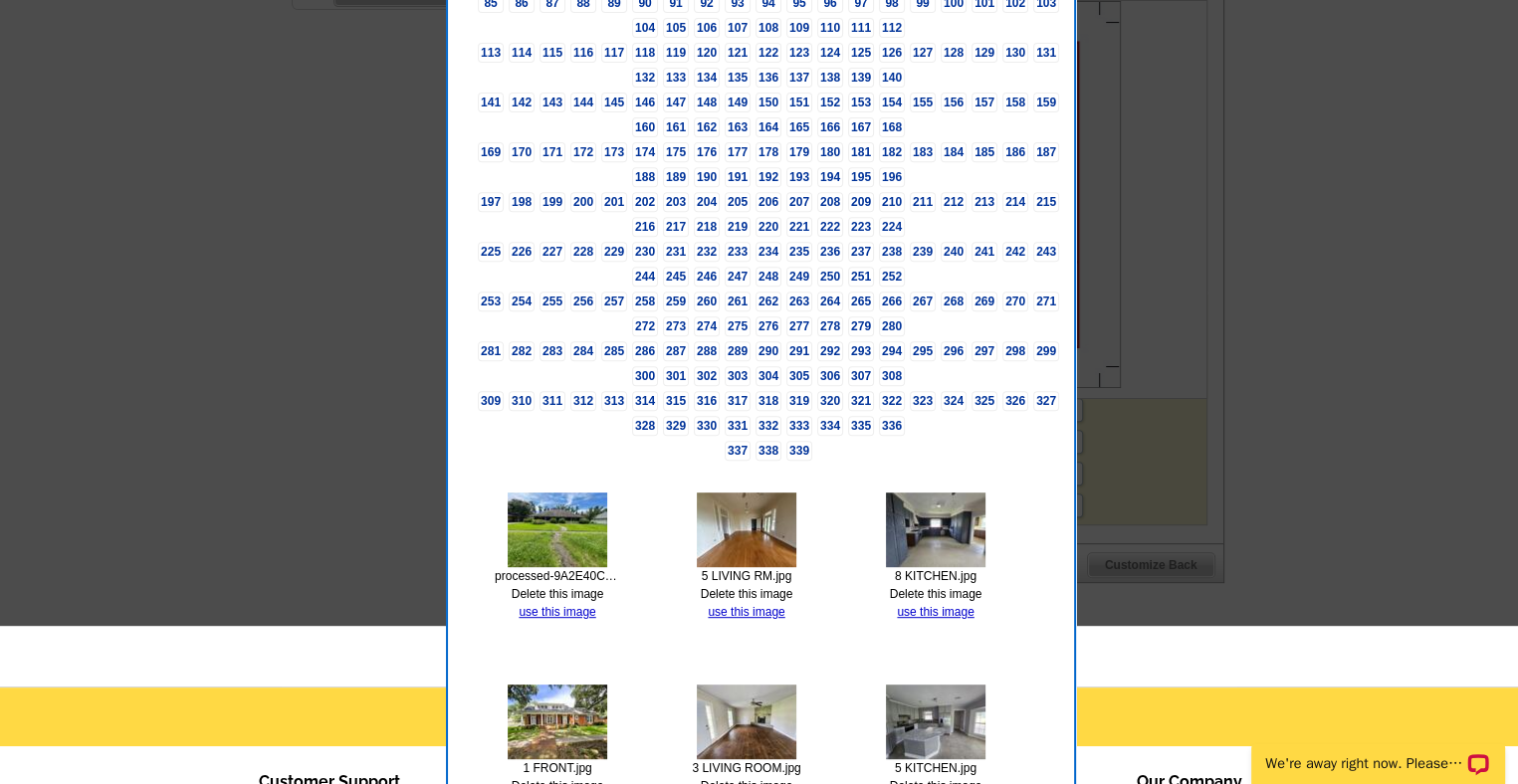 scroll, scrollTop: 812, scrollLeft: 0, axis: vertical 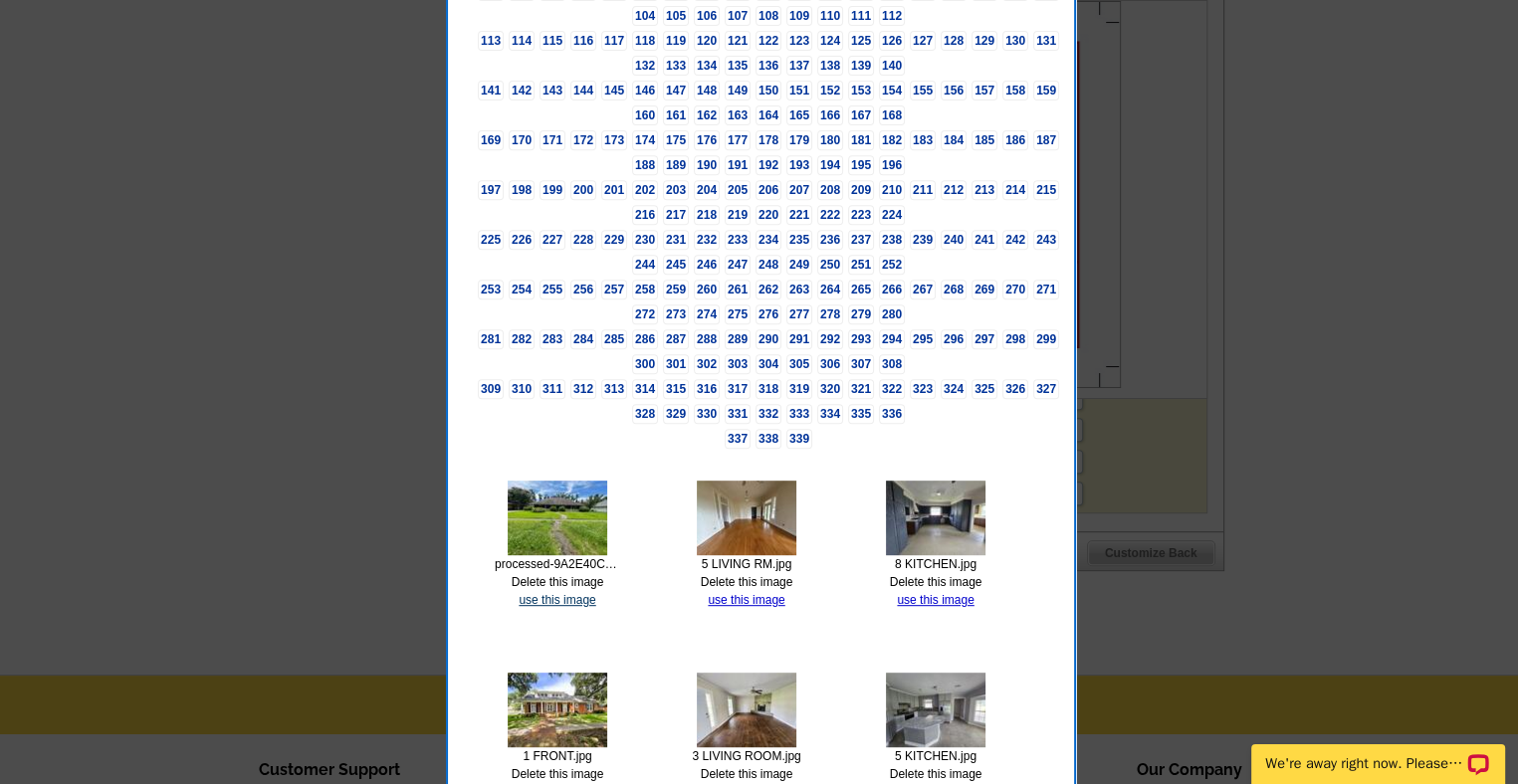 click on "use this image" at bounding box center (556, 600) 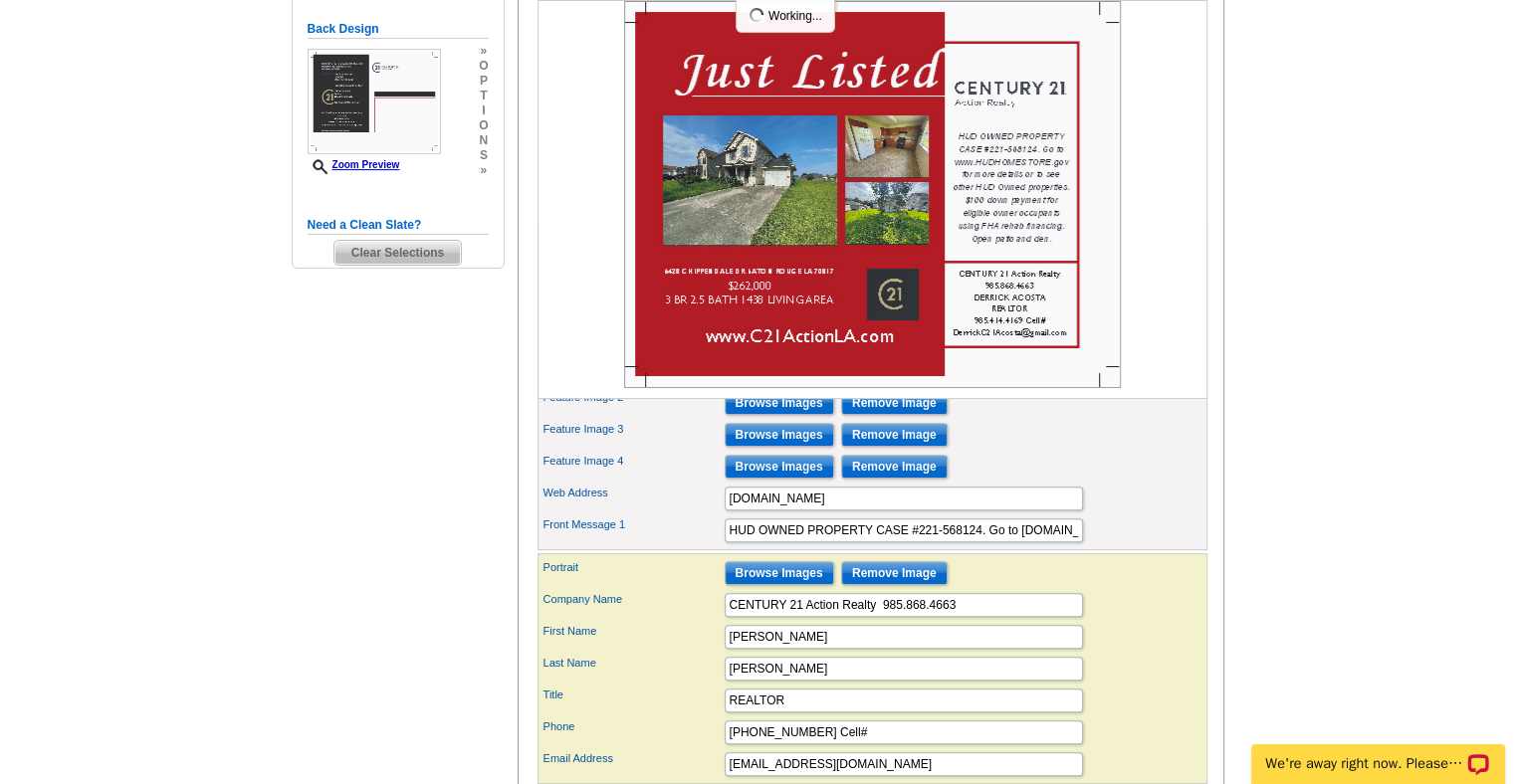 scroll, scrollTop: 543, scrollLeft: 0, axis: vertical 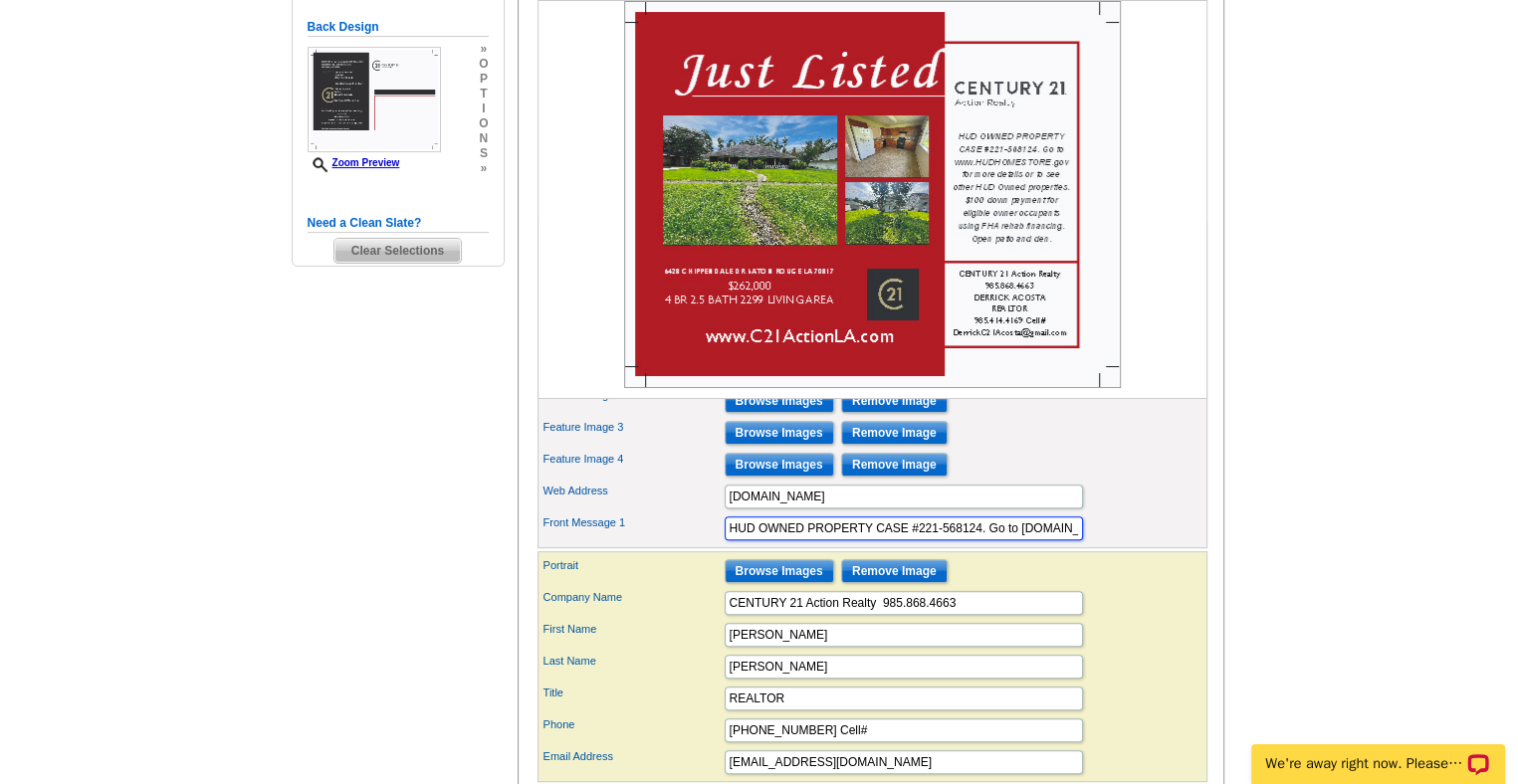 click on "HUD OWNED PROPERTY CASE #221-568124. Go to www.HUDHOMESTORE.gov for more details or to see other HUD Owned properties. $100 down payment for eligible owner occupants using FHA rehab financing. Open patio and den." at bounding box center (904, 528) 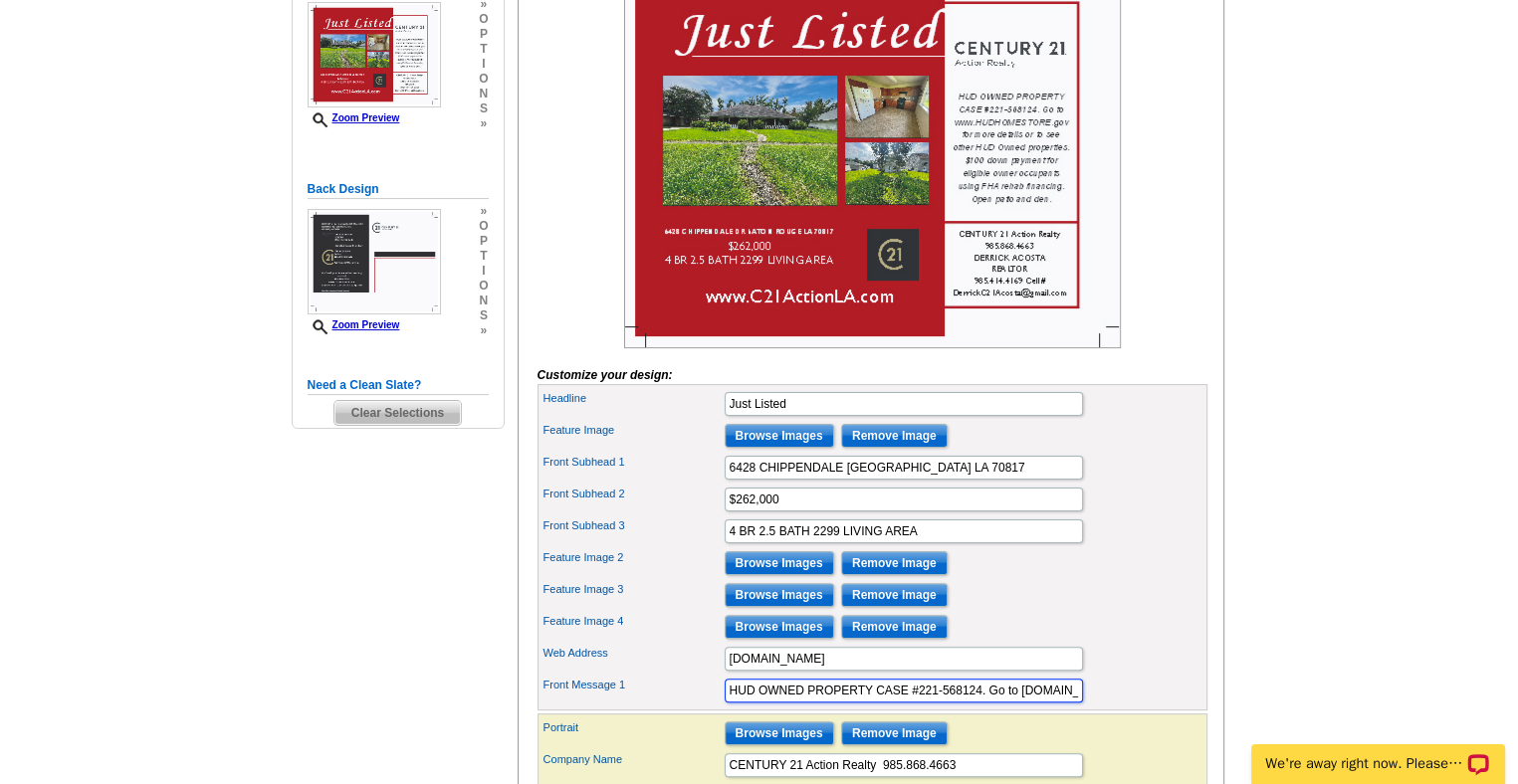 scroll, scrollTop: 369, scrollLeft: 0, axis: vertical 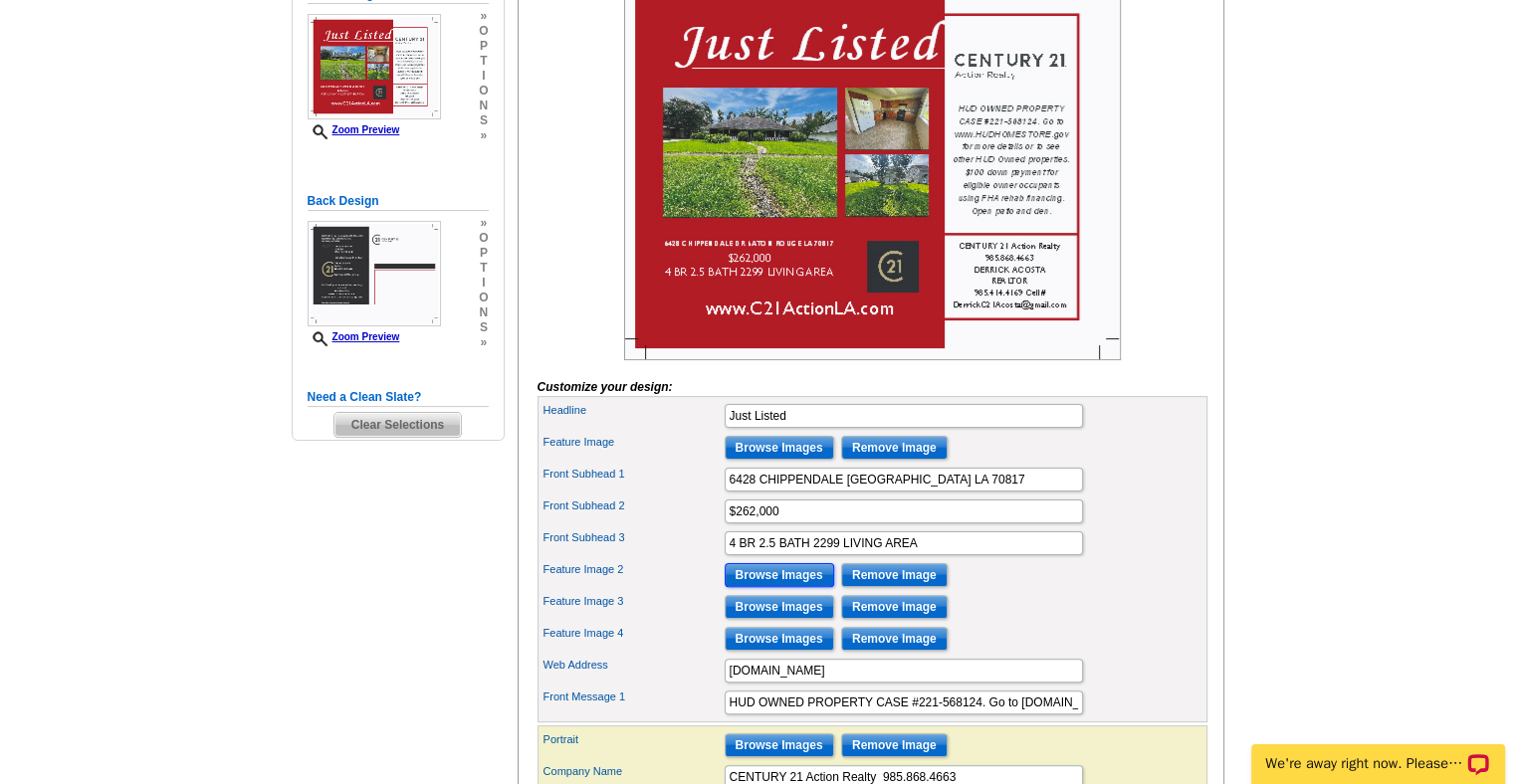click on "Browse Images" at bounding box center [779, 575] 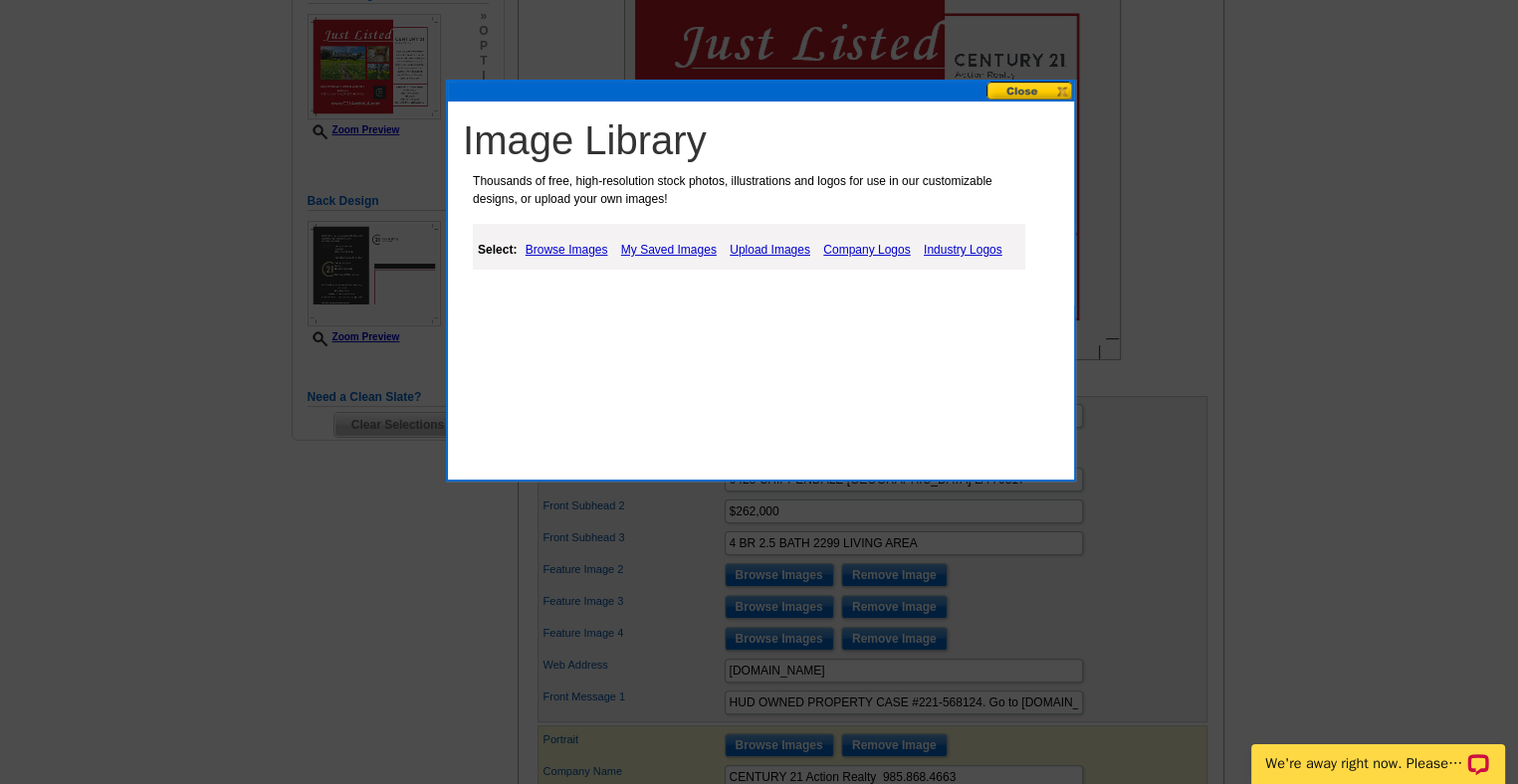 click on "Upload Images" at bounding box center (769, 250) 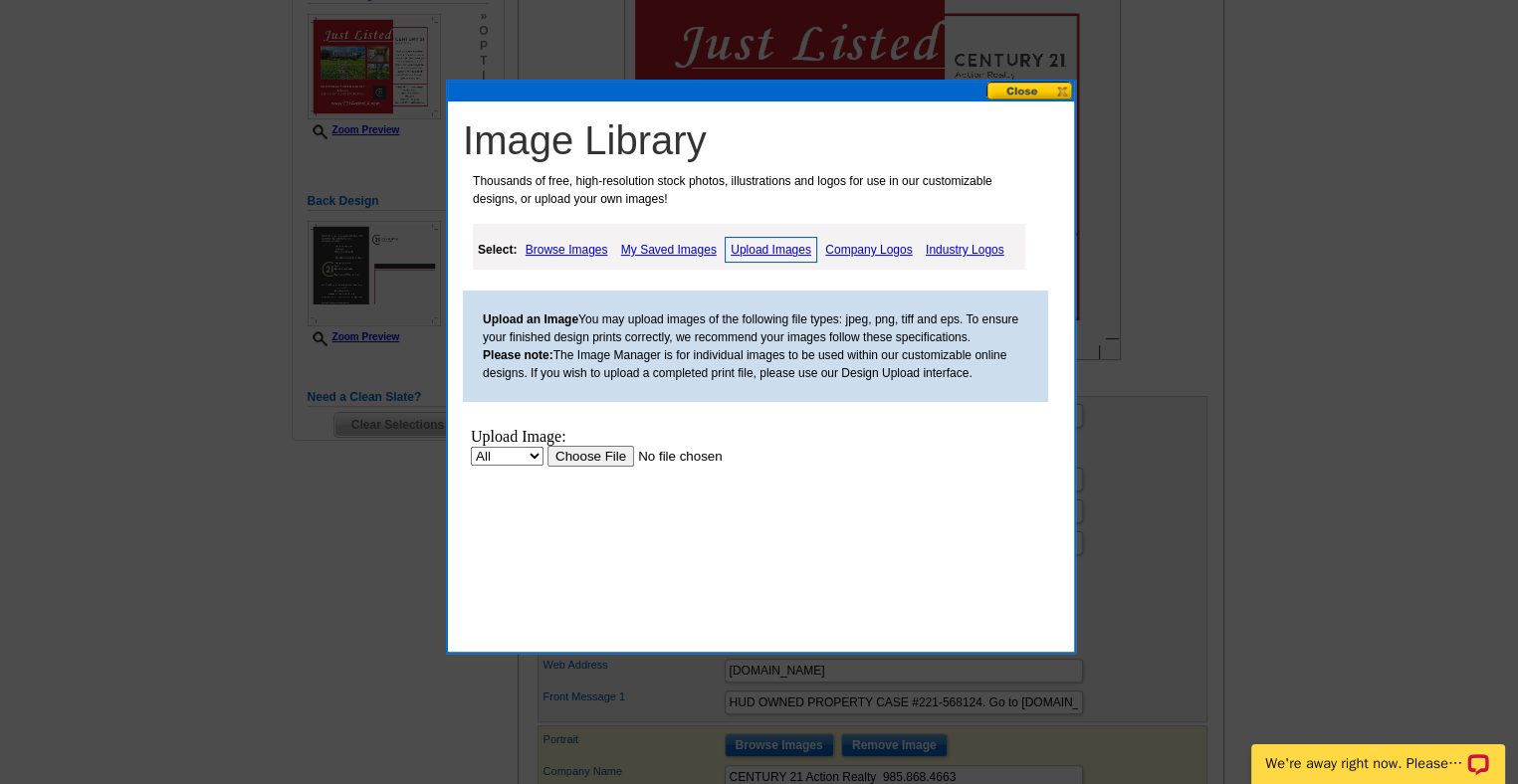 scroll, scrollTop: 0, scrollLeft: 0, axis: both 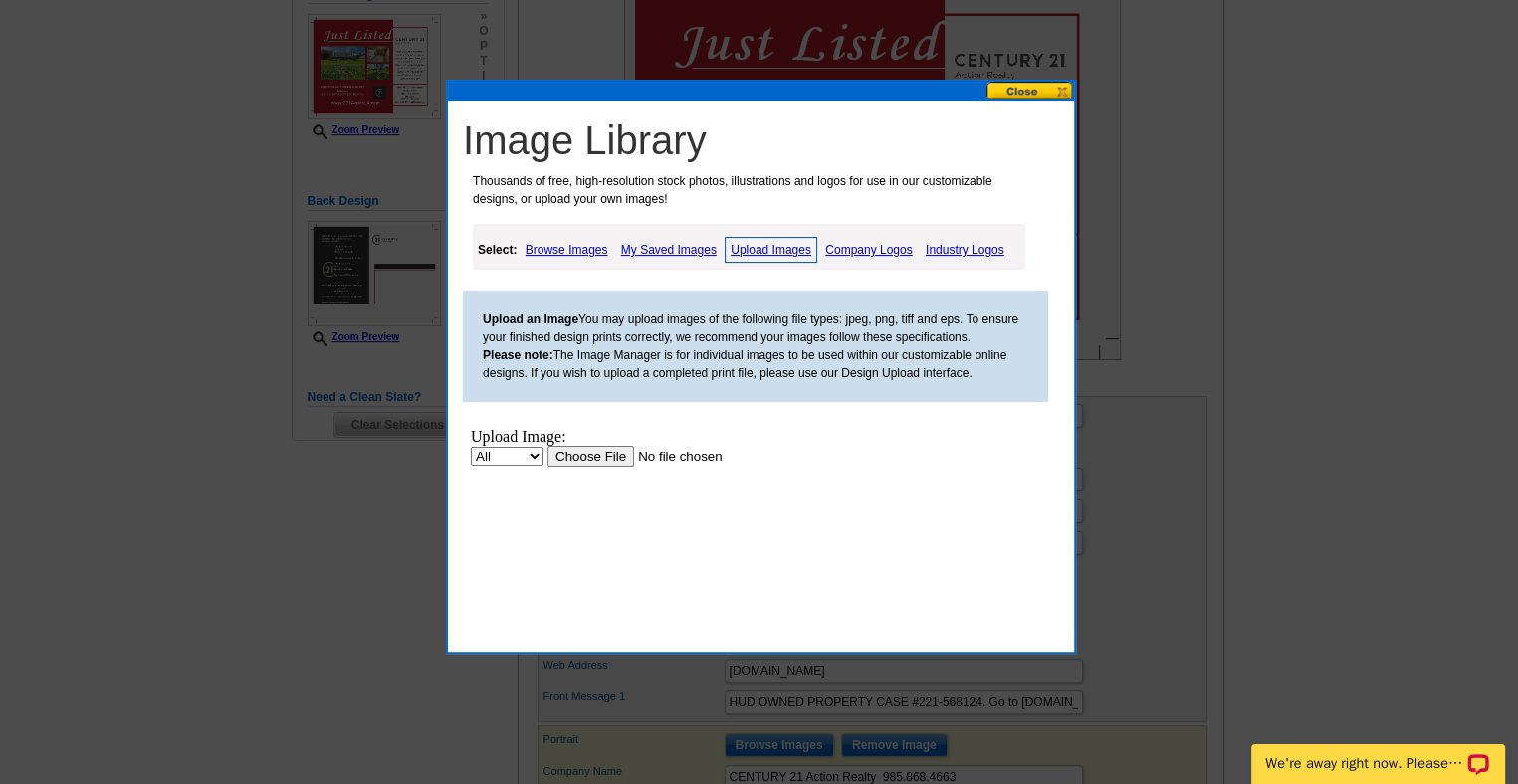 click at bounding box center [673, 456] 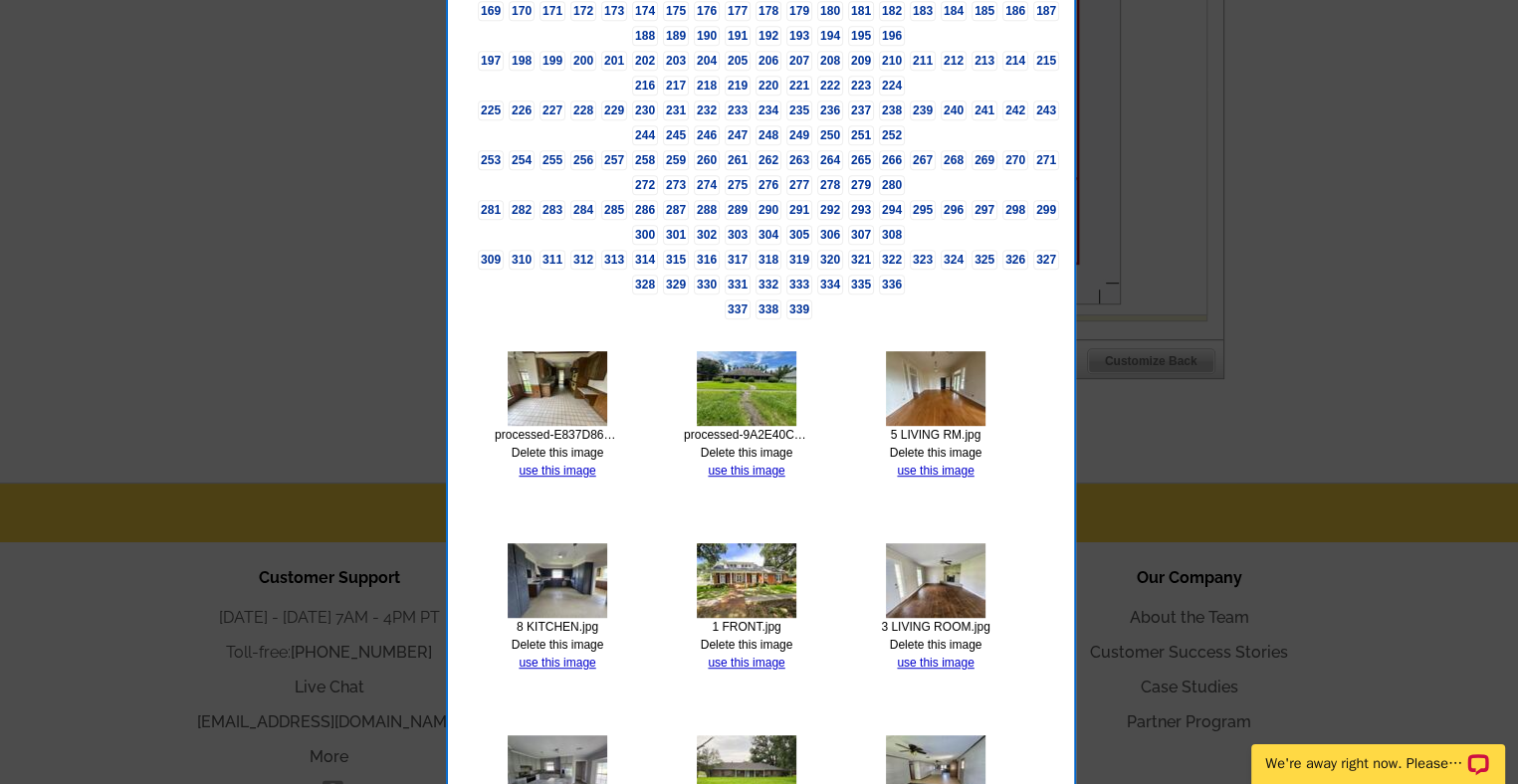 scroll, scrollTop: 1006, scrollLeft: 0, axis: vertical 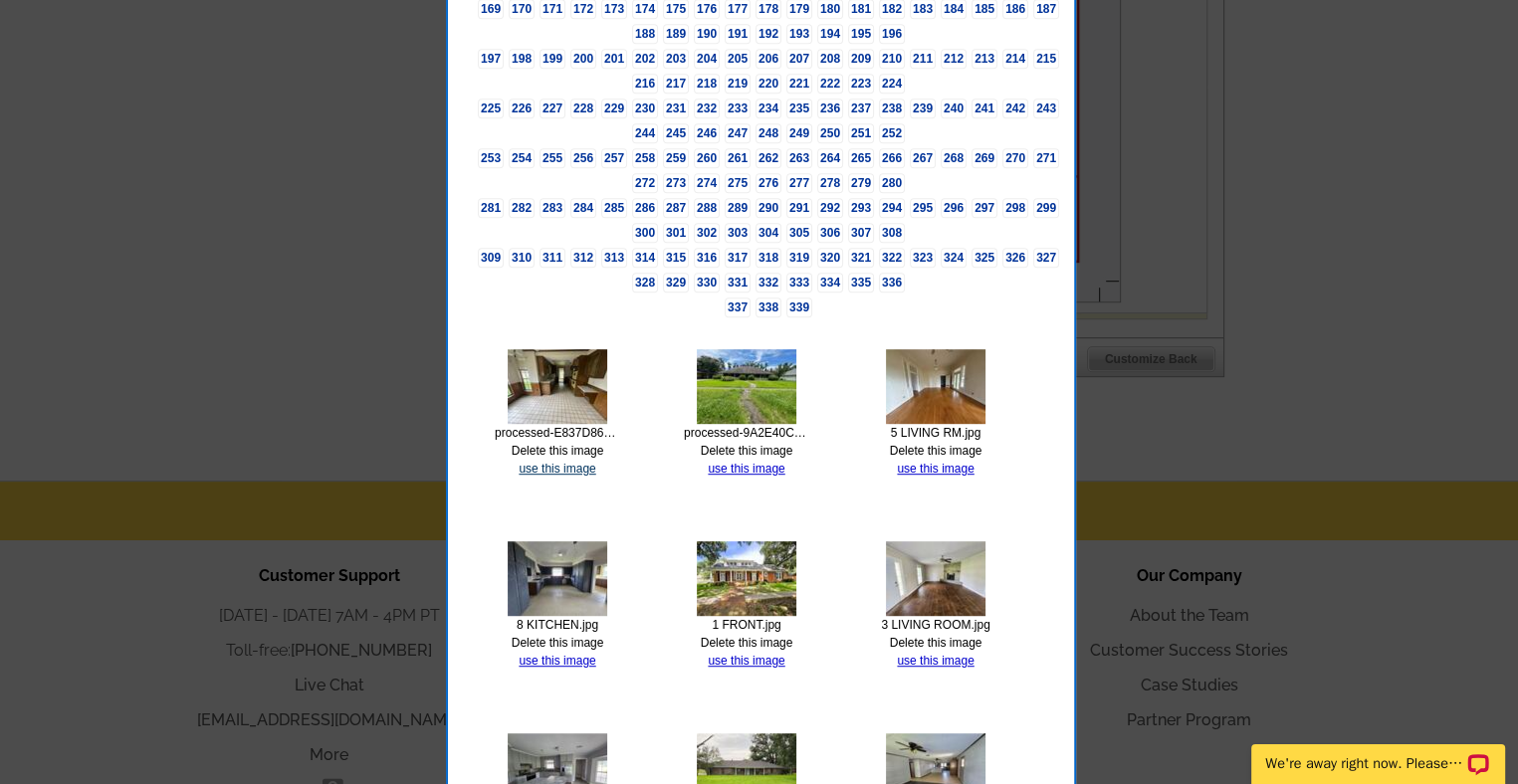 click on "use this image" at bounding box center [556, 469] 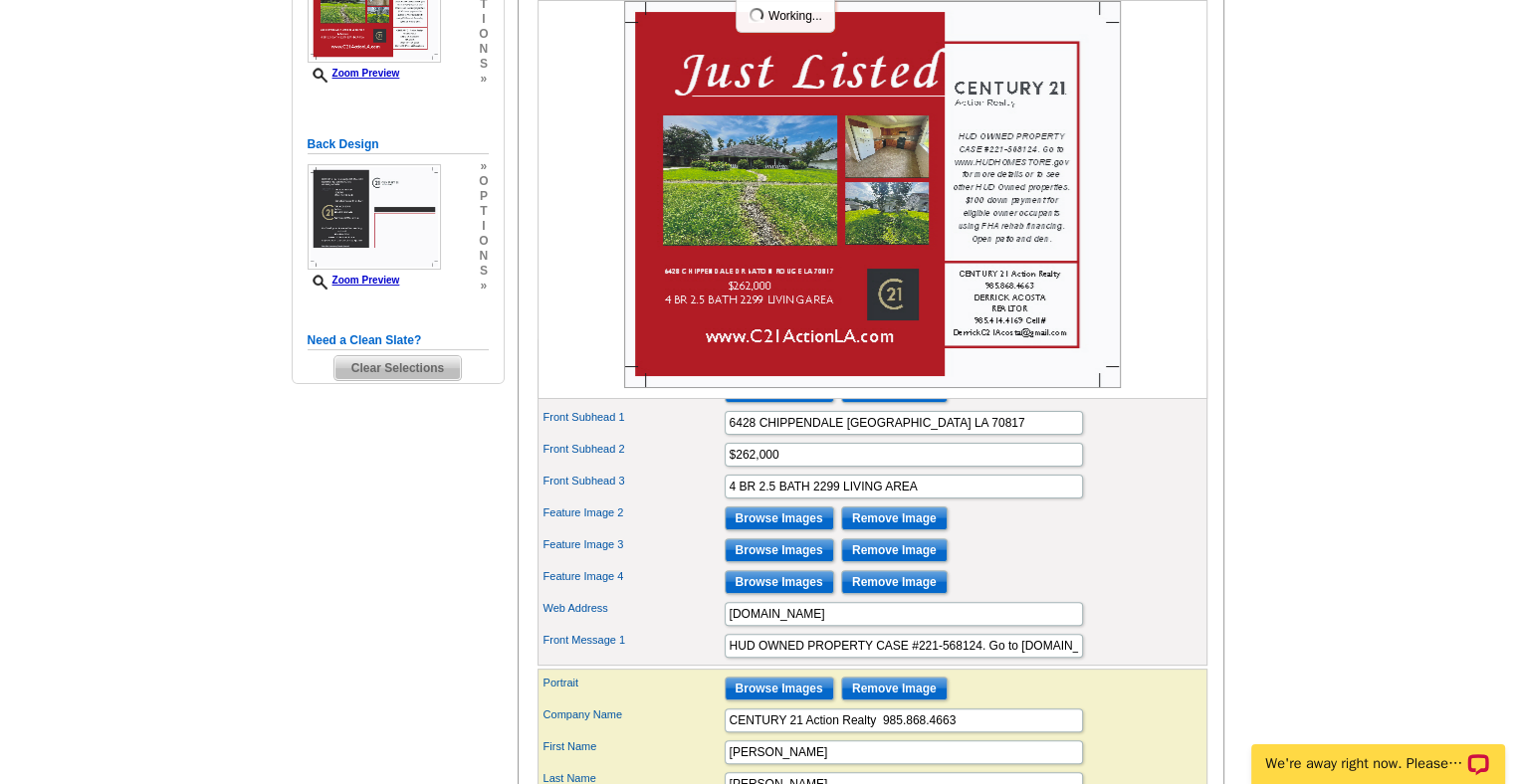 scroll, scrollTop: 429, scrollLeft: 0, axis: vertical 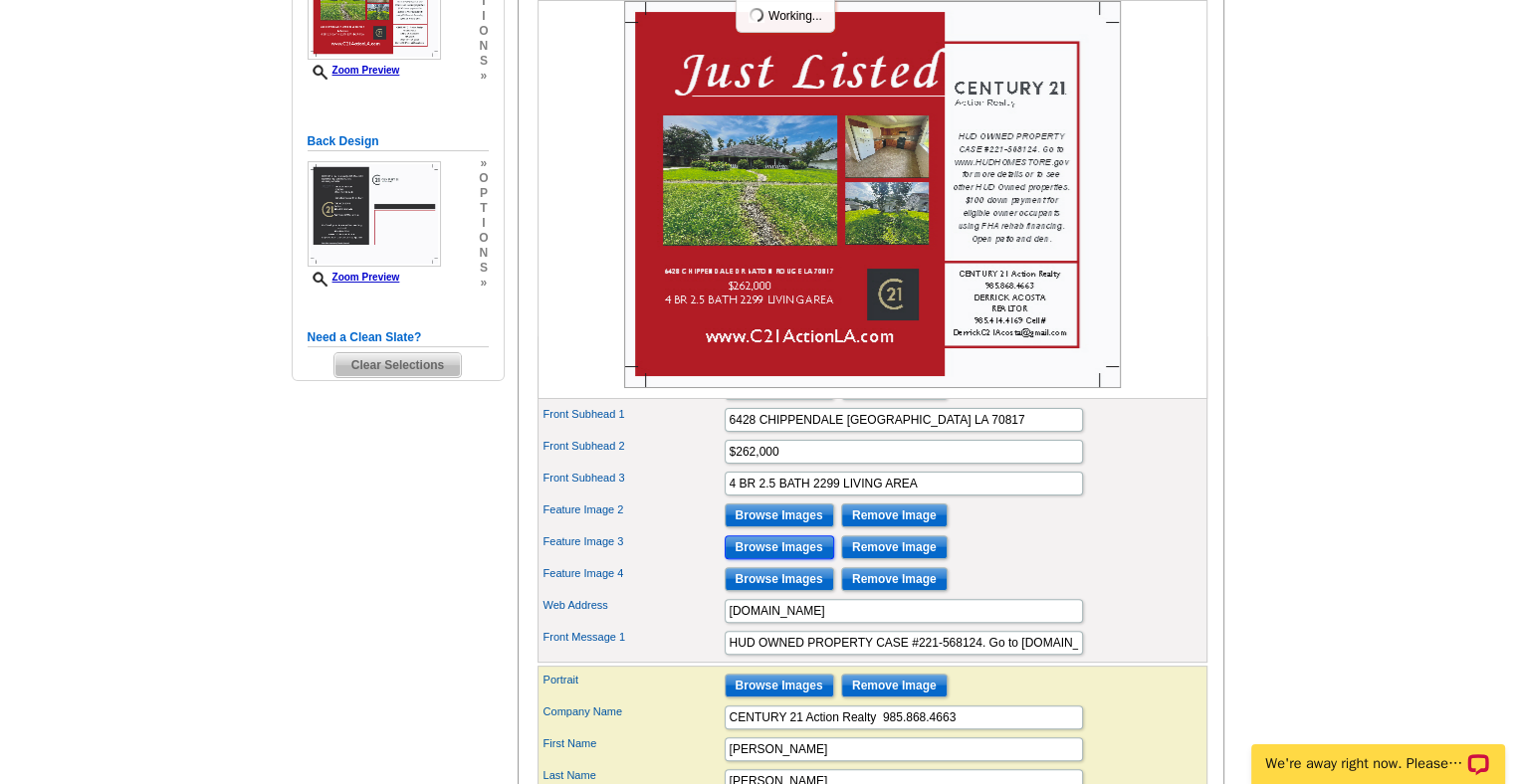 click on "Browse Images" at bounding box center (779, 547) 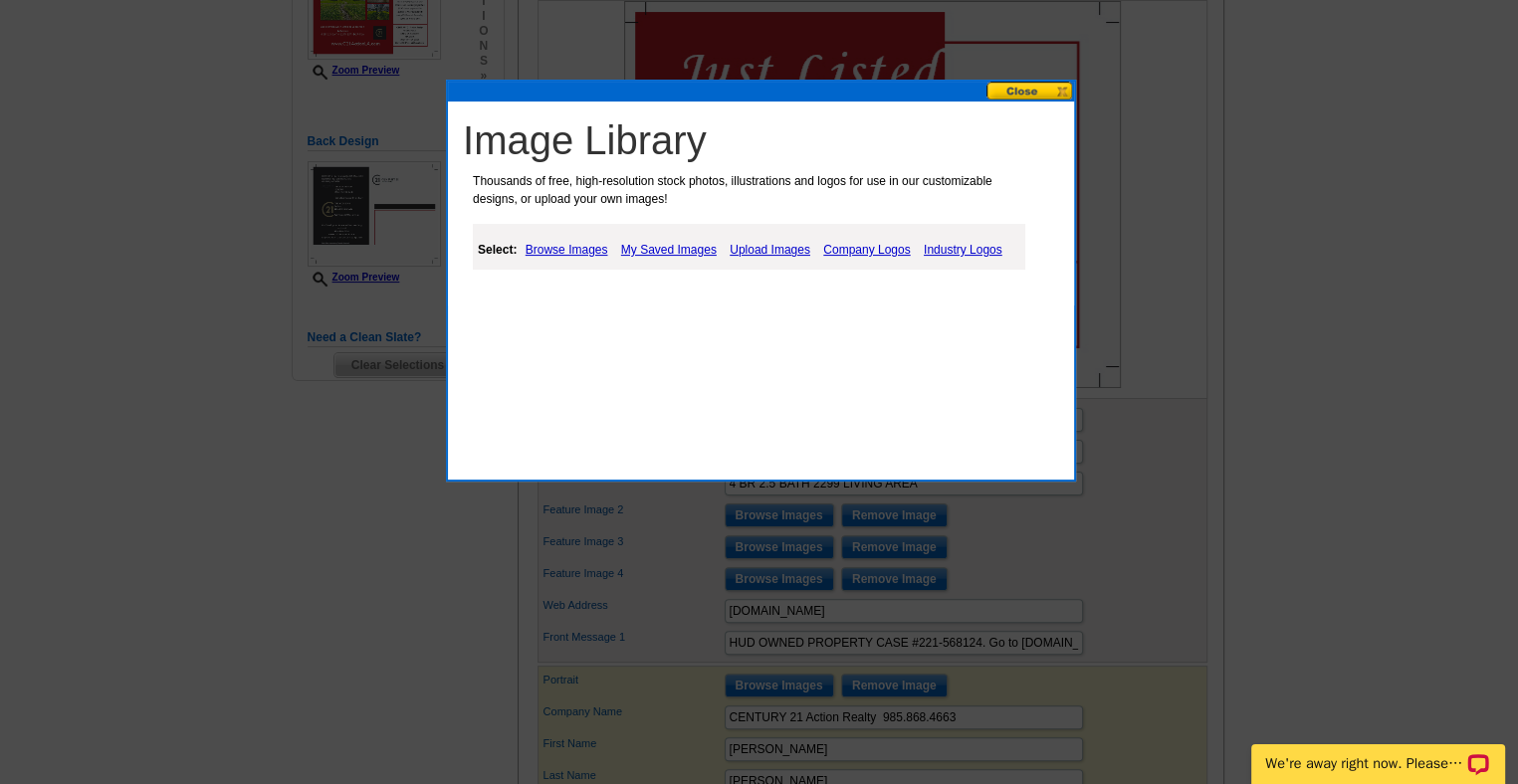 click on "Upload Images" at bounding box center [769, 250] 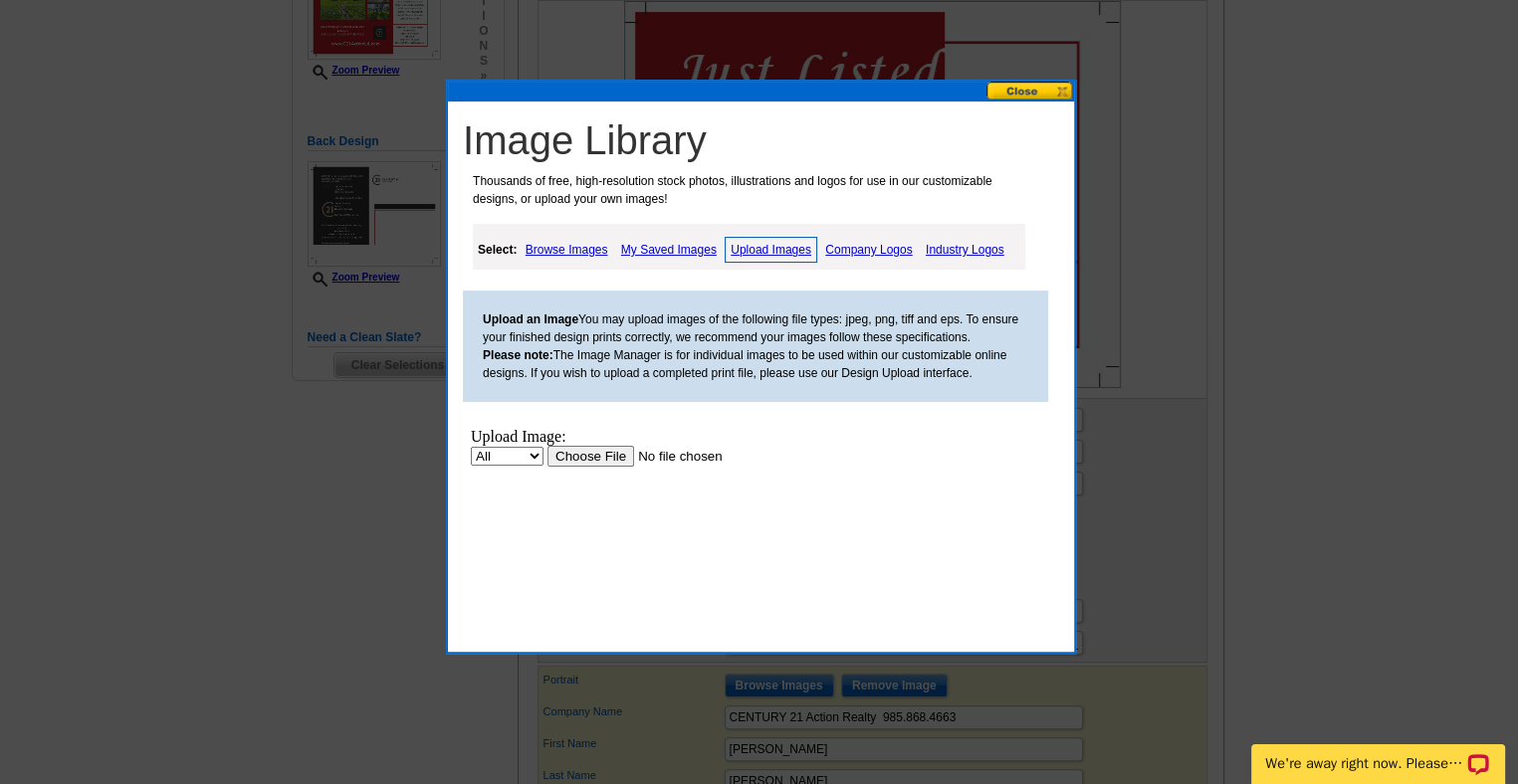 scroll, scrollTop: 0, scrollLeft: 0, axis: both 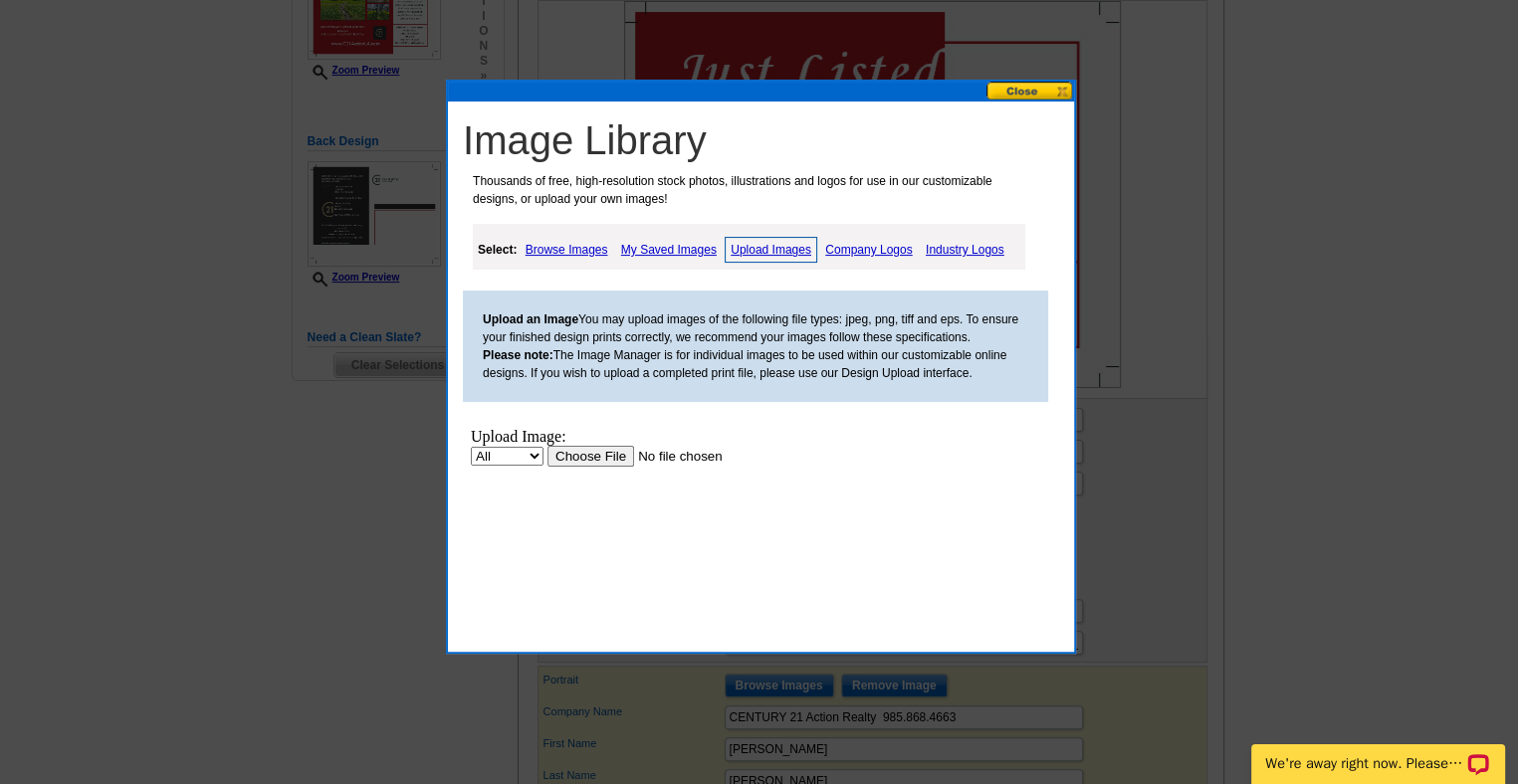 click at bounding box center (673, 456) 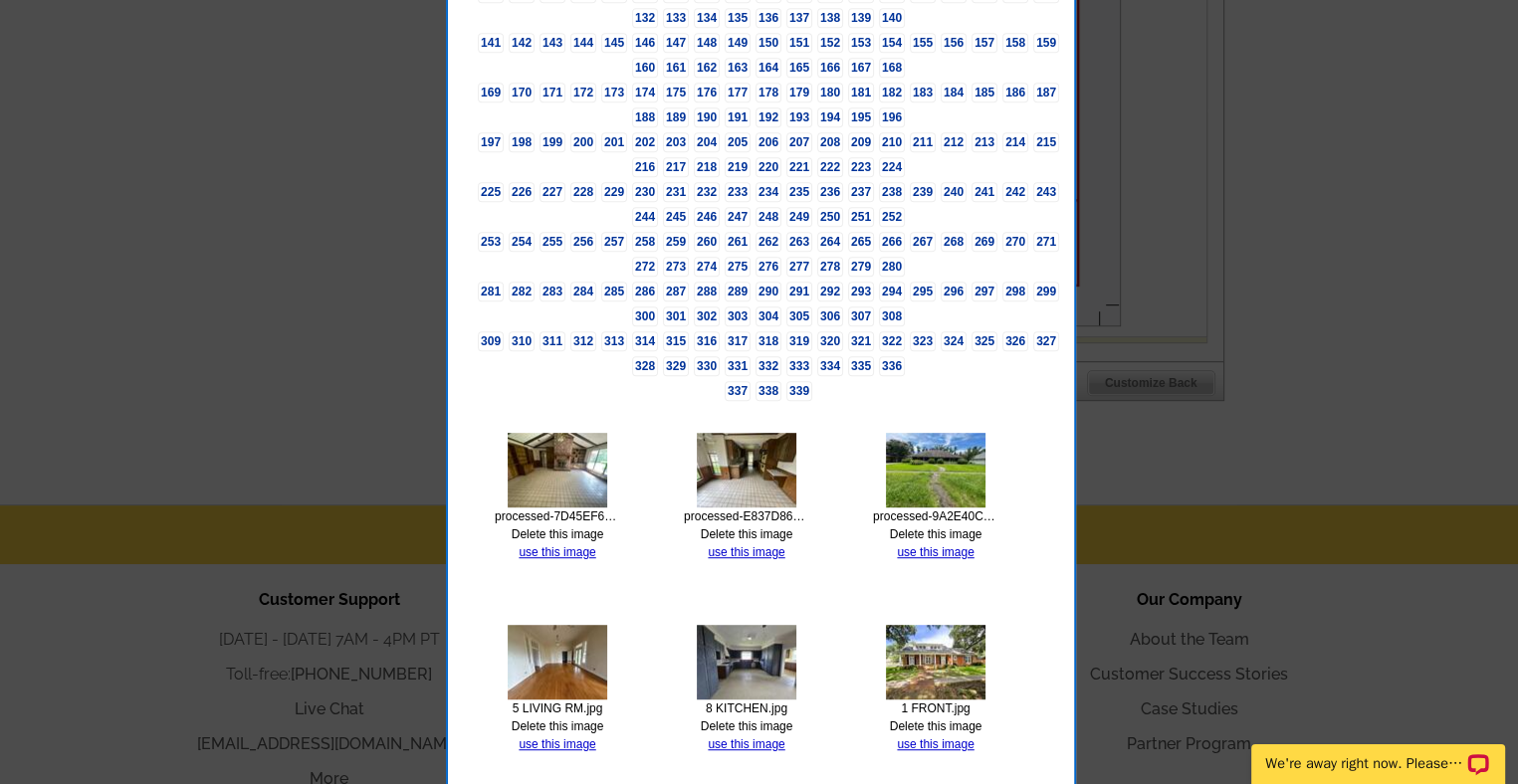 scroll, scrollTop: 1022, scrollLeft: 0, axis: vertical 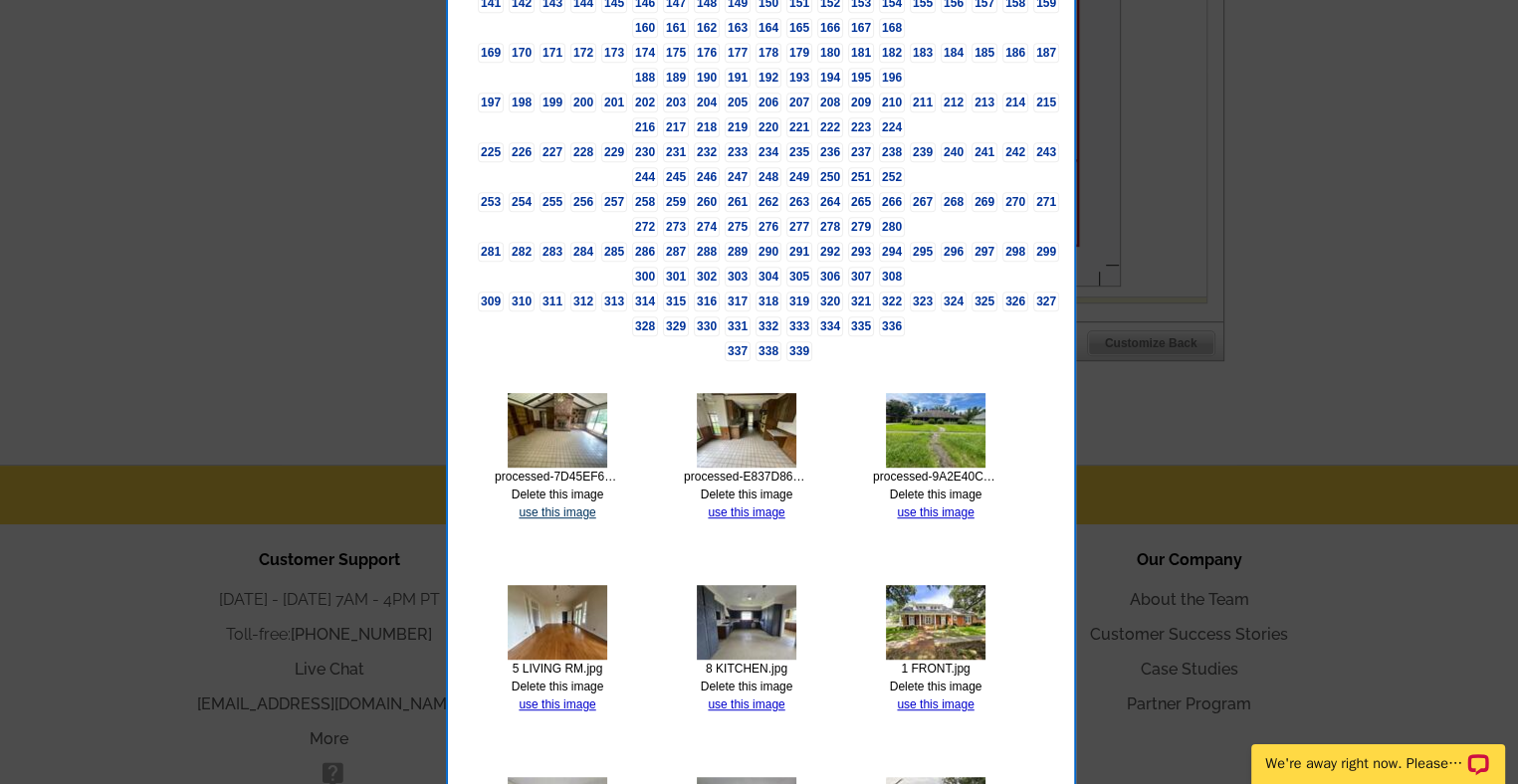 click on "use this image" at bounding box center [556, 512] 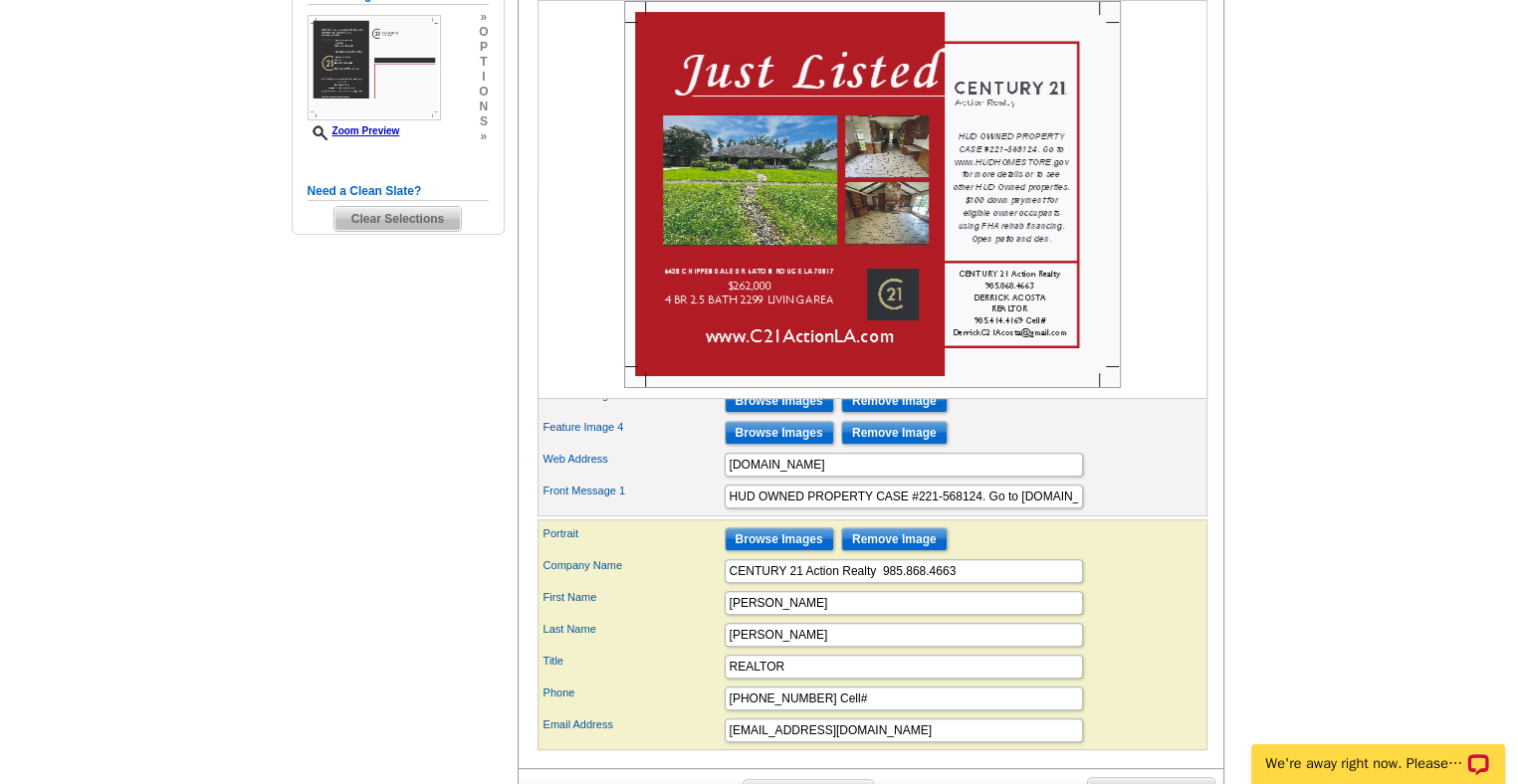 scroll, scrollTop: 581, scrollLeft: 0, axis: vertical 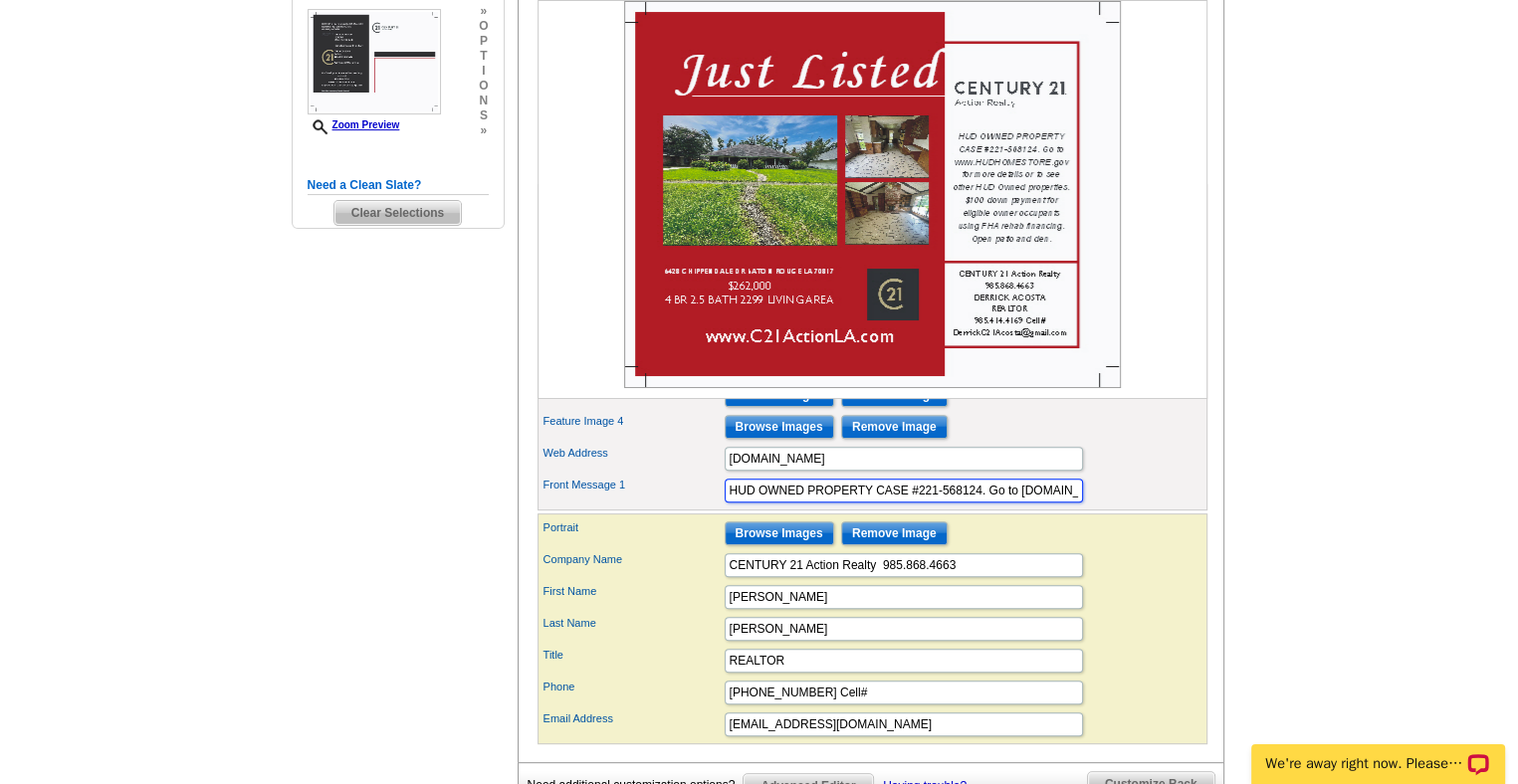 click on "HUD OWNED PROPERTY CASE #221-568124. Go to www.HUDHOMESTORE.gov for more details or to see other HUD Owned properties. $100 down payment for eligible owner occupants using FHA rehab financing. Open patio and den." at bounding box center [904, 490] 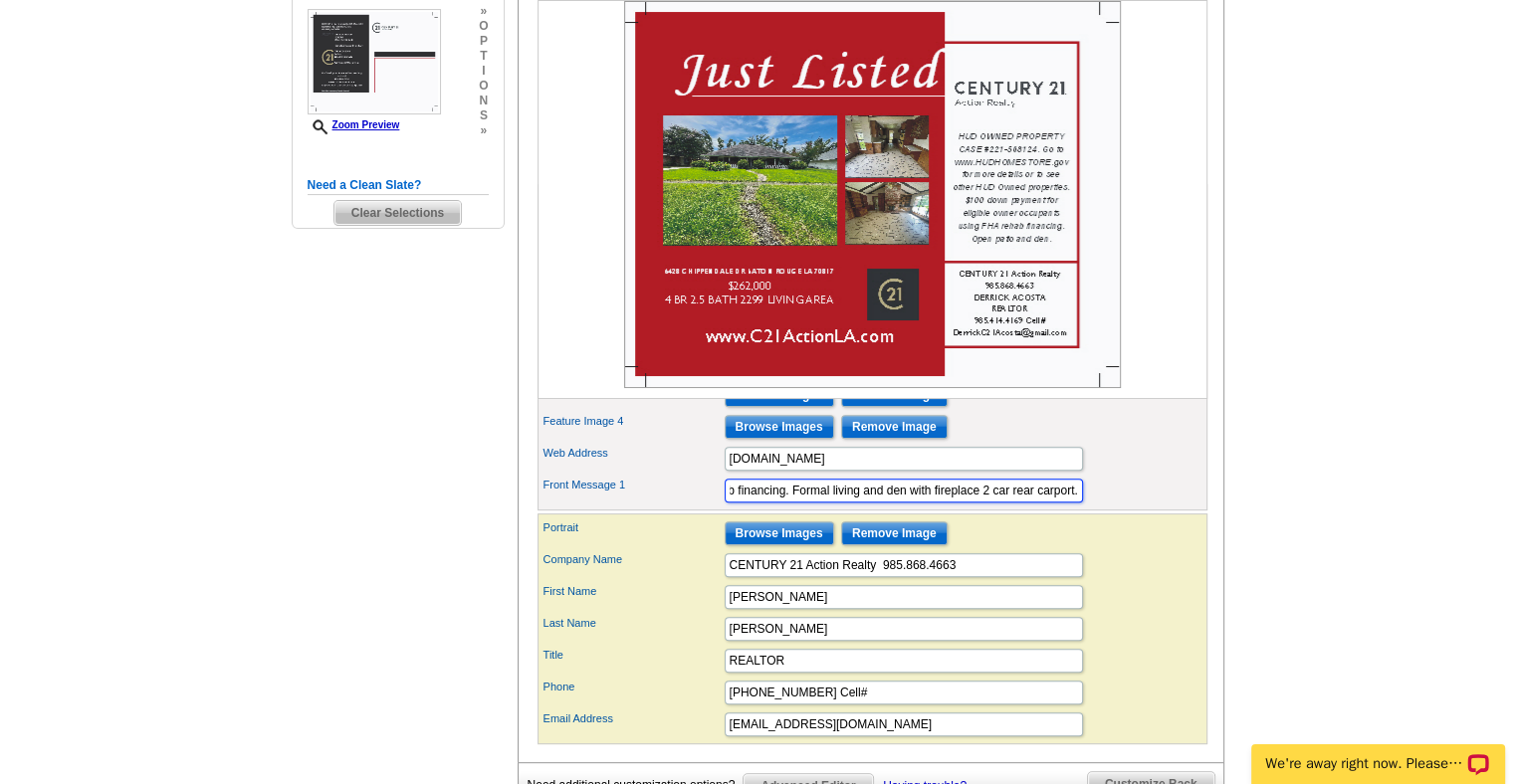 scroll, scrollTop: 0, scrollLeft: 1094, axis: horizontal 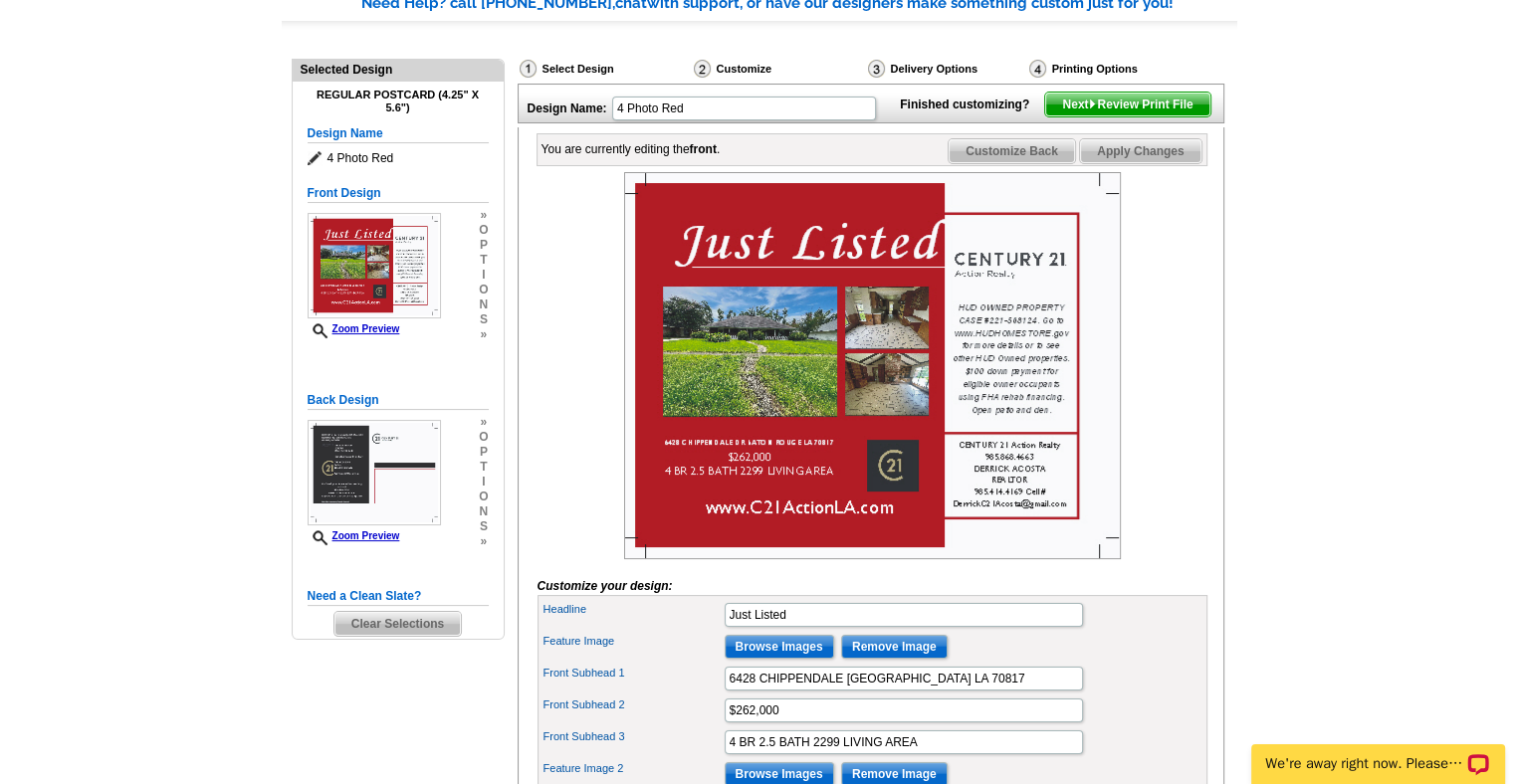 type on "HUD OWNED PROPERTY CASE #221-476756. Go to www.HUDHOMESTORE.gov for more details or to see other HUD Owned properties. $100 down payment for eligible owner occupants using FHA rehab financing. Formal living and den with fireplace 2 car rear carport." 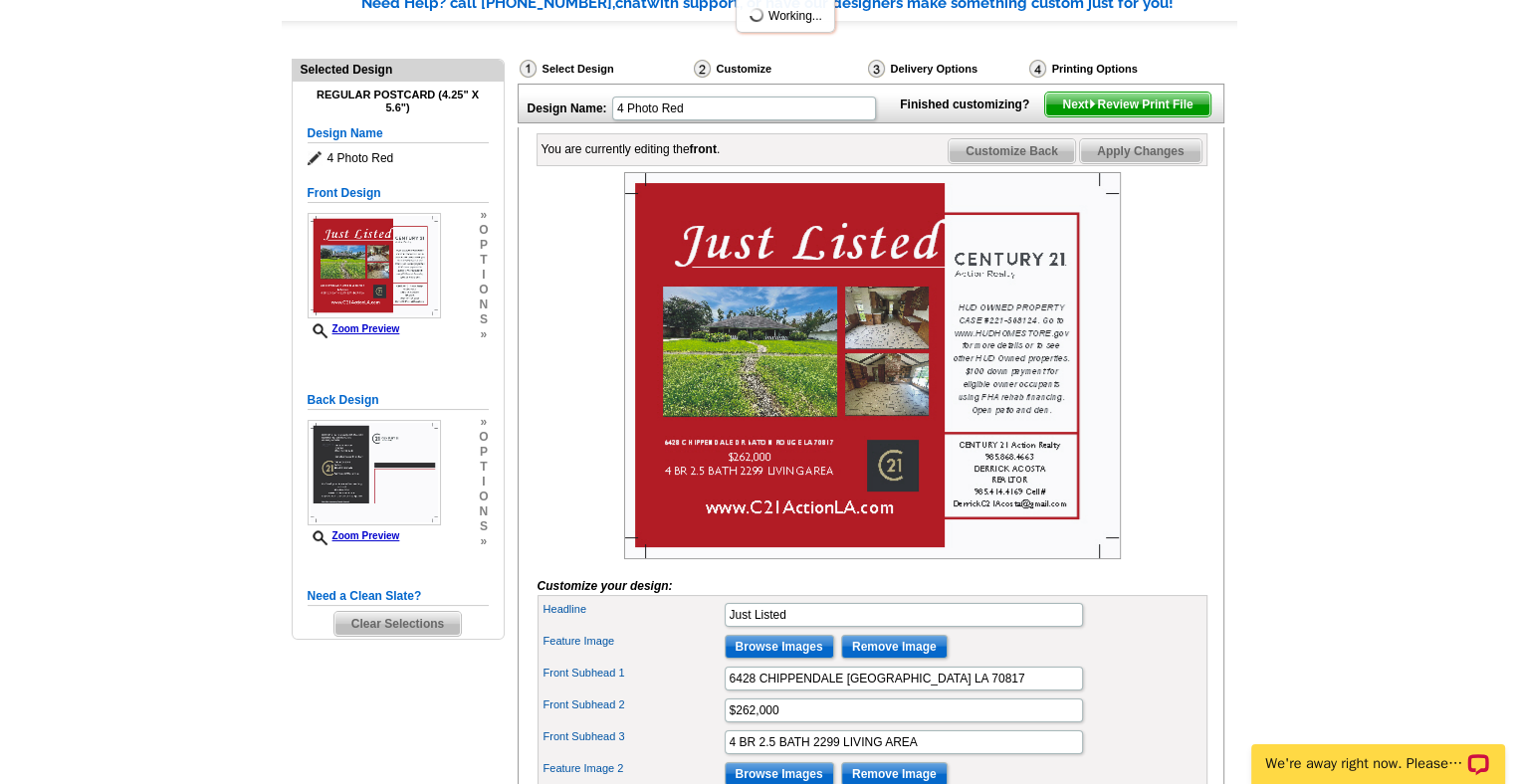 click on "Apply Changes" at bounding box center [1140, 151] 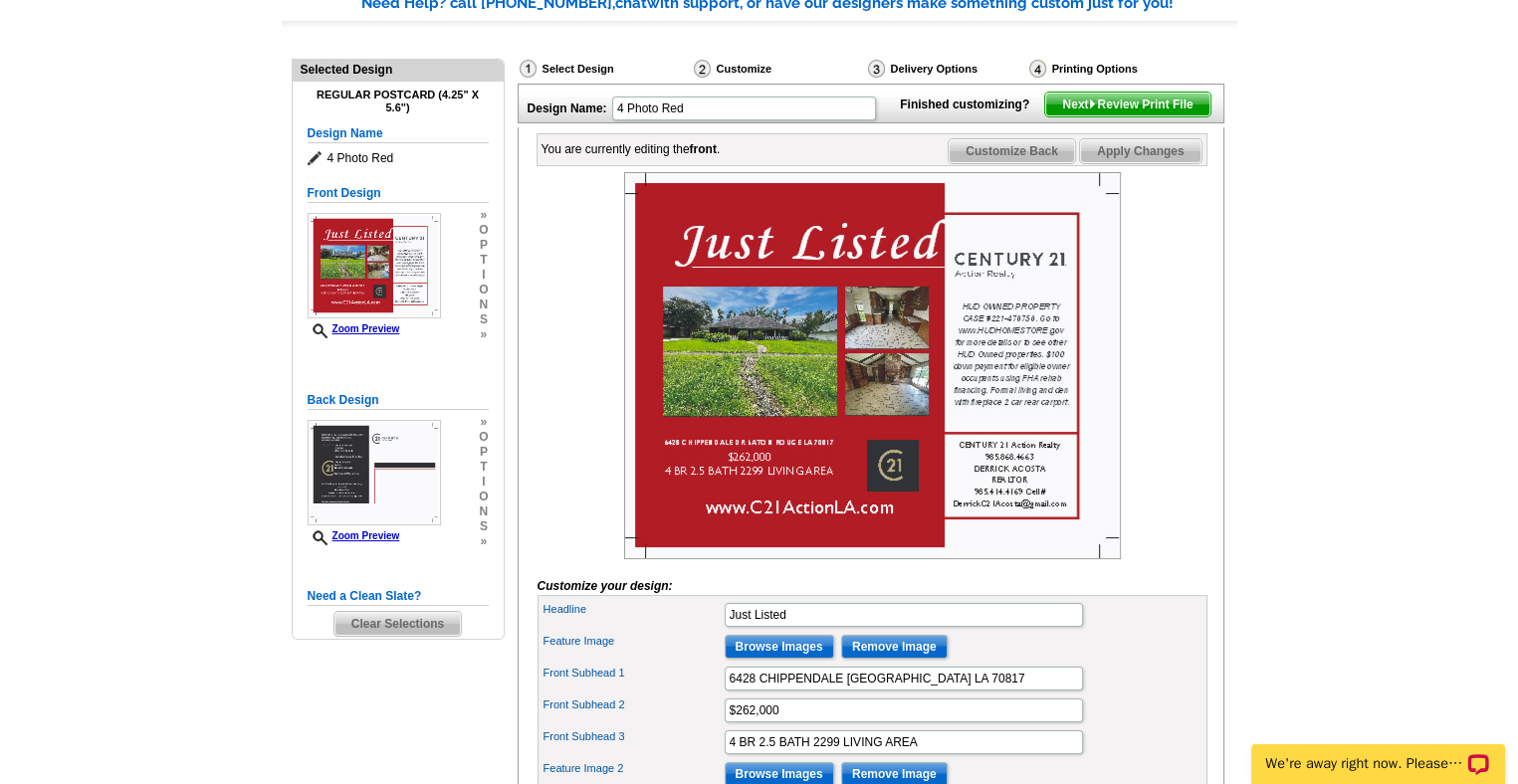 click on "Customize Back" at bounding box center [1011, 151] 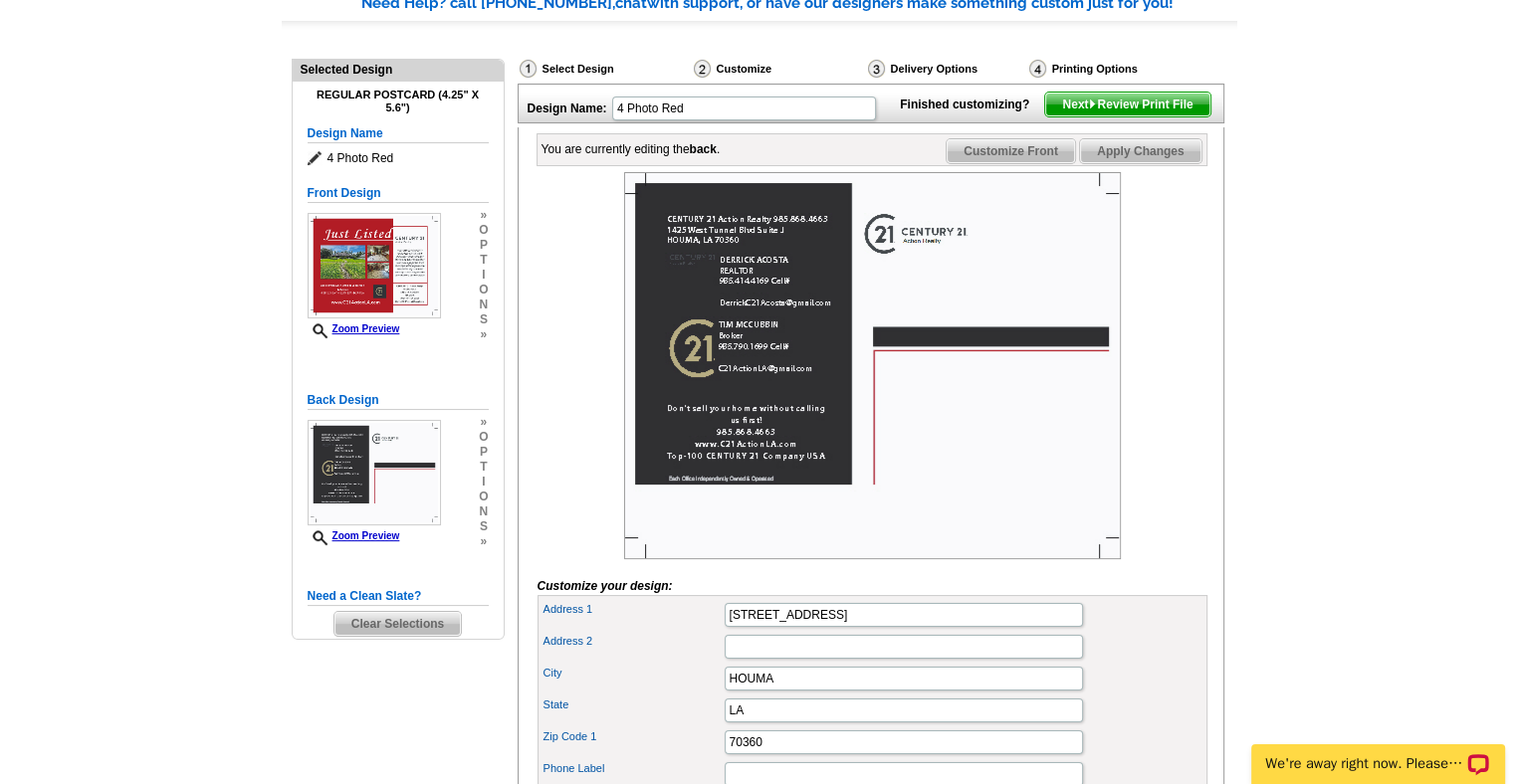 click on "Apply Changes" at bounding box center (1140, 151) 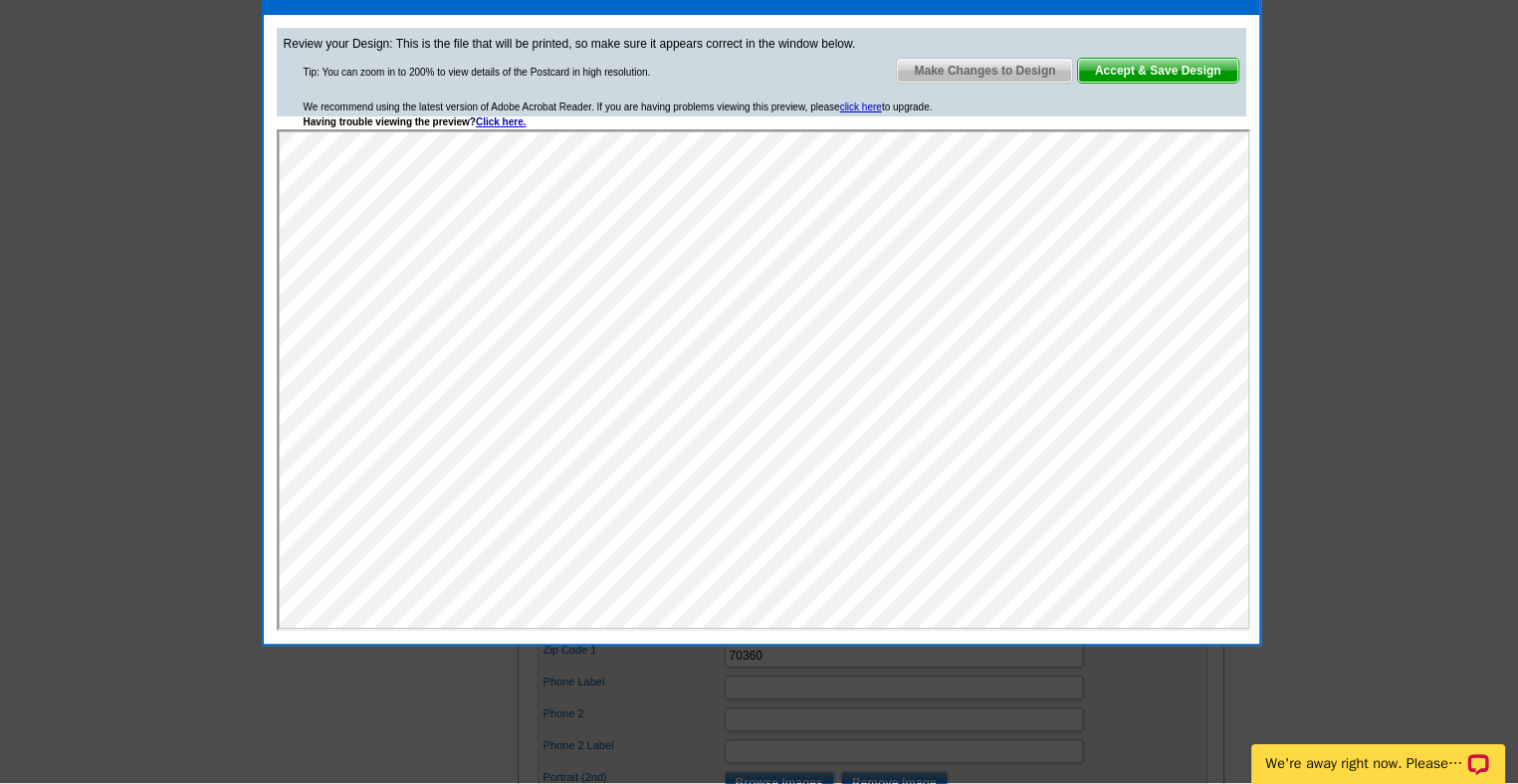 scroll, scrollTop: 258, scrollLeft: 0, axis: vertical 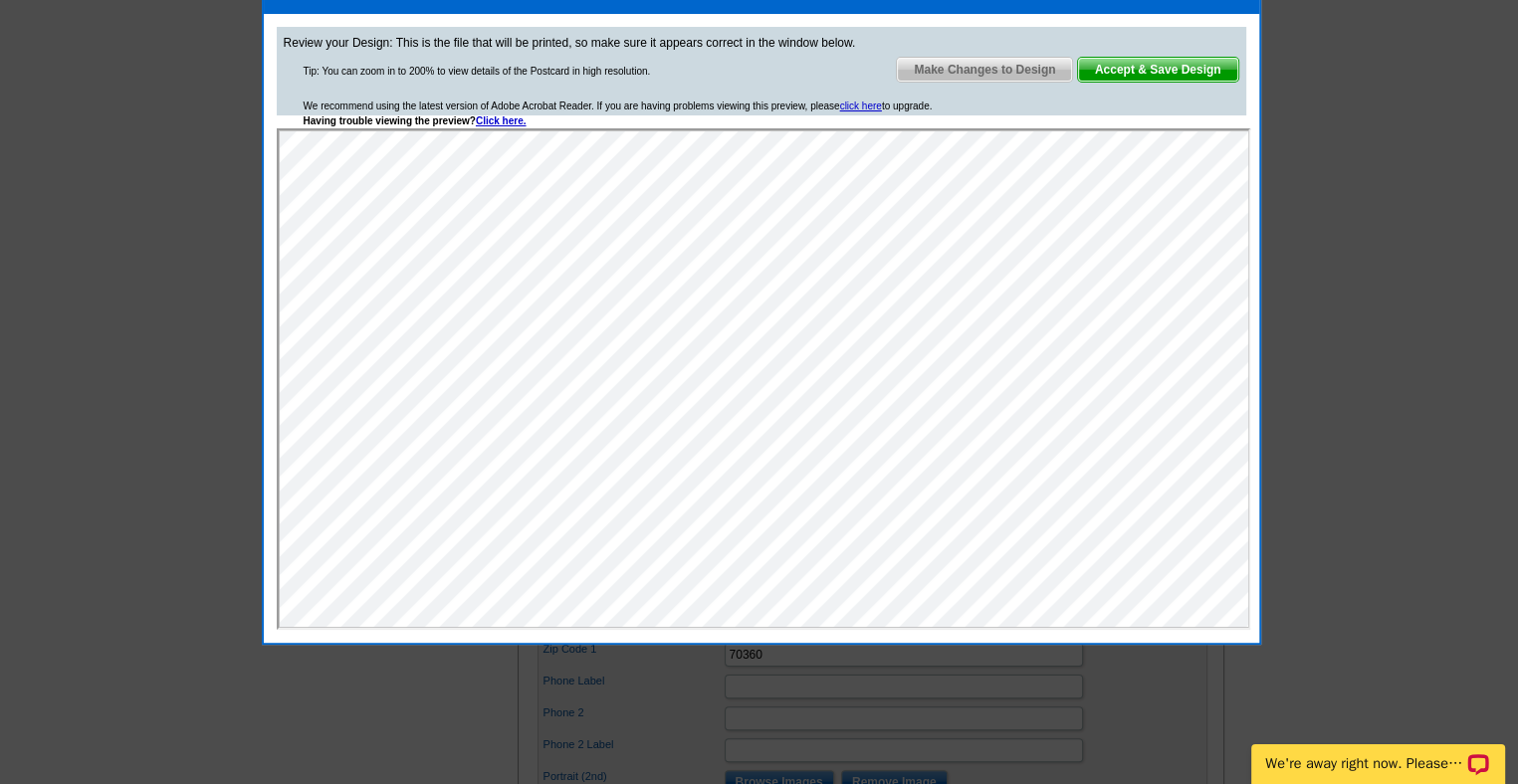 click on "Accept & Save Design" at bounding box center (1158, 70) 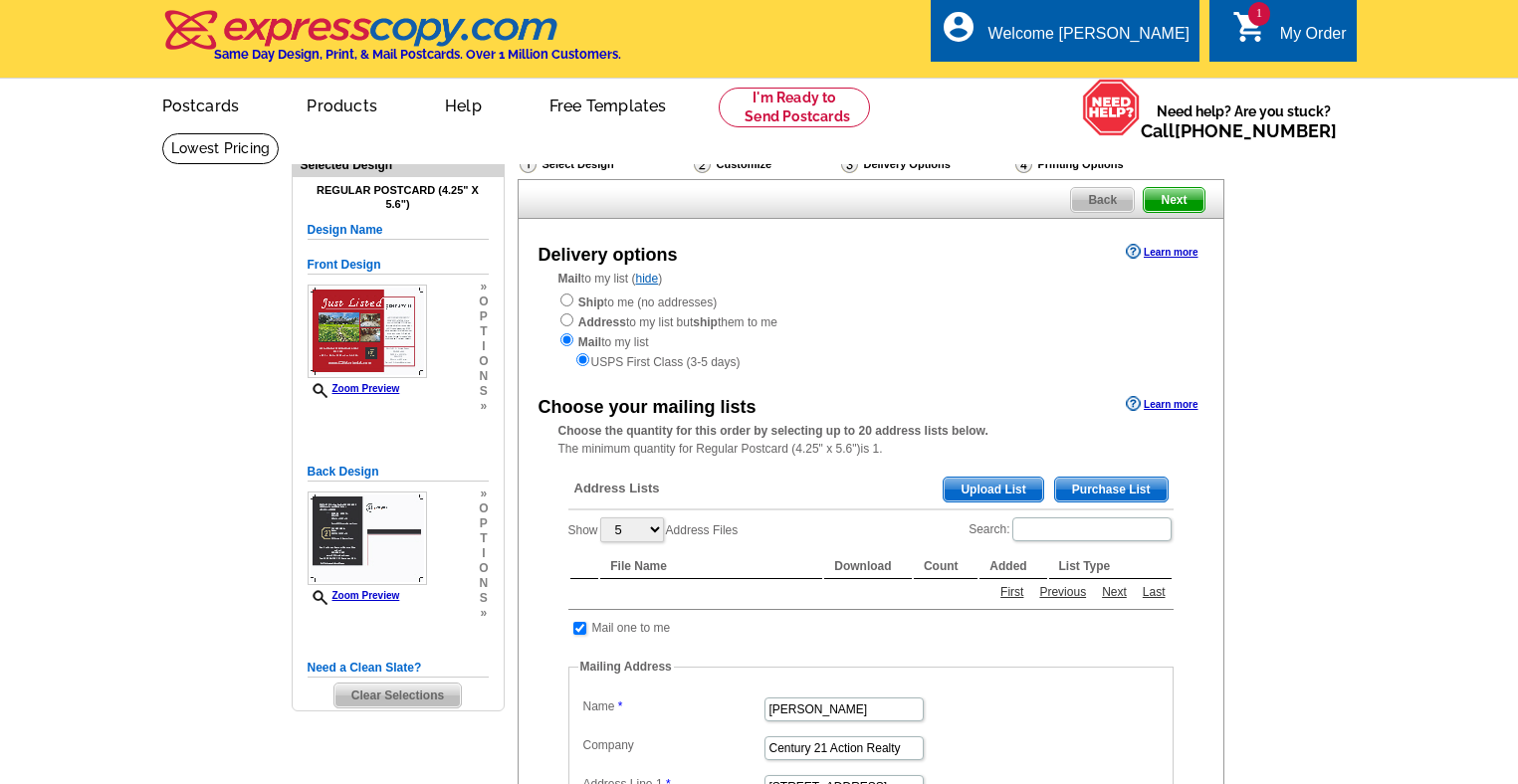 scroll, scrollTop: 0, scrollLeft: 0, axis: both 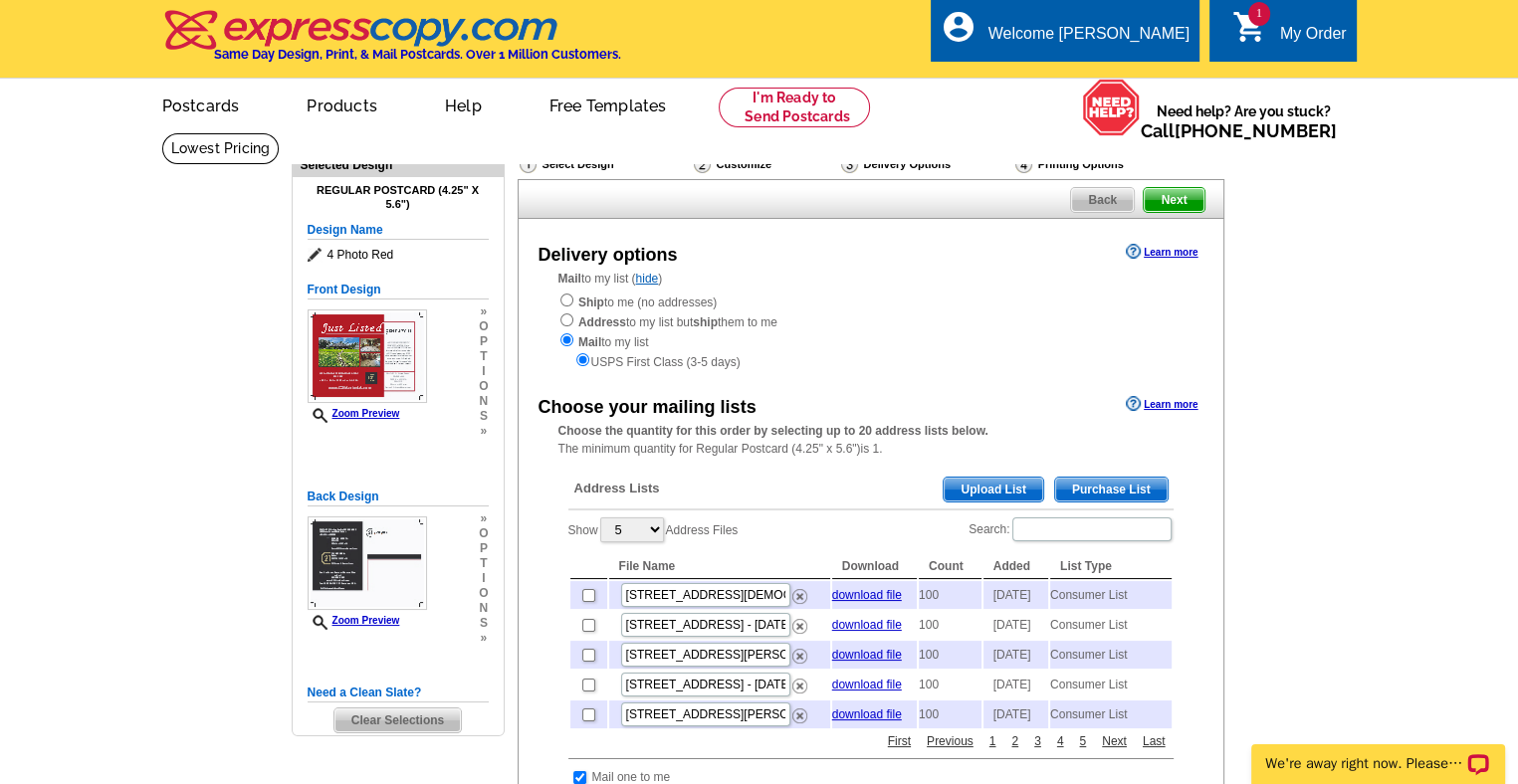 click on "Purchase List" at bounding box center [1111, 490] 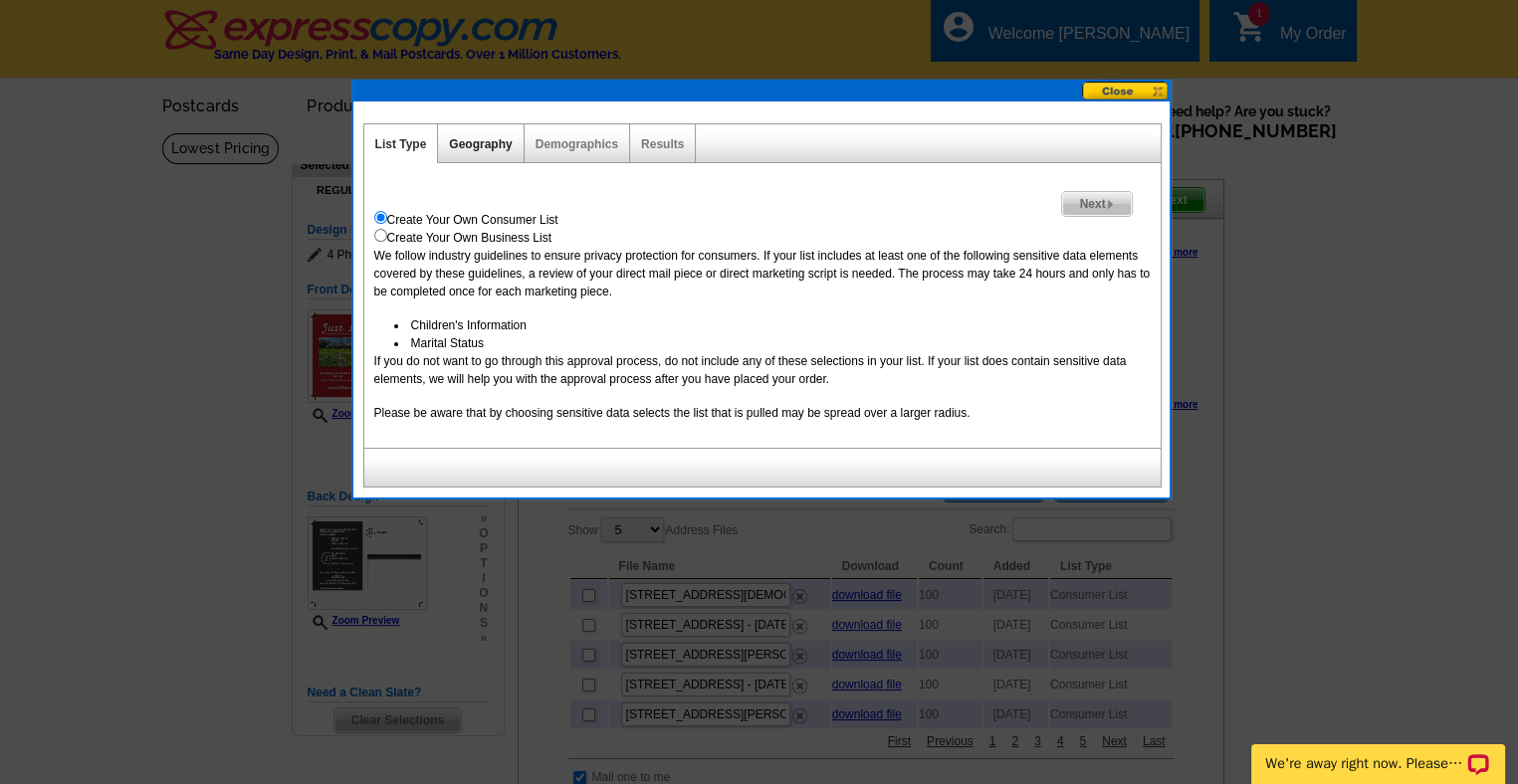 click on "Geography" at bounding box center (480, 144) 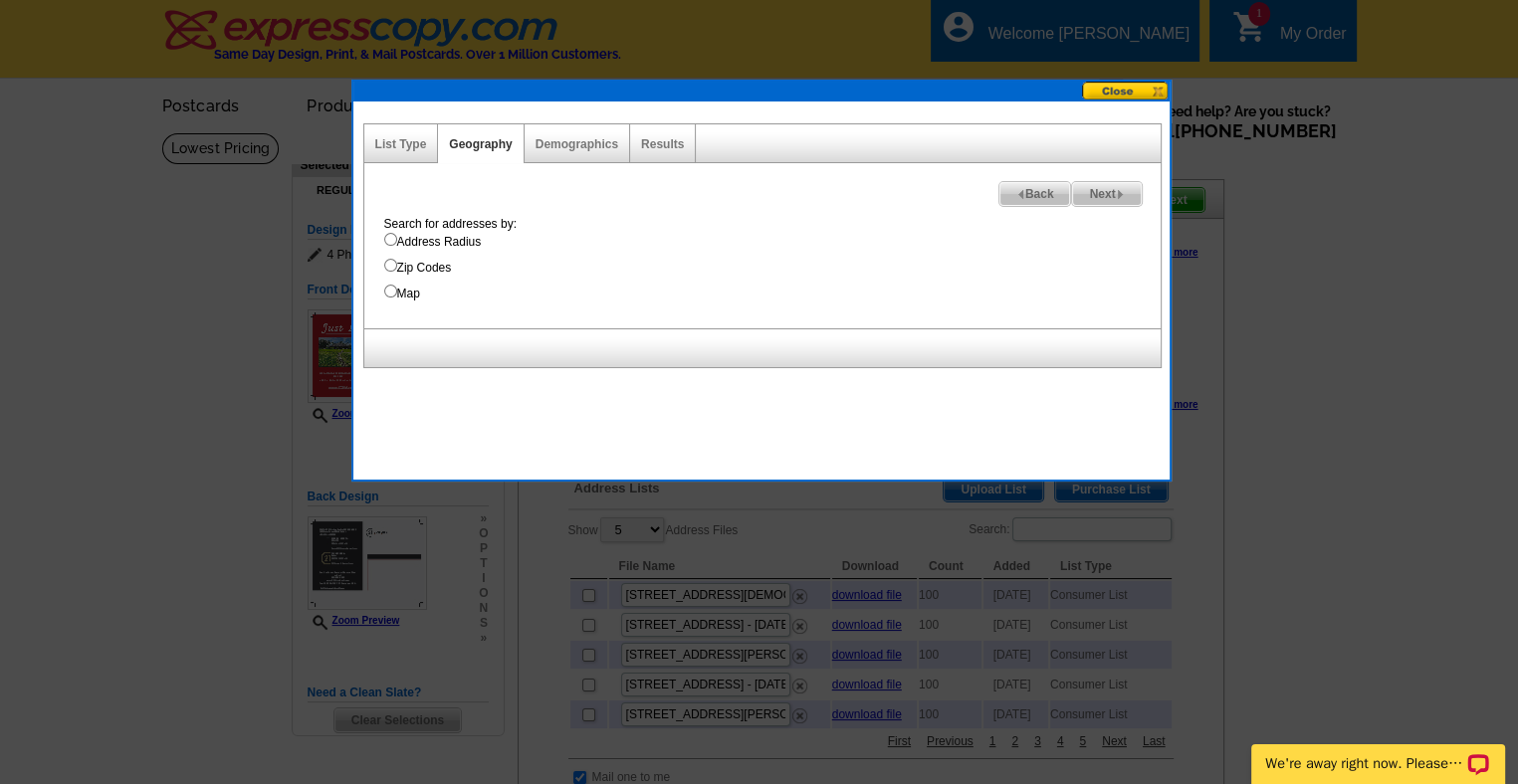 click on "Address Radius" at bounding box center (390, 239) 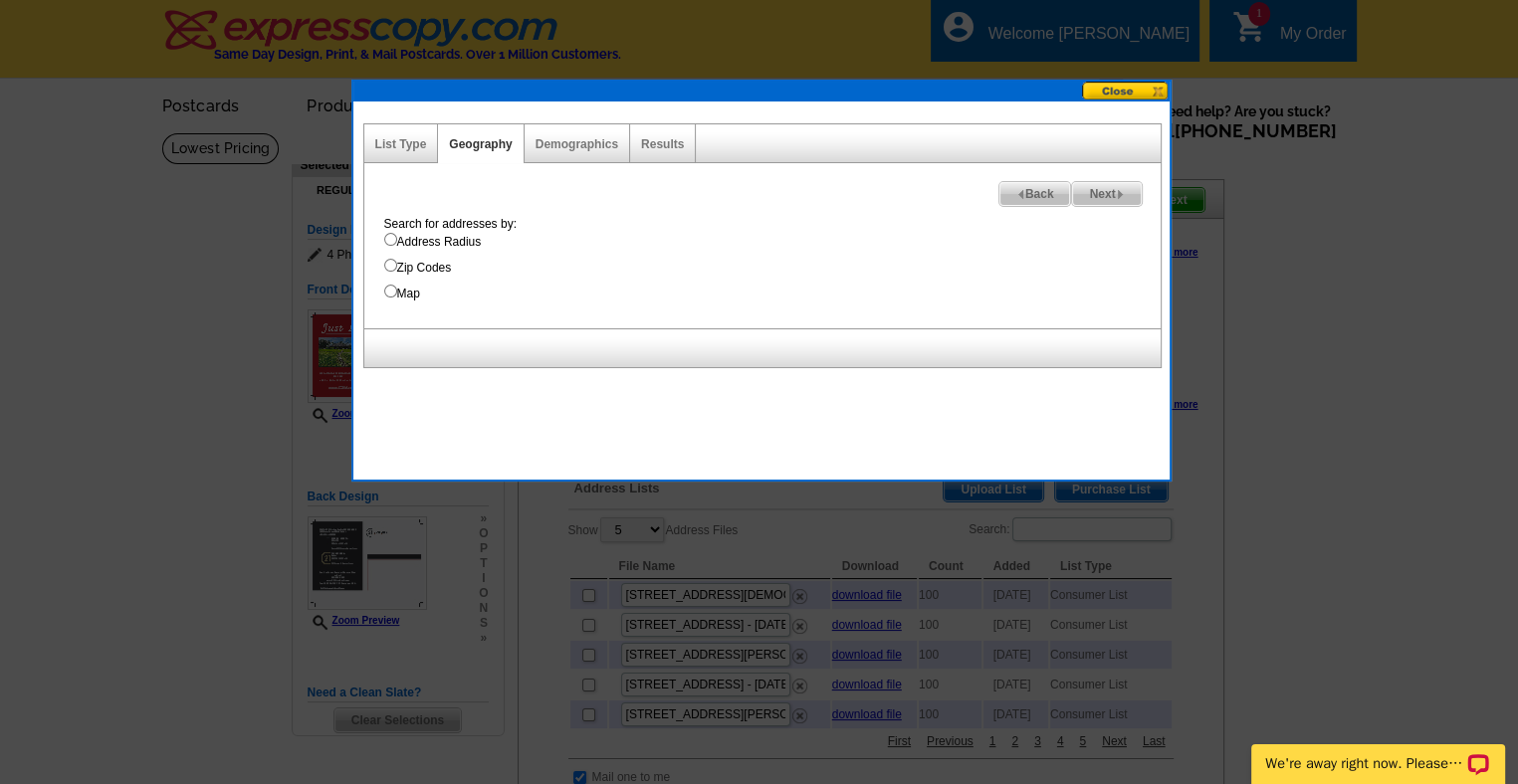 radio on "true" 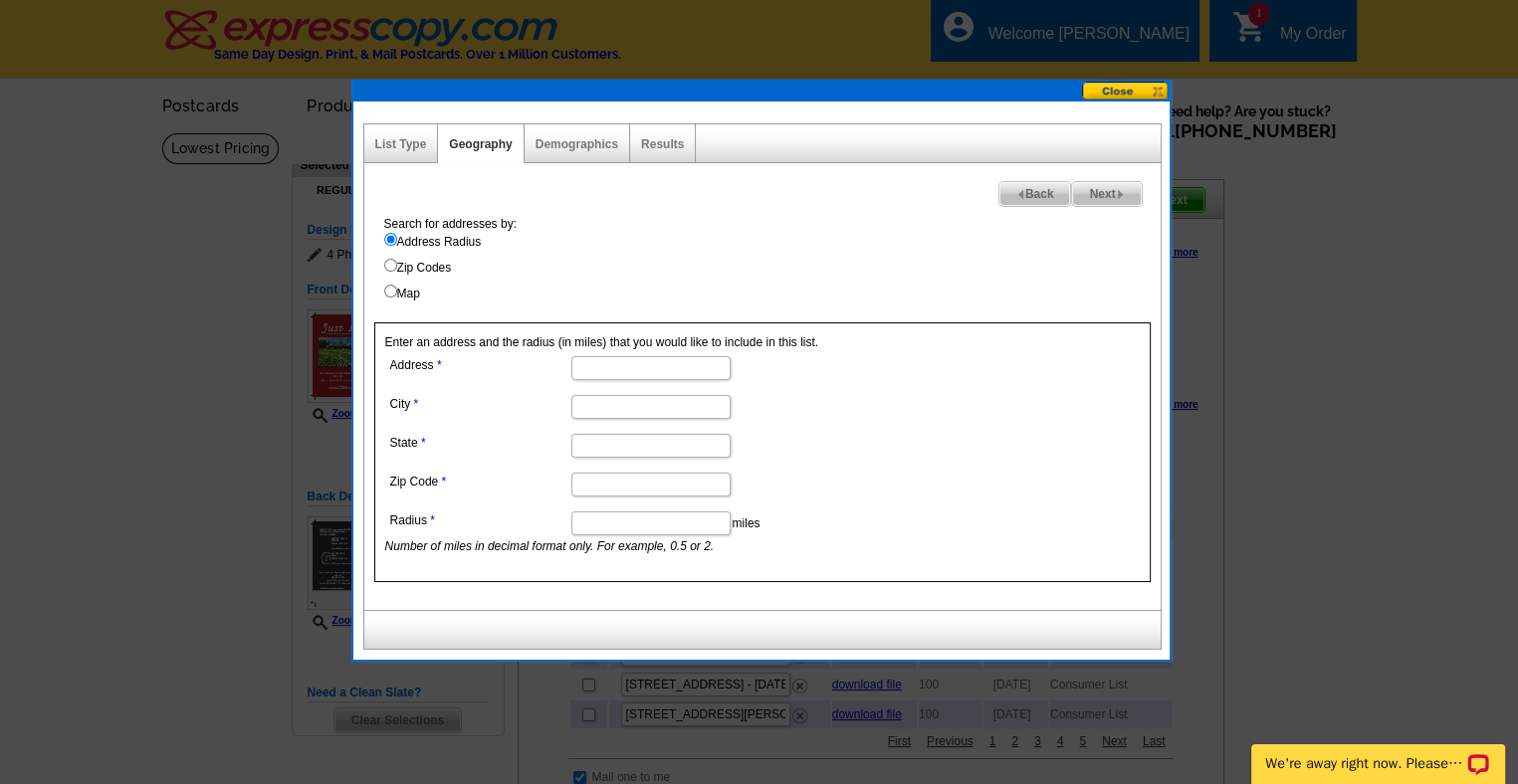 click on "Address" at bounding box center [651, 368] 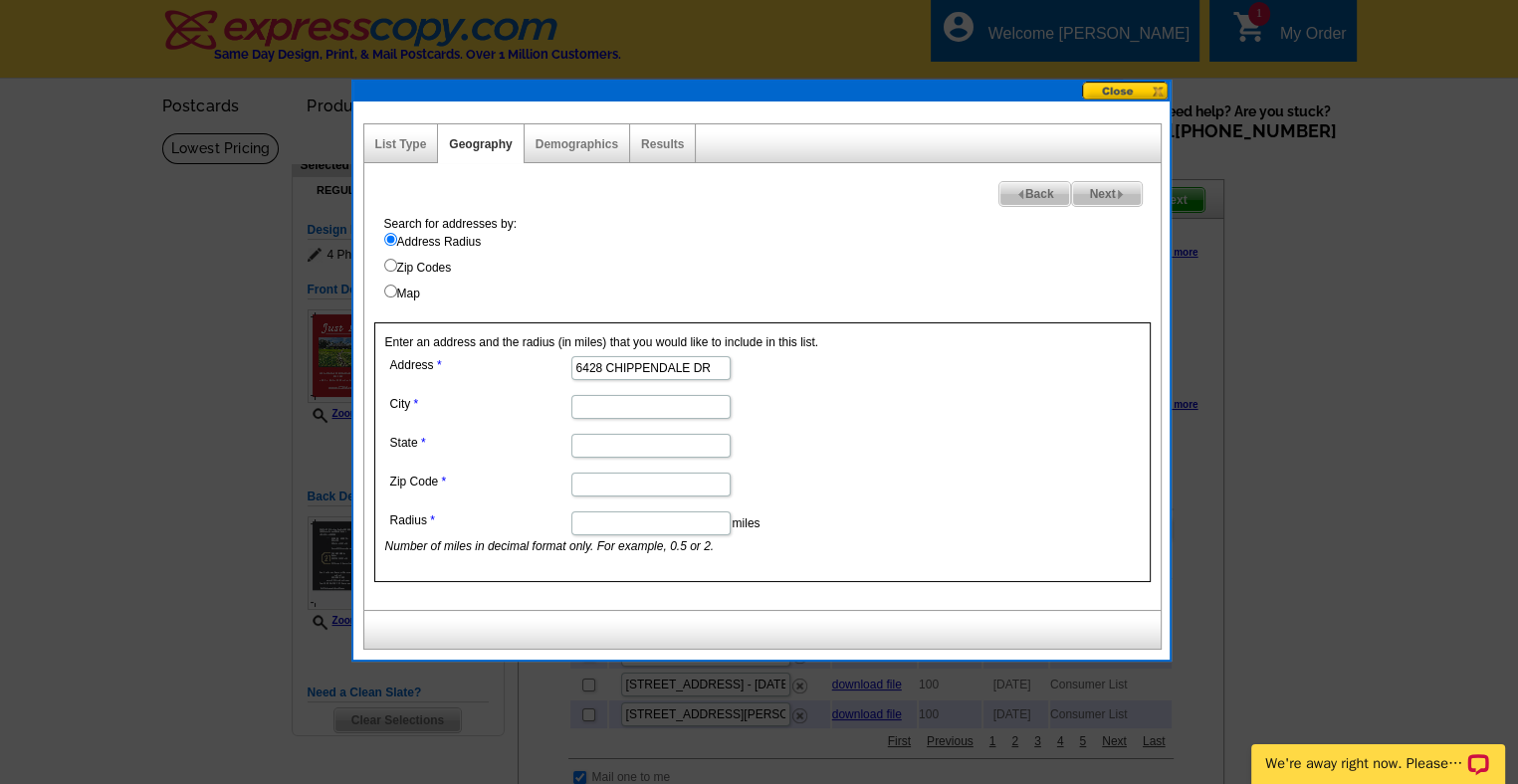 type on "6428 CHIPPENDALE DR" 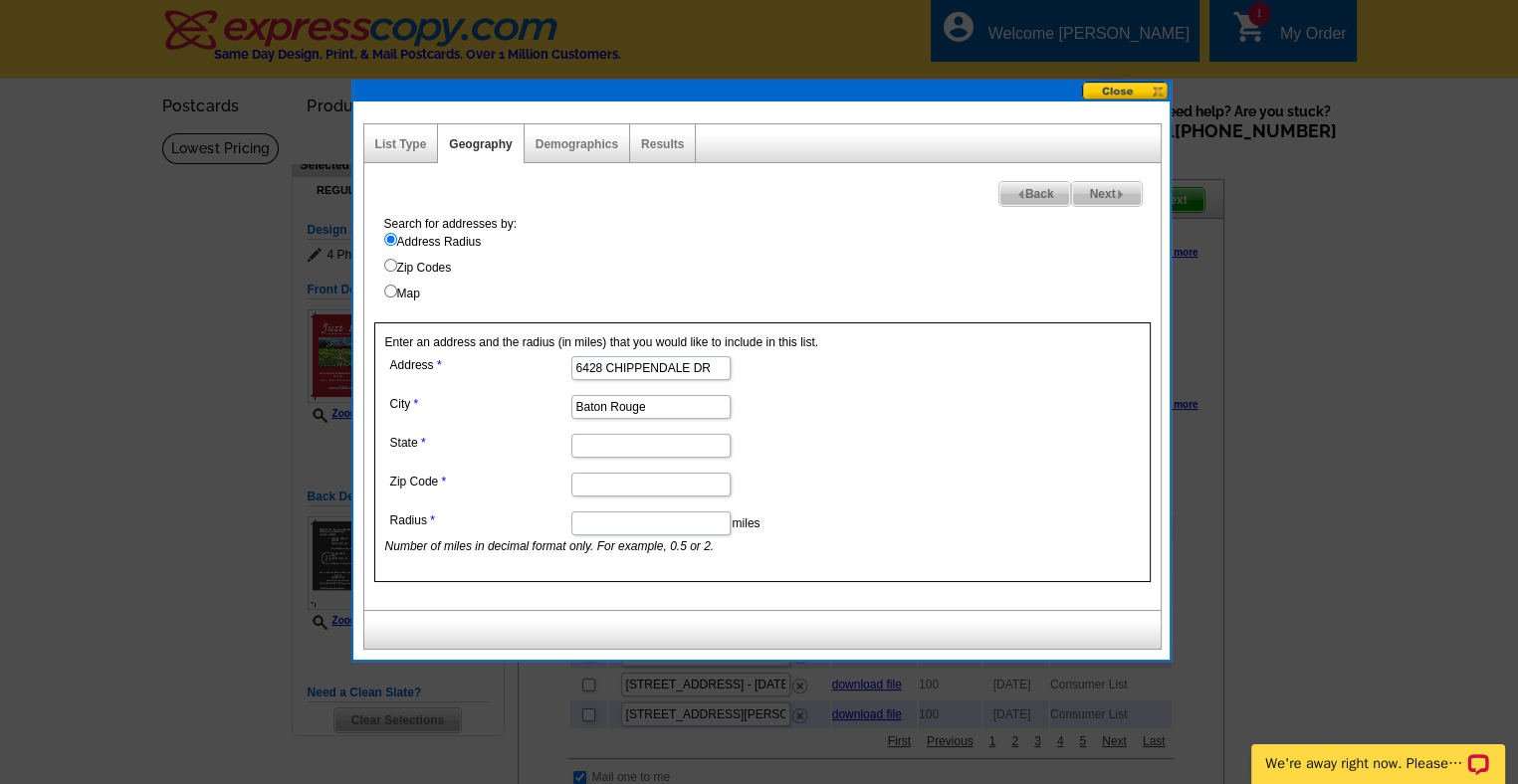 type on "Baton Rouge" 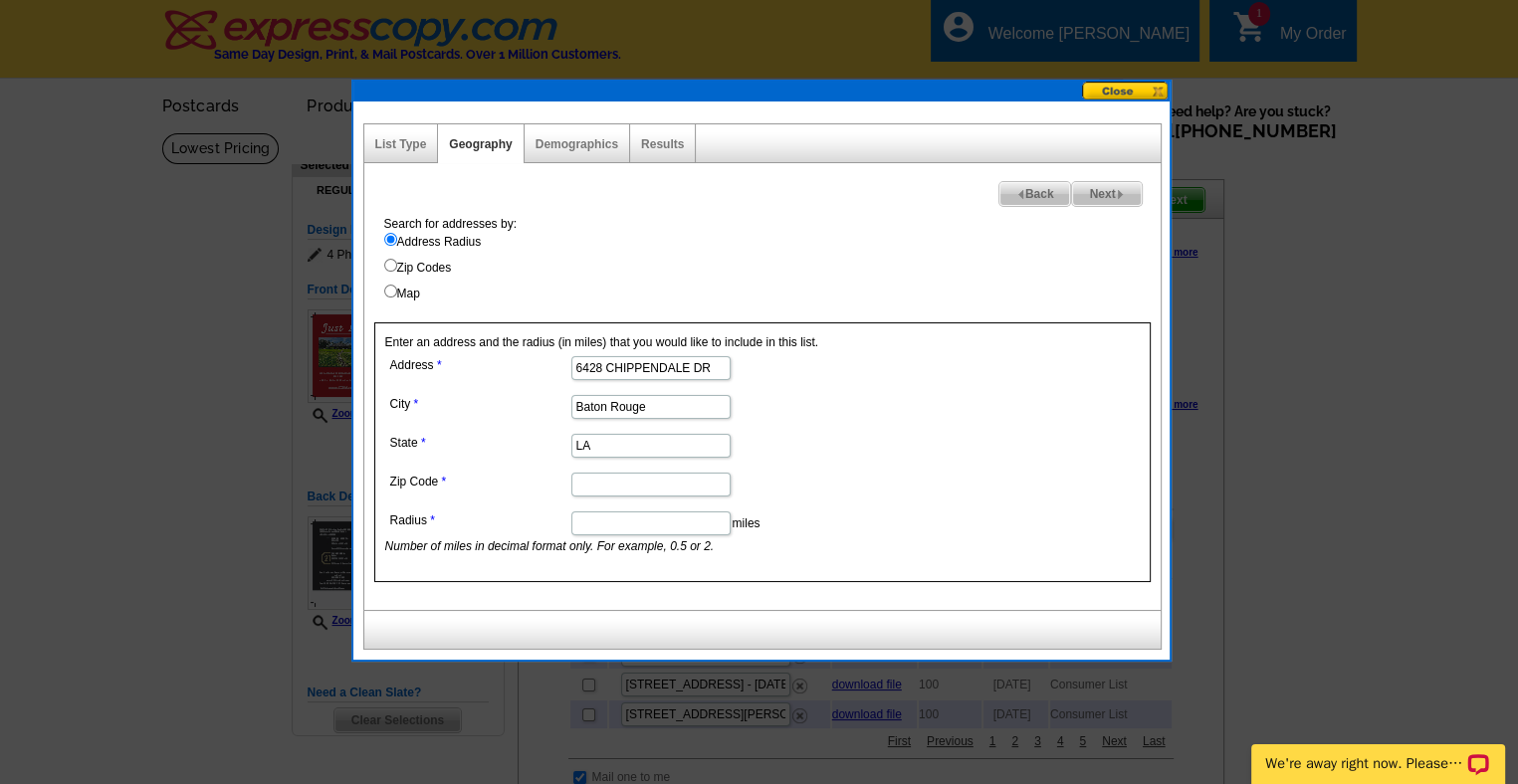 type on "LA" 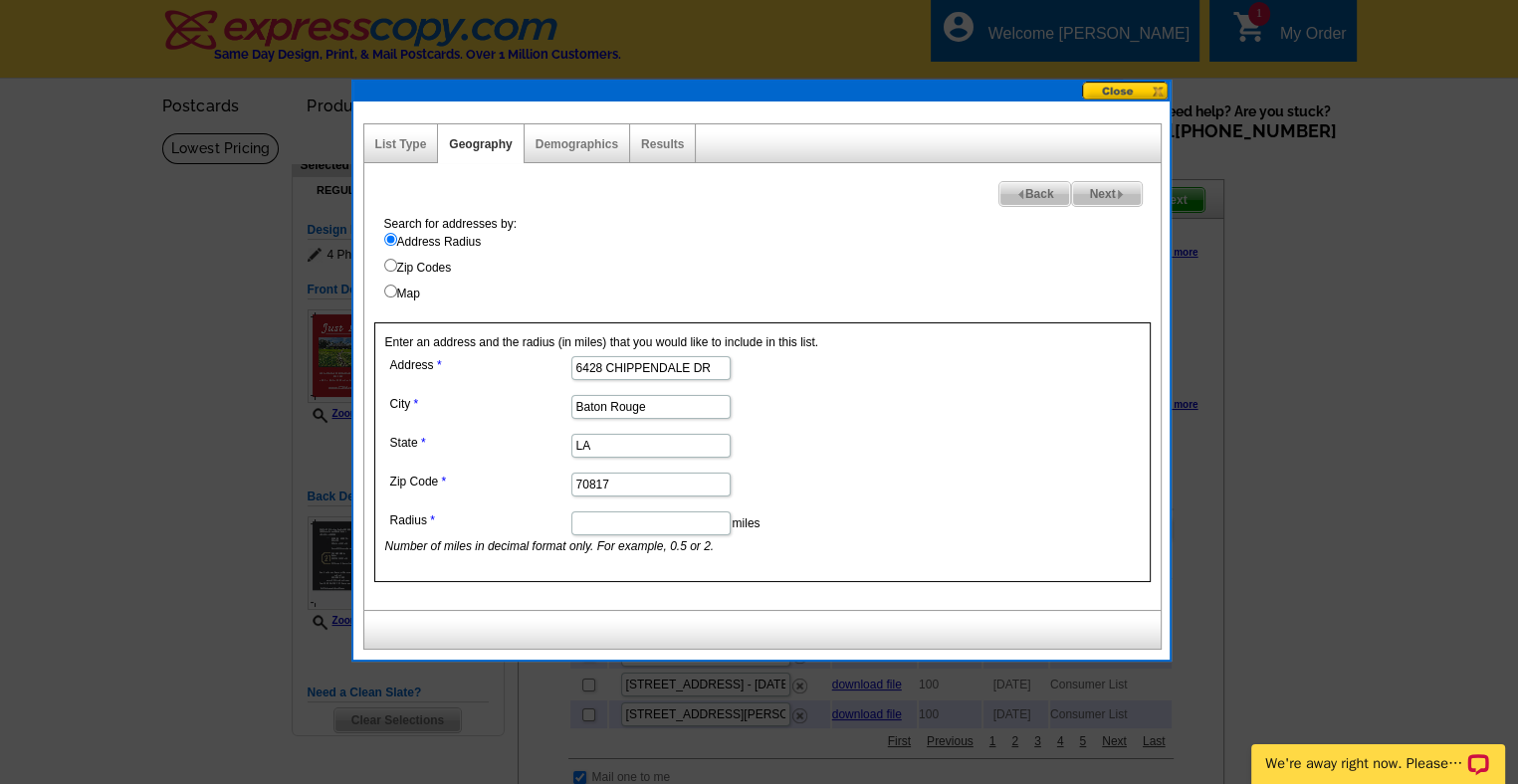 type on "70817" 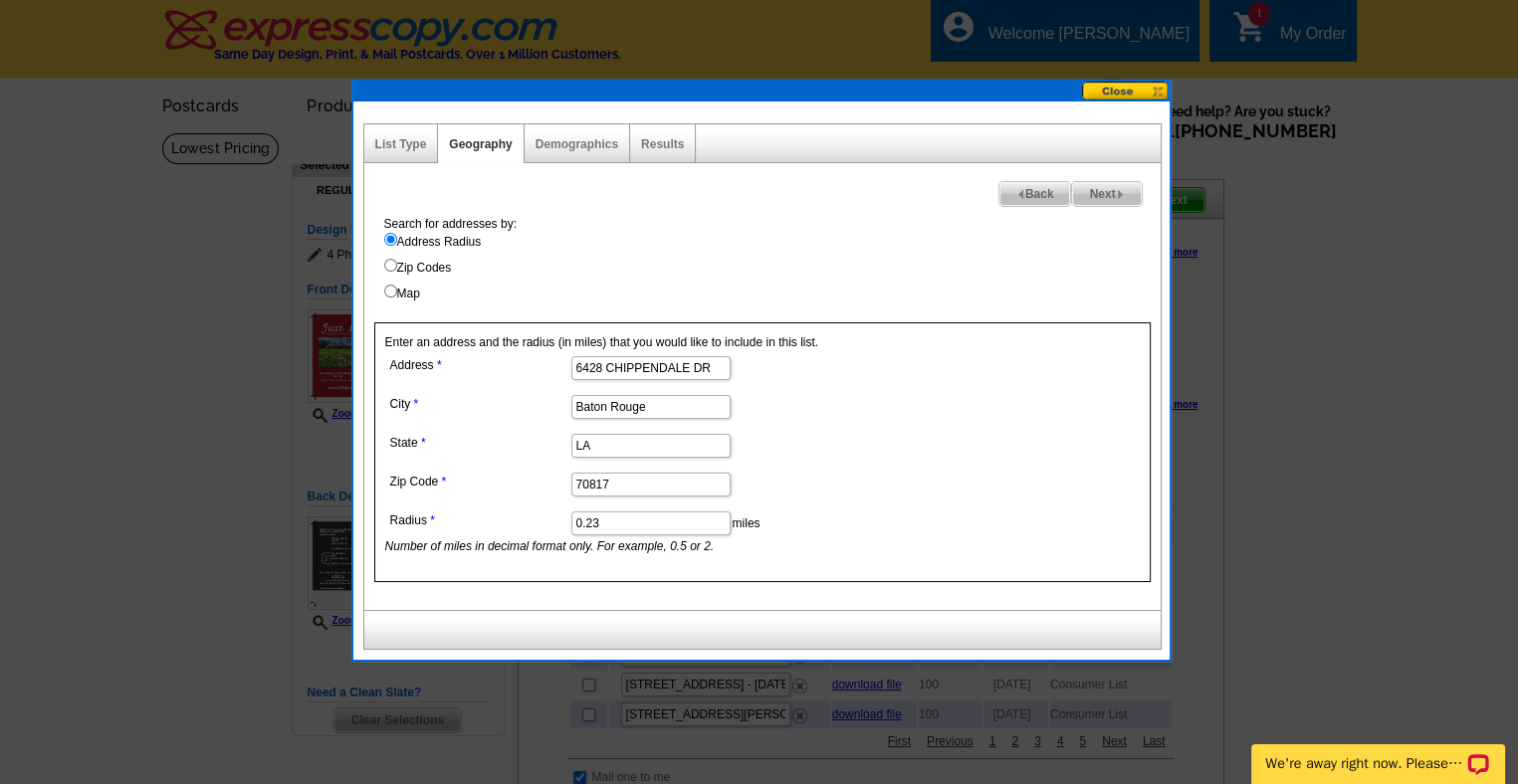 type on "0.23" 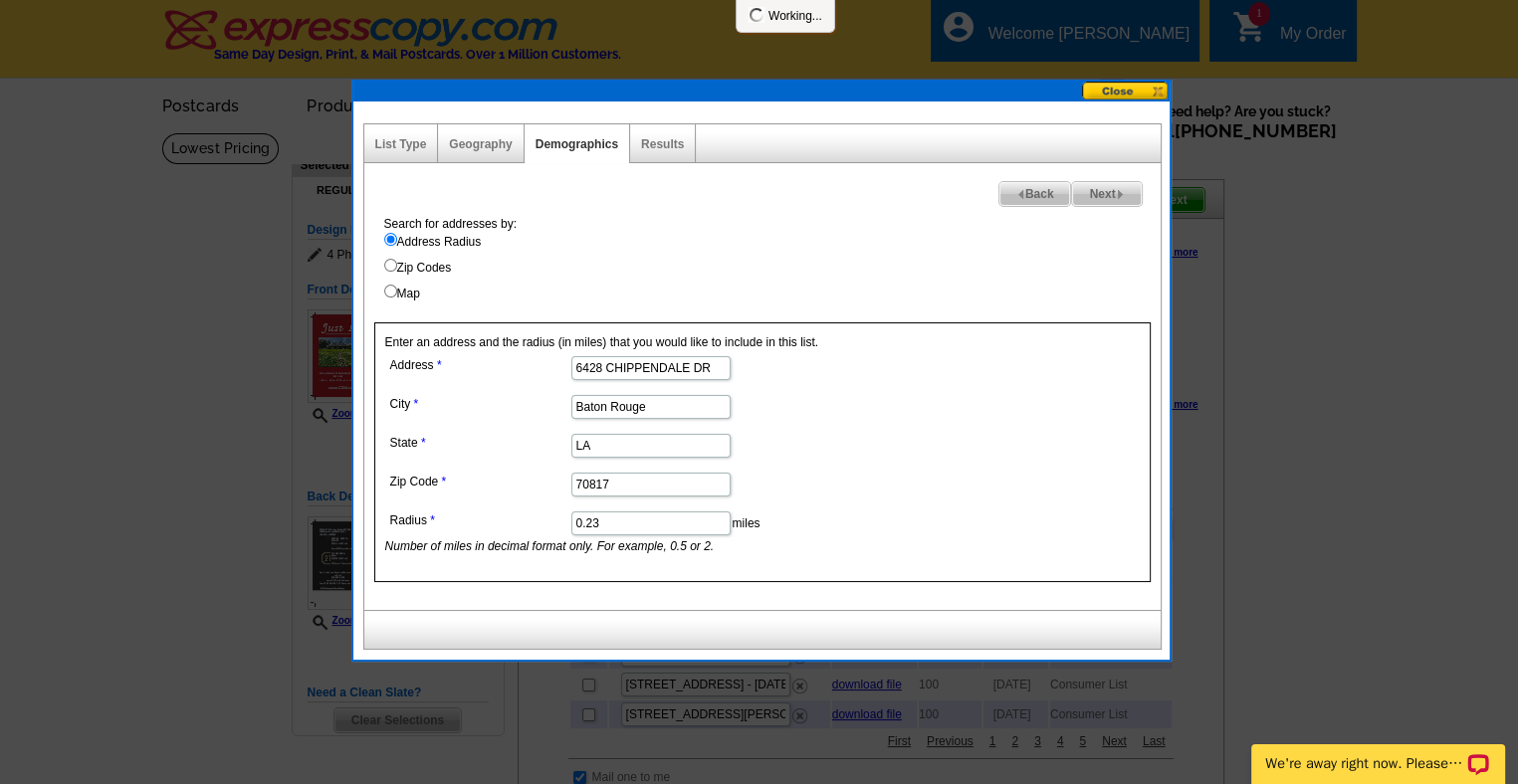 select 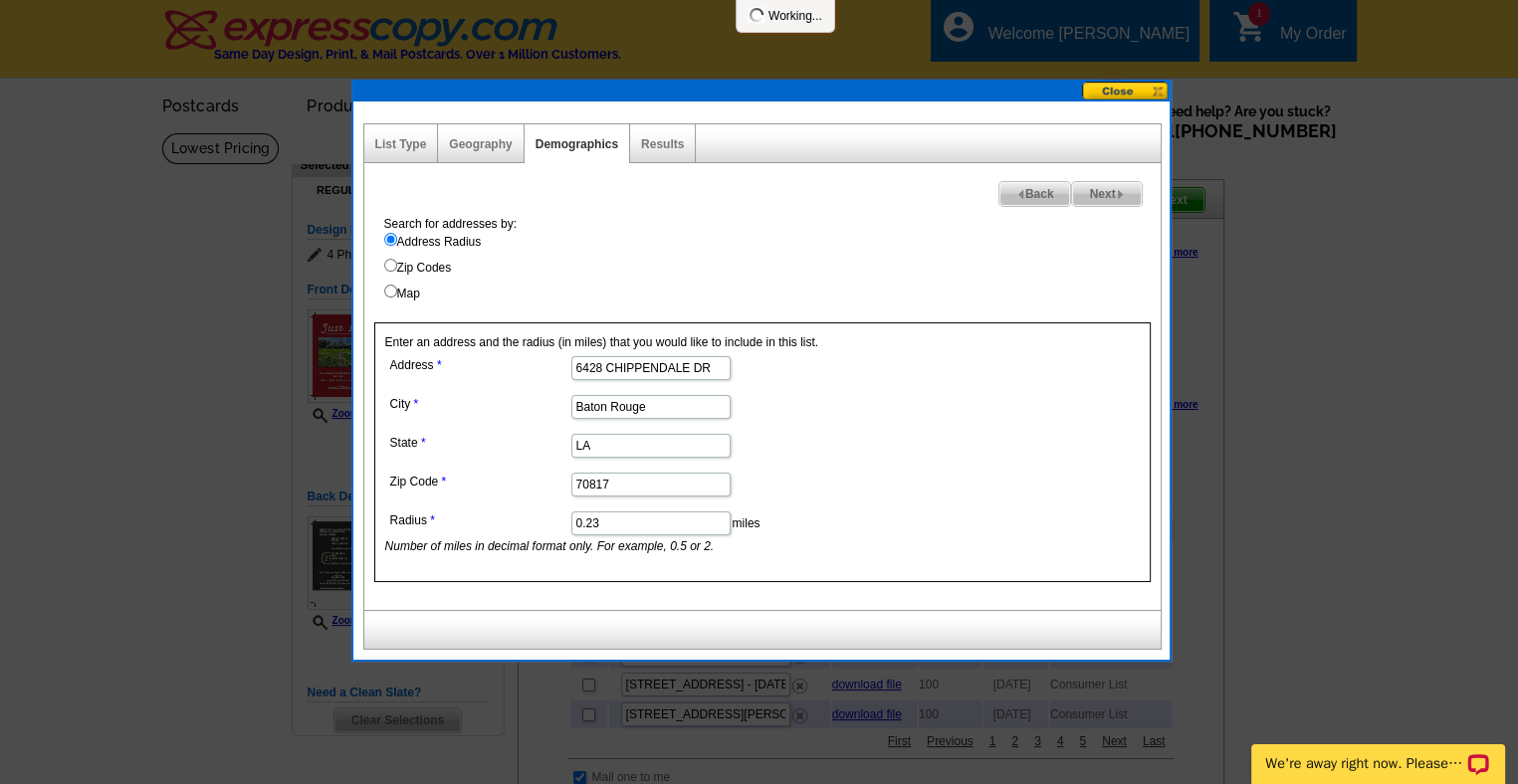 select 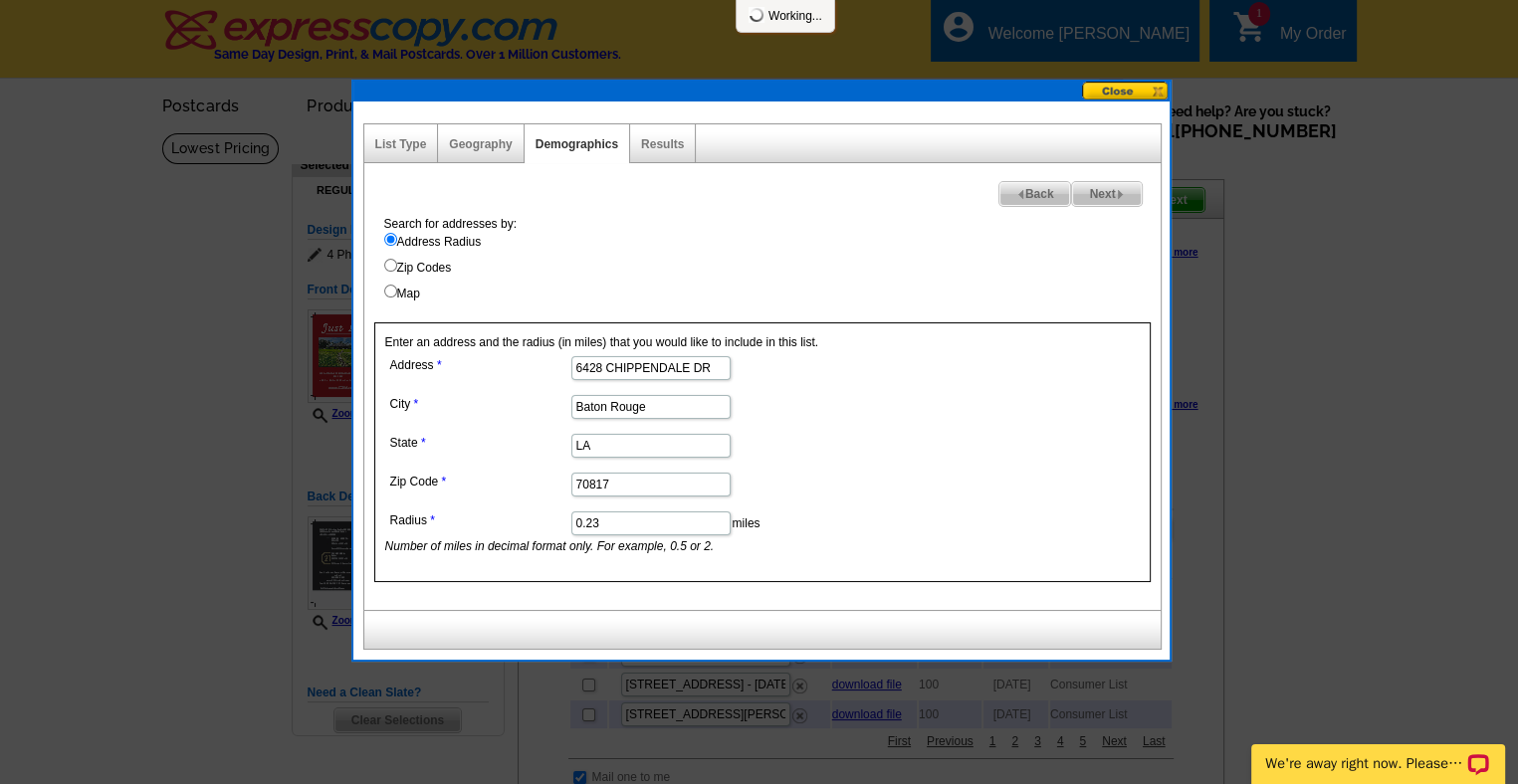 select 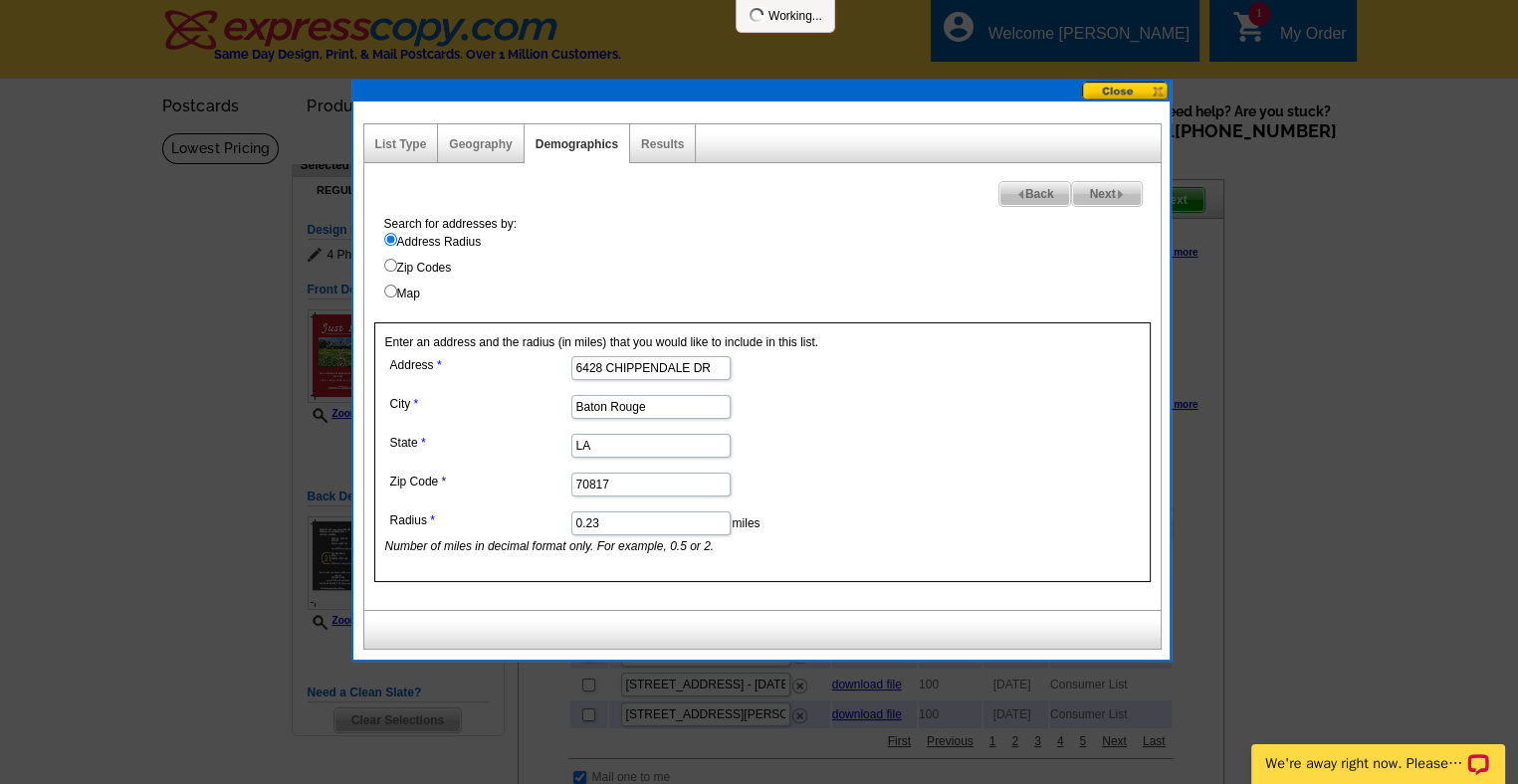 select 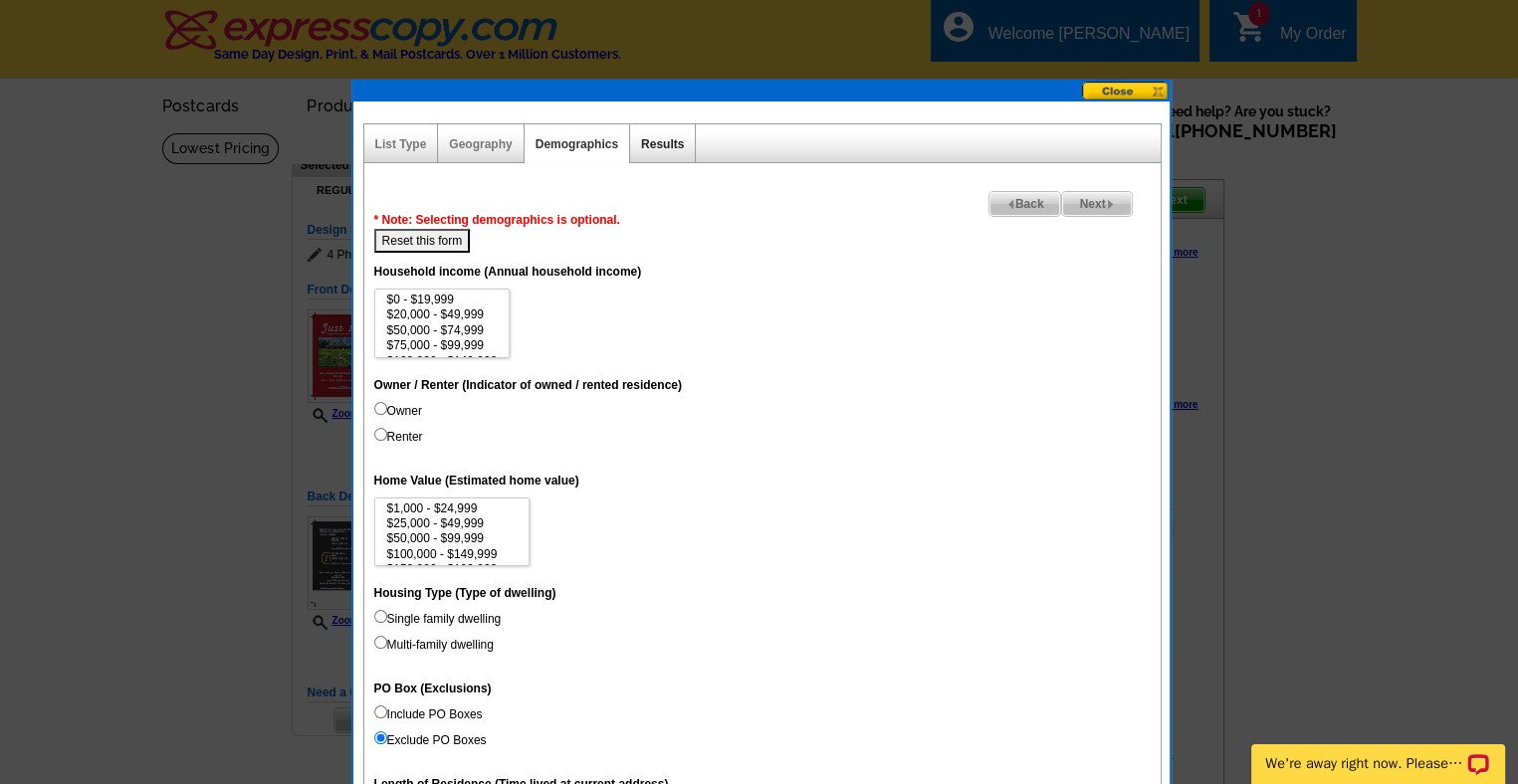 click on "Results" at bounding box center (662, 144) 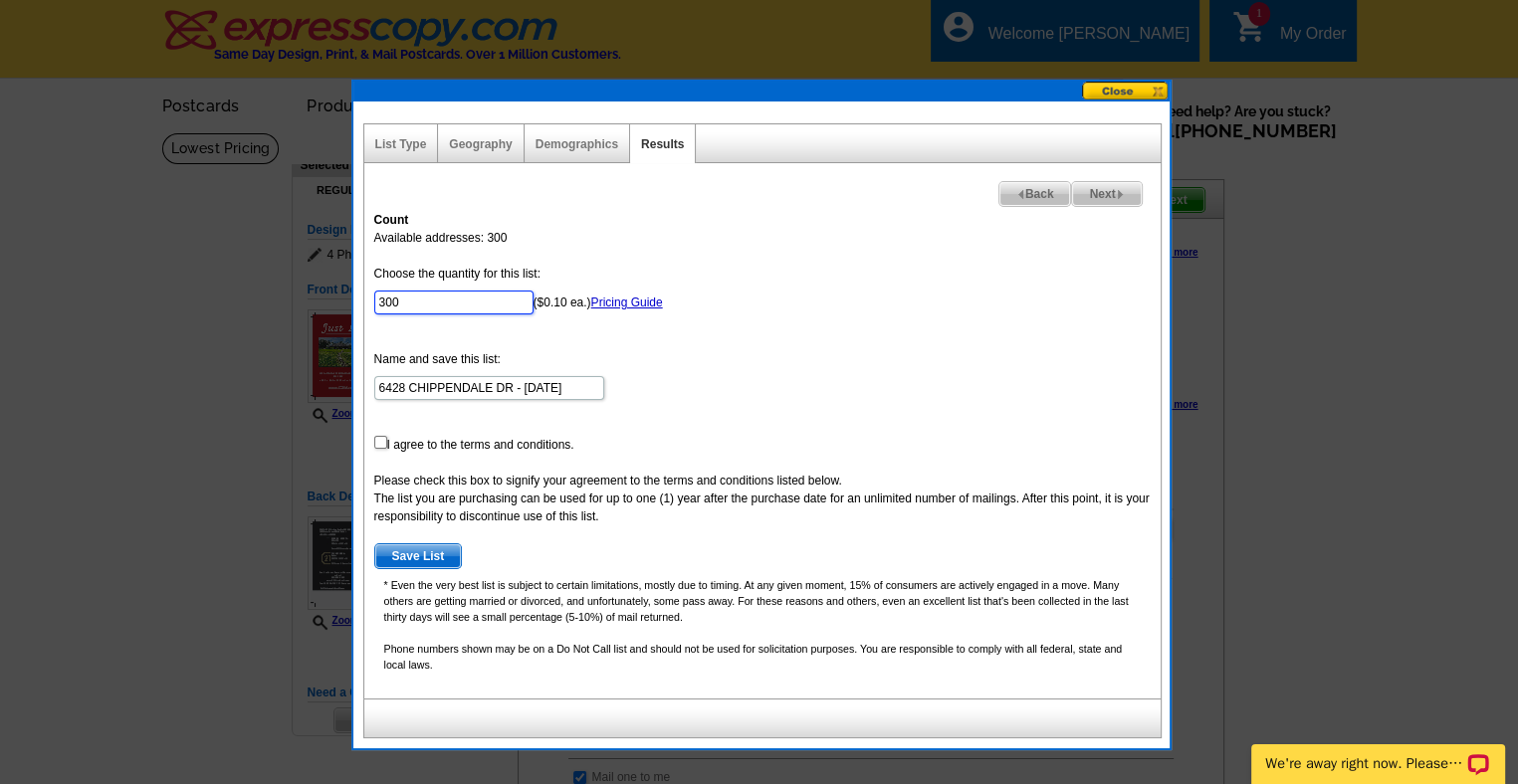 drag, startPoint x: 415, startPoint y: 301, endPoint x: 260, endPoint y: 307, distance: 155.11609 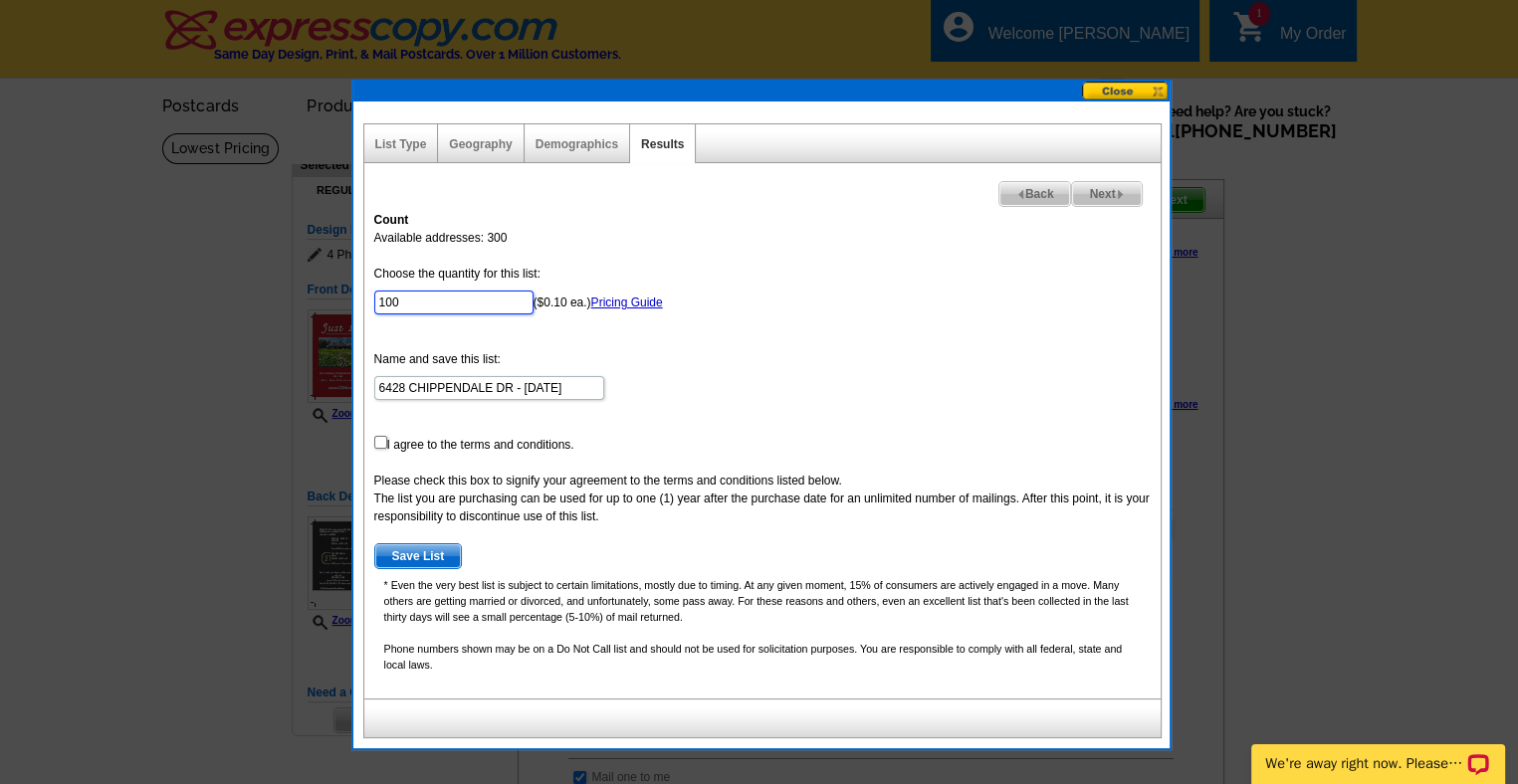 type on "100" 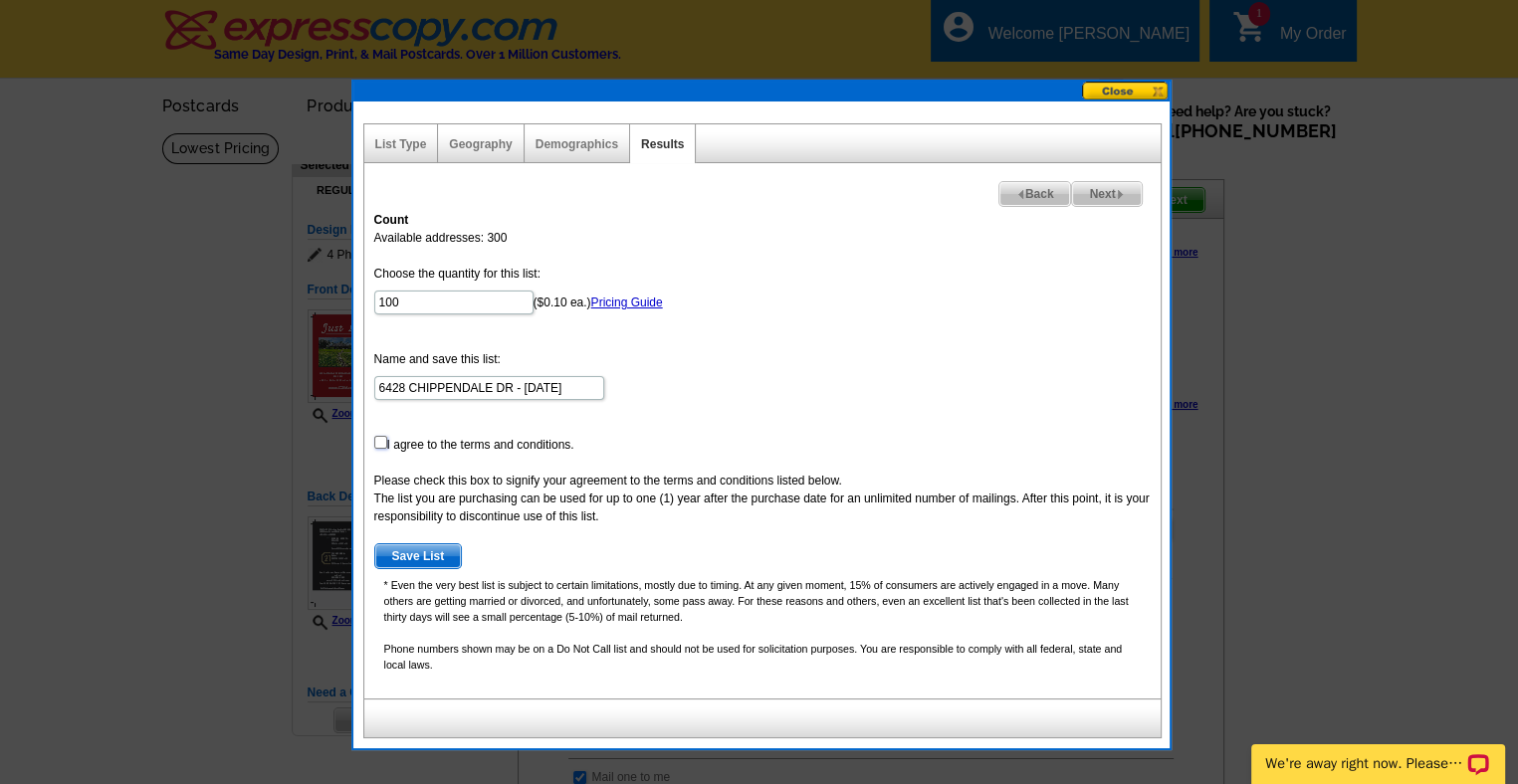 click at bounding box center [380, 442] 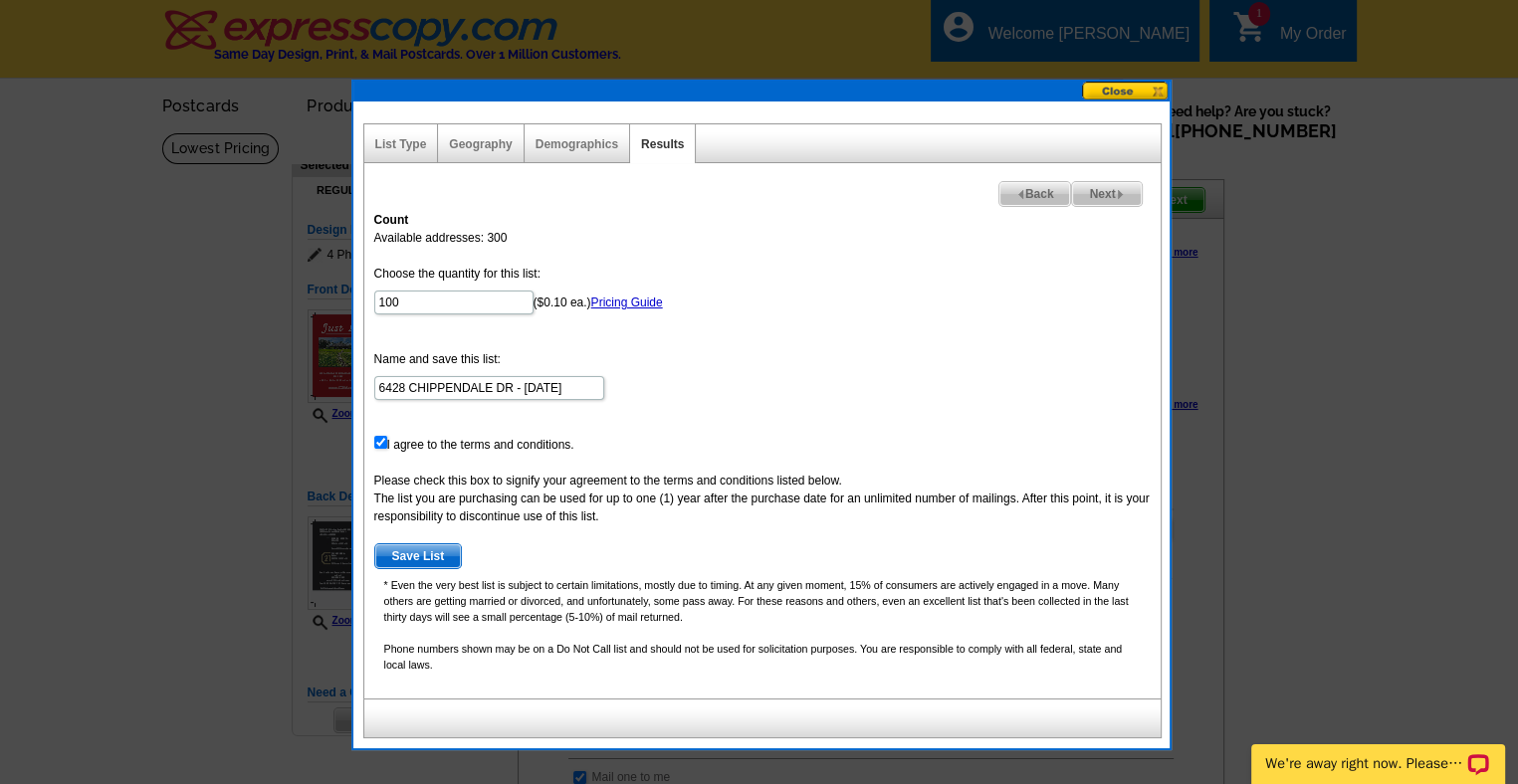 click on "Save List" at bounding box center [418, 556] 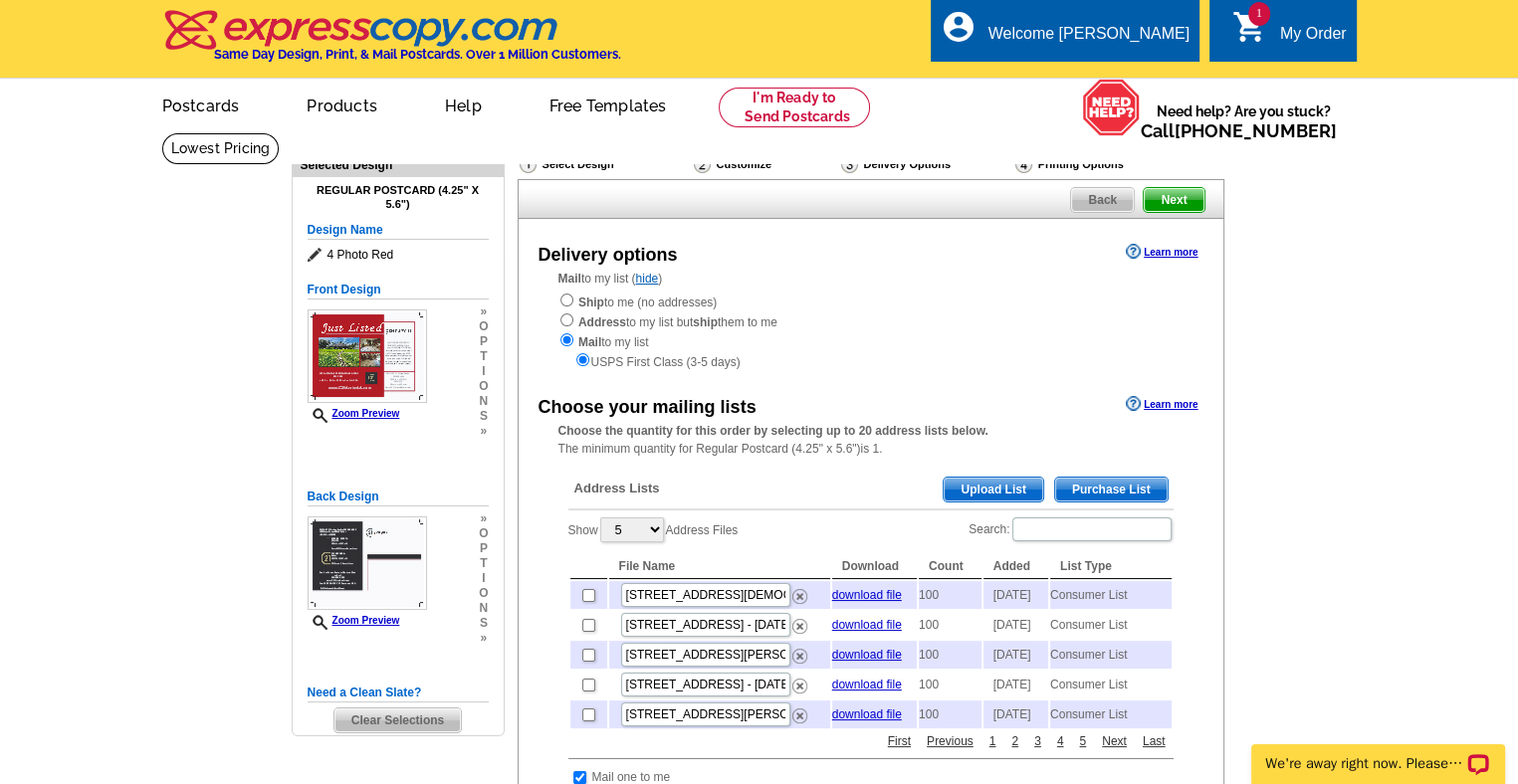 scroll, scrollTop: 48, scrollLeft: 0, axis: vertical 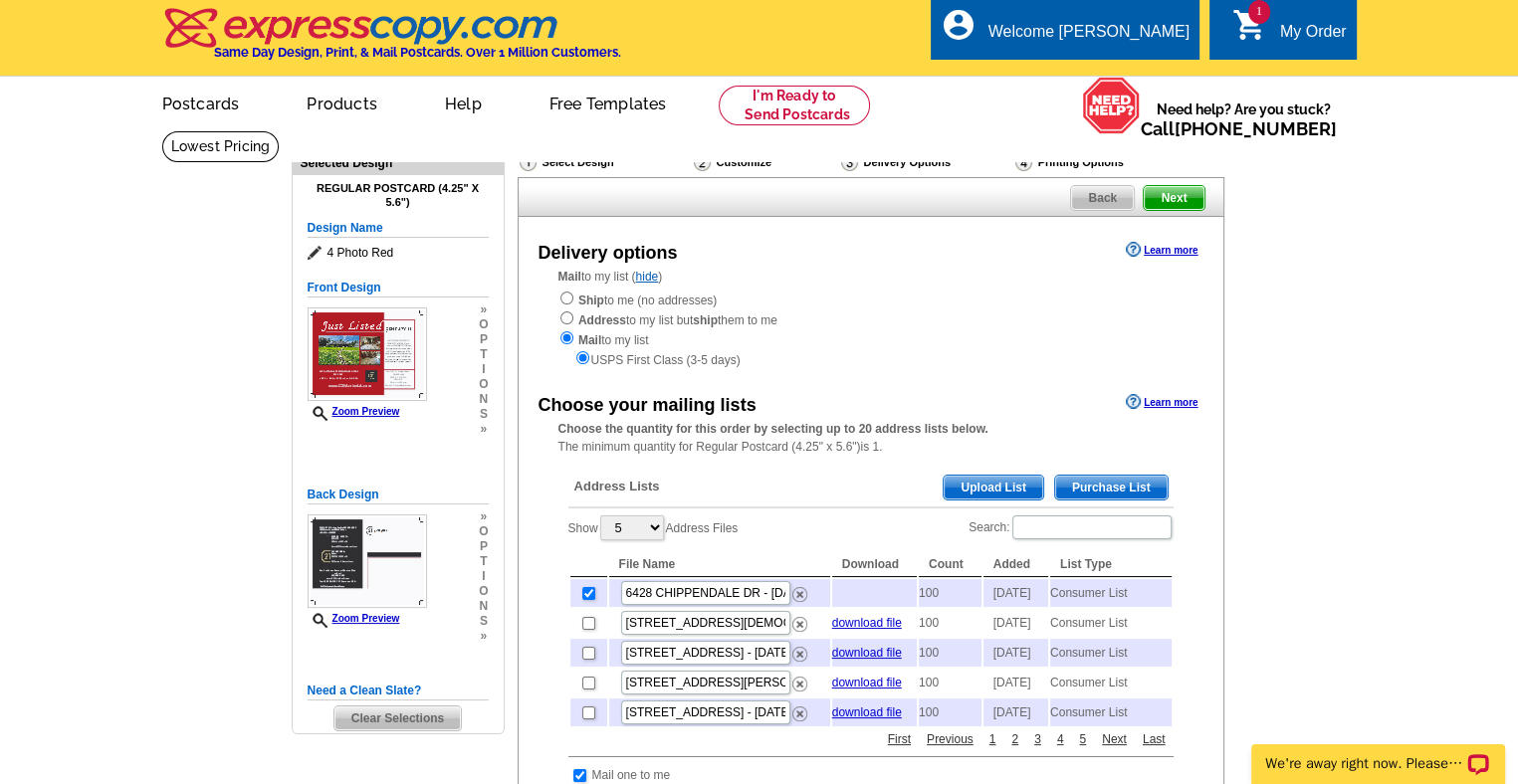 click on "Next" at bounding box center [1174, 198] 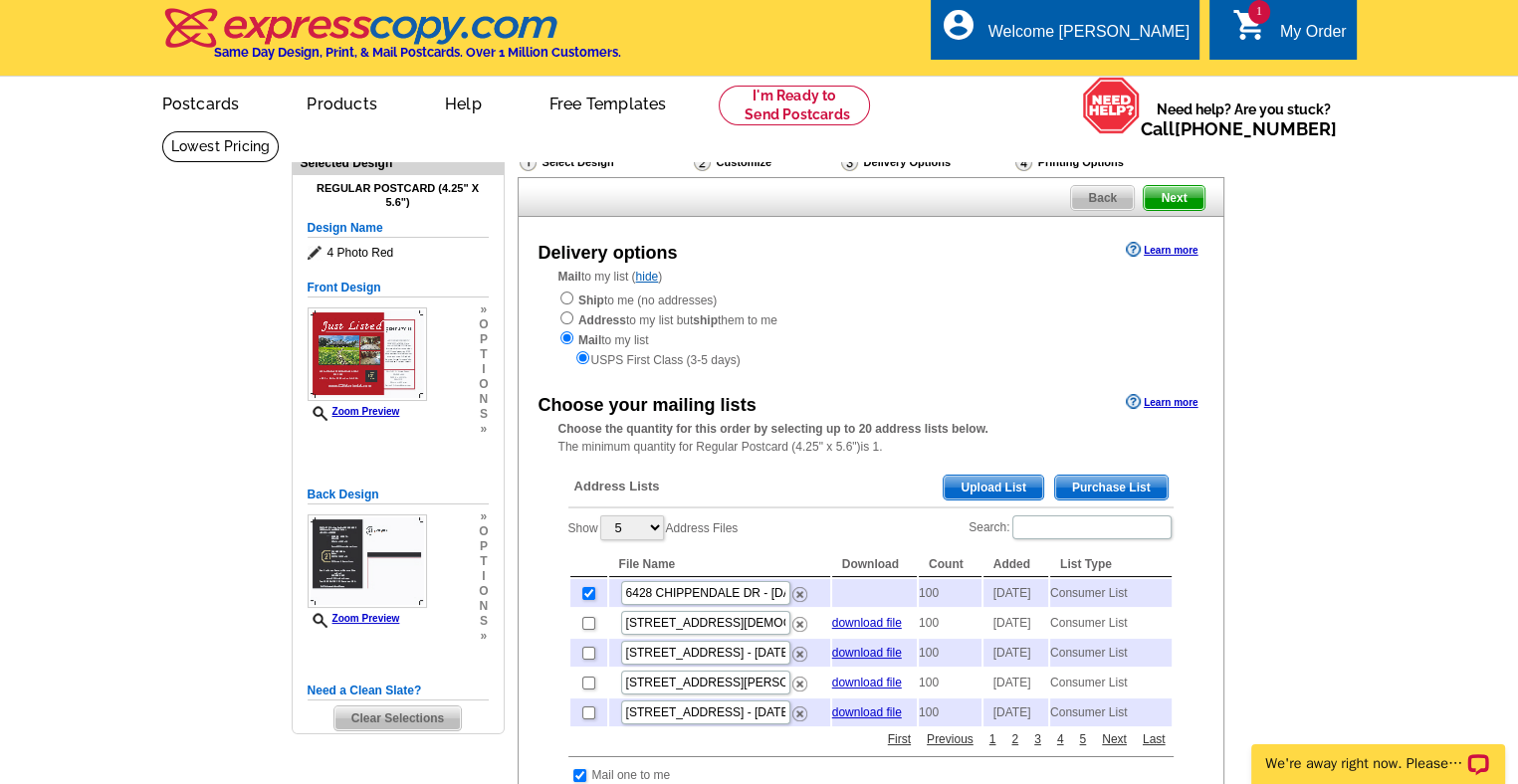 scroll, scrollTop: 0, scrollLeft: 0, axis: both 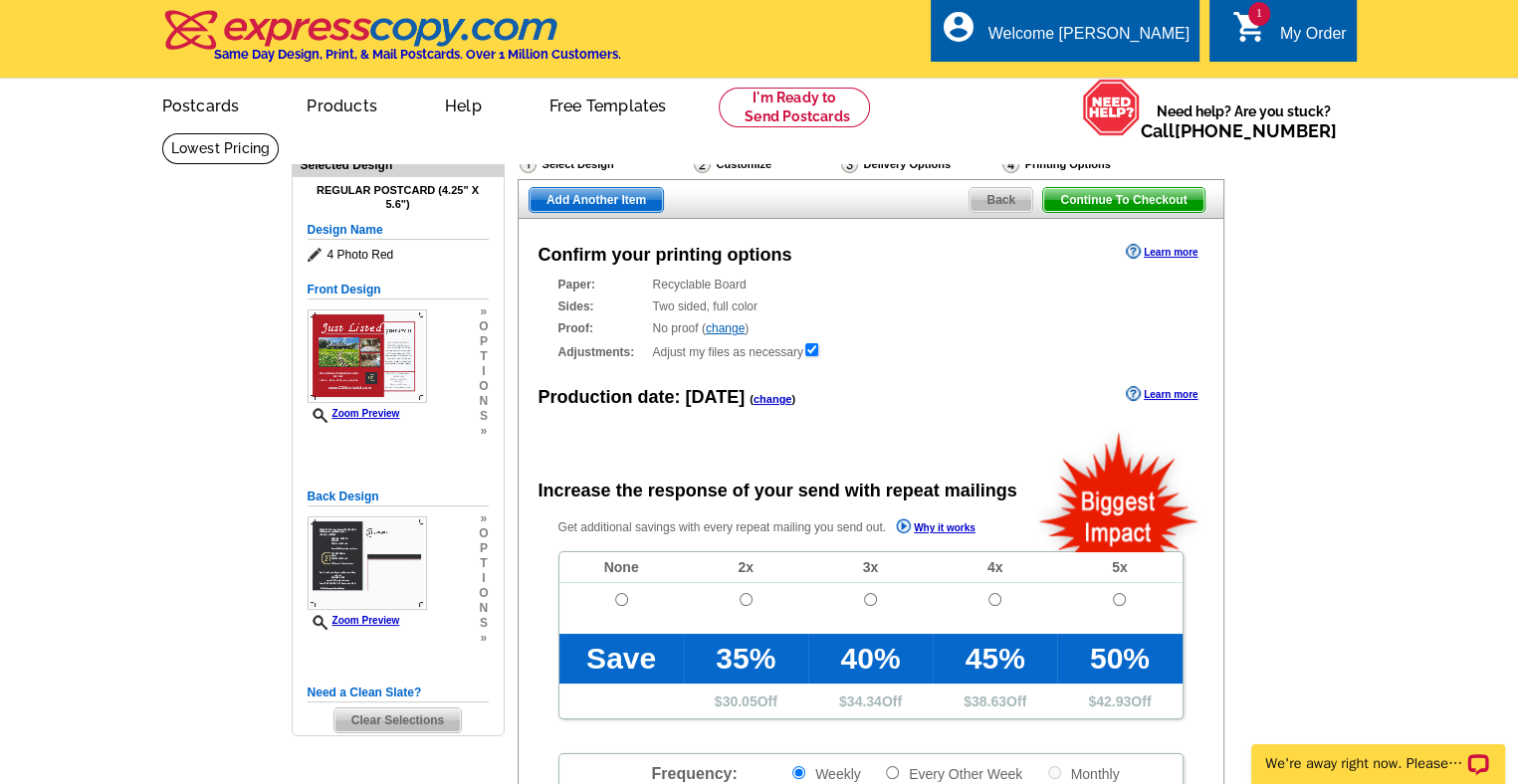 radio on "false" 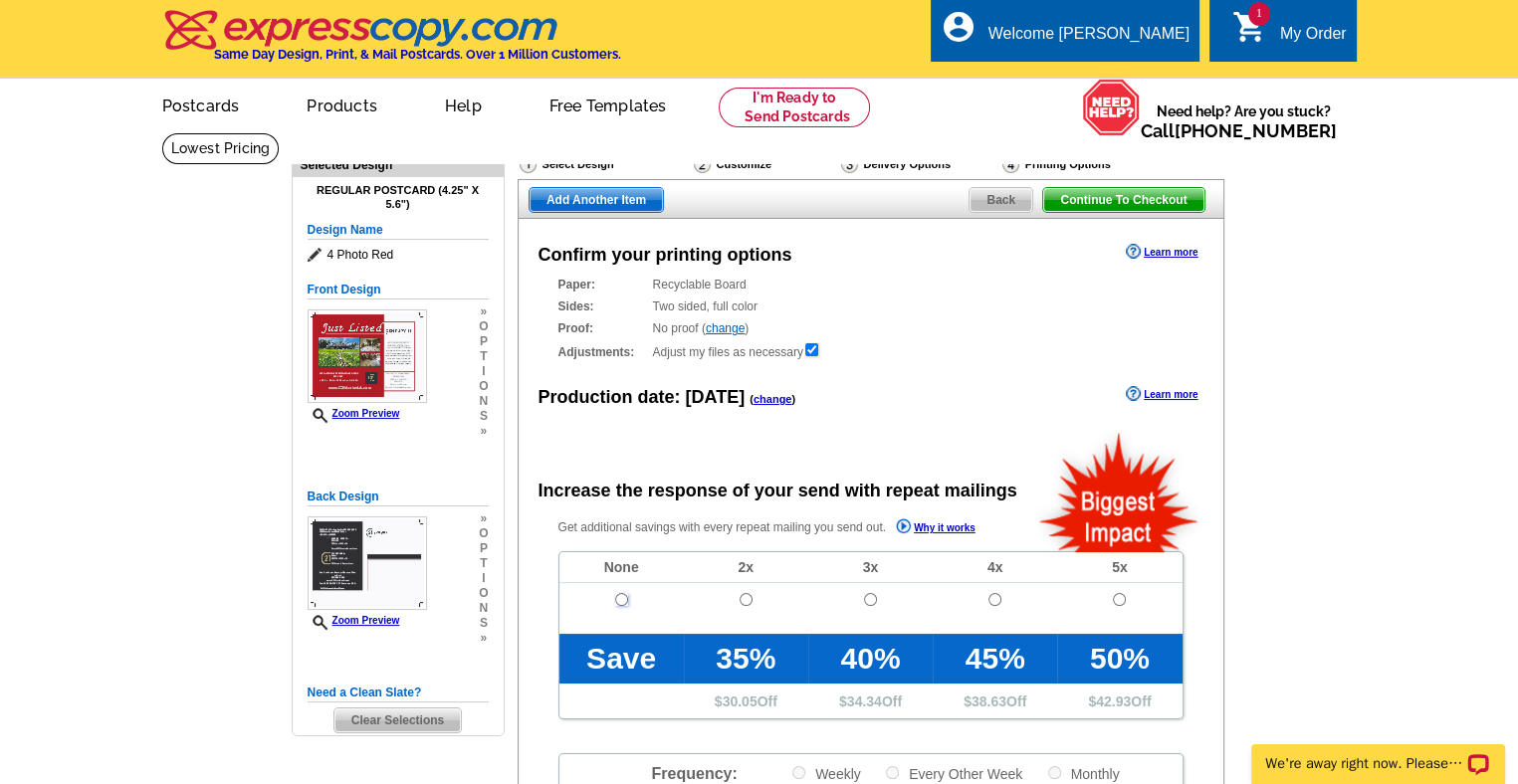 click at bounding box center (621, 599) 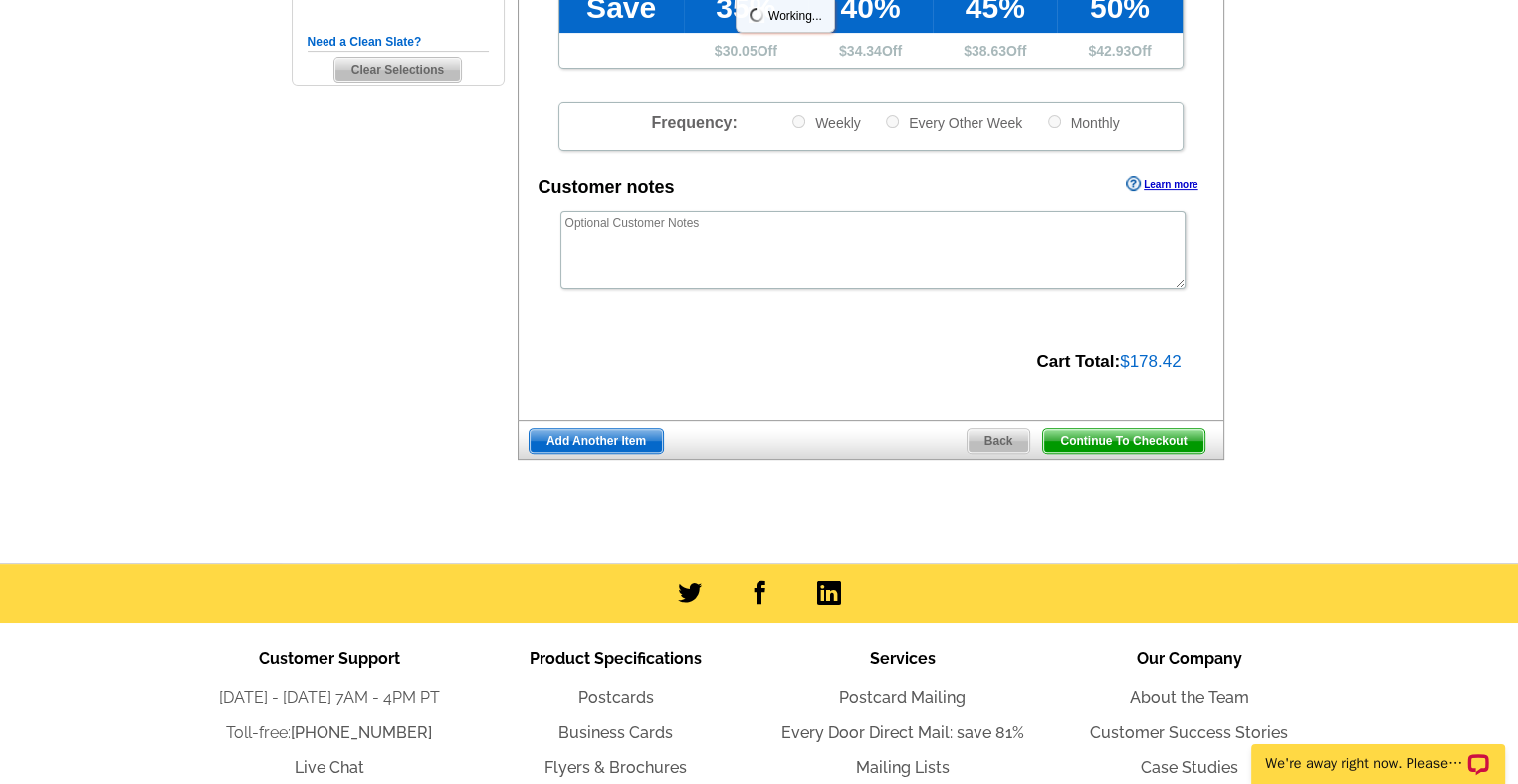 scroll, scrollTop: 652, scrollLeft: 0, axis: vertical 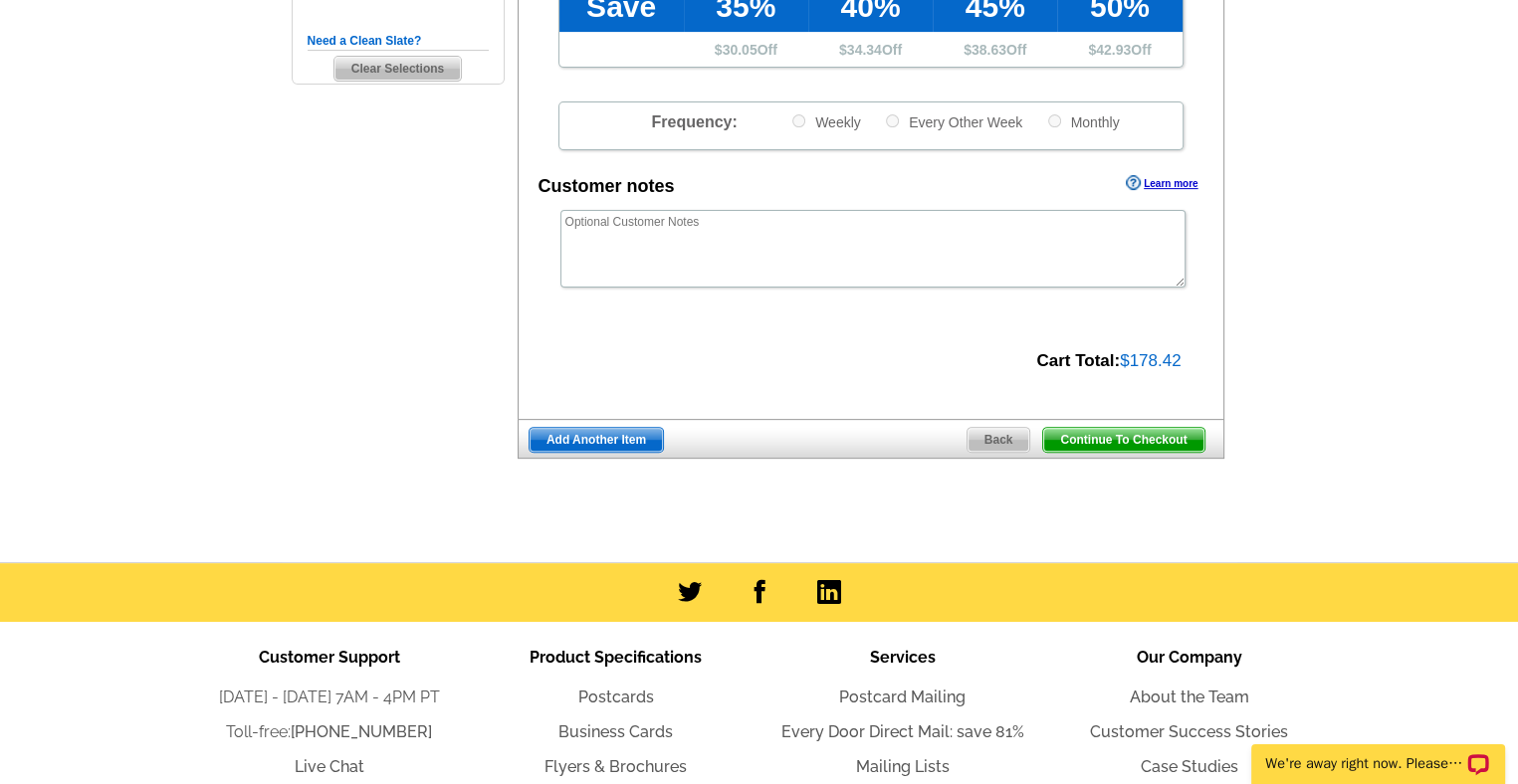 click on "Continue To Checkout" at bounding box center [1123, 440] 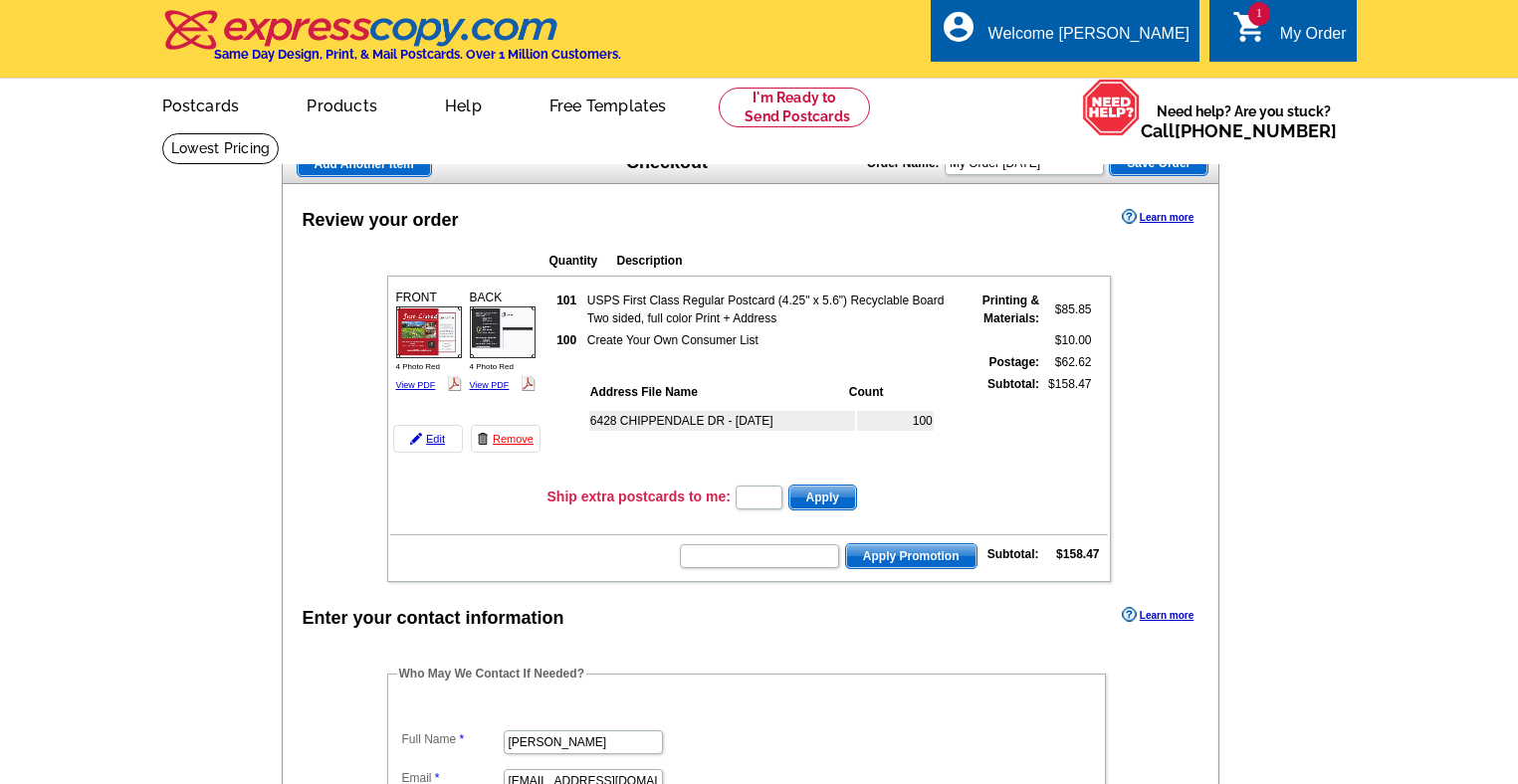 scroll, scrollTop: 0, scrollLeft: 0, axis: both 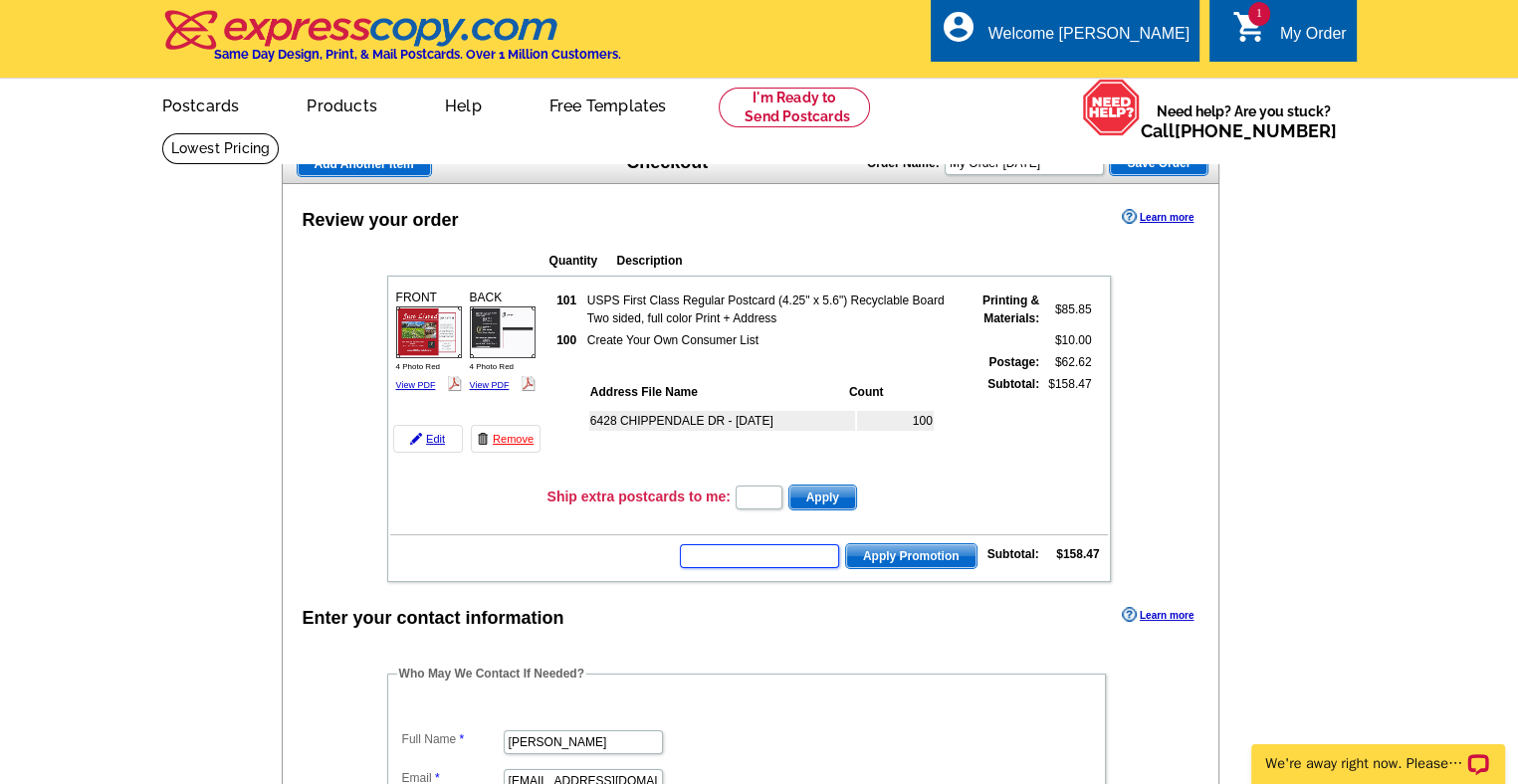 click at bounding box center [759, 556] 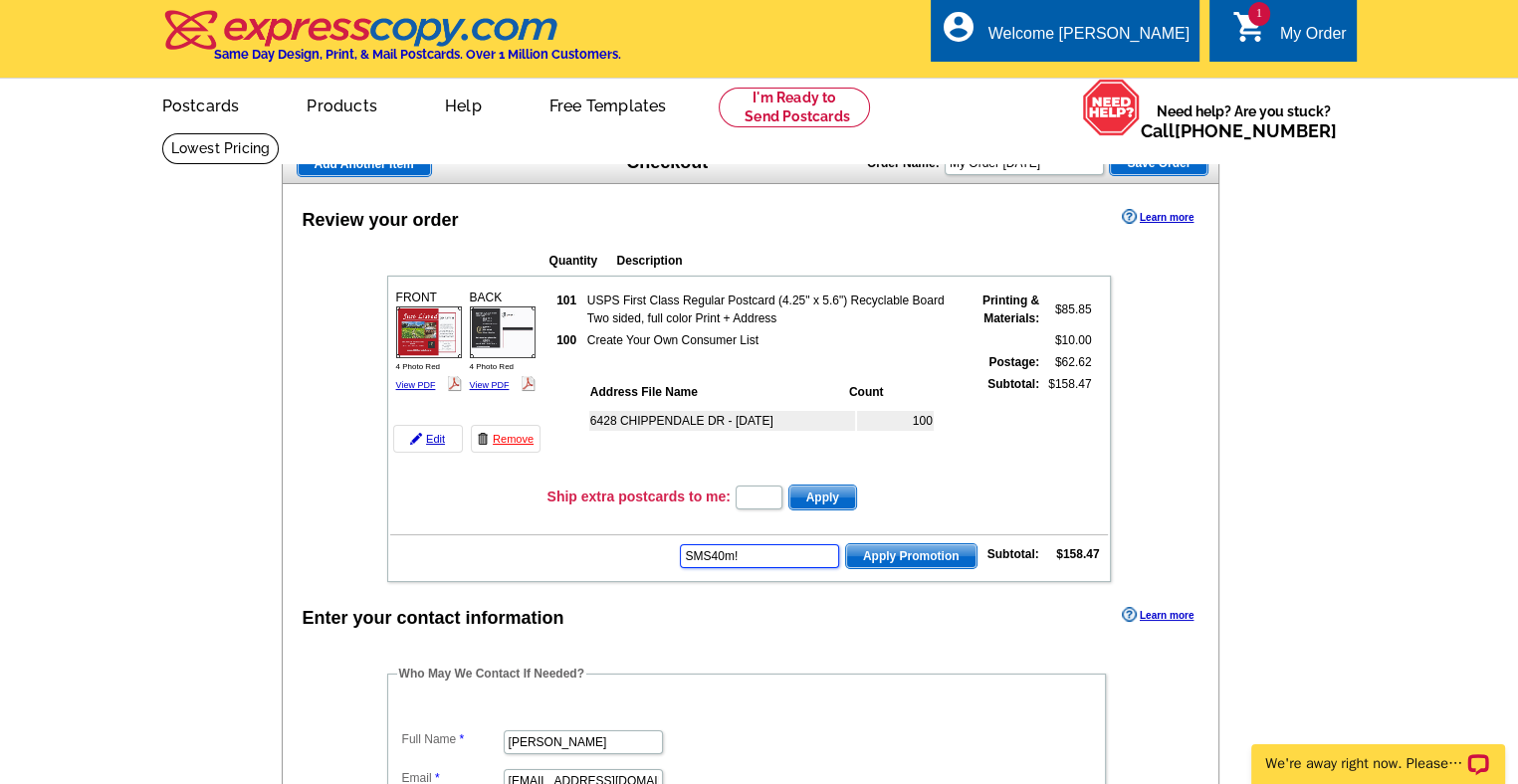 type on "SMS40m!" 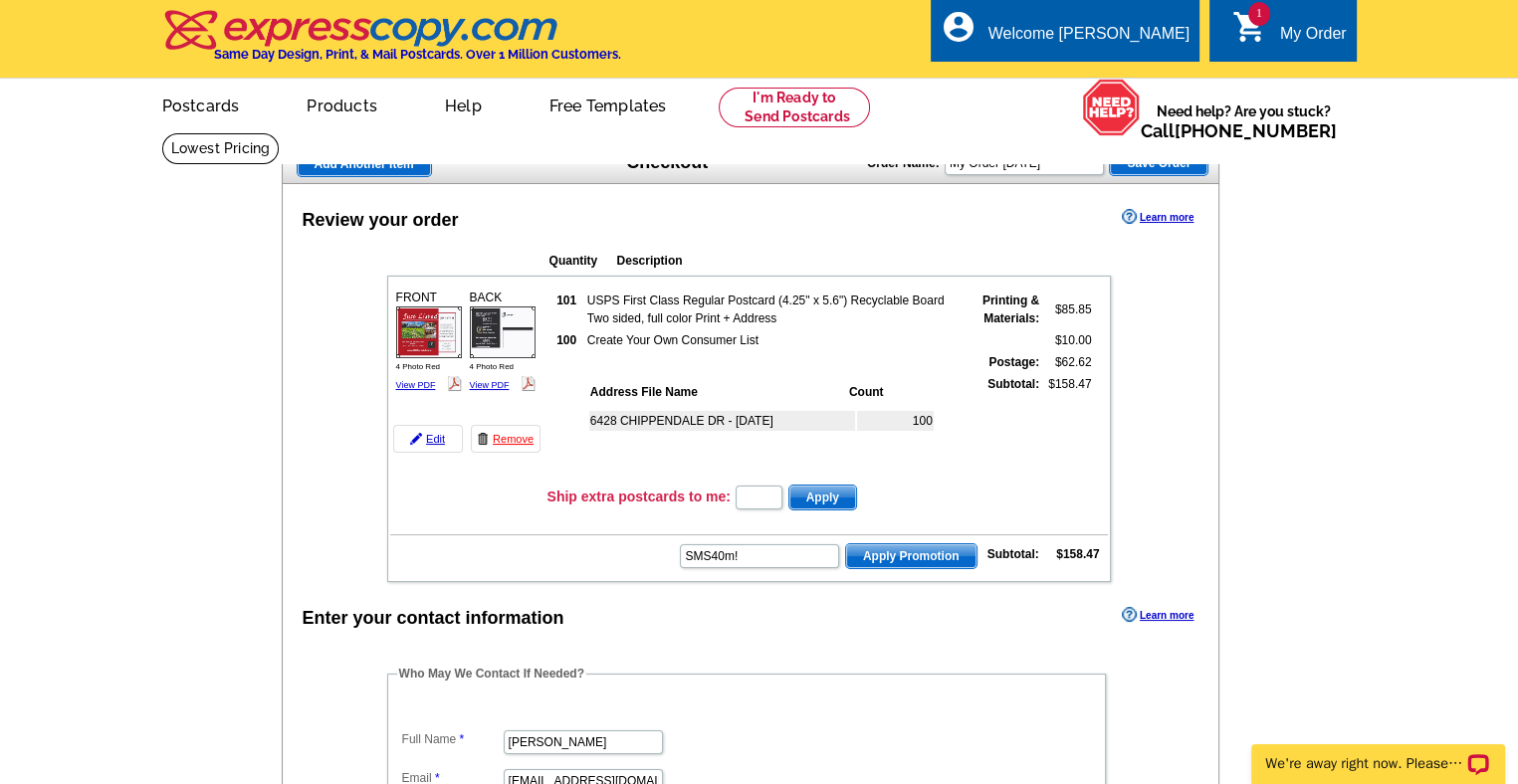 click on "Apply Promotion" at bounding box center [911, 556] 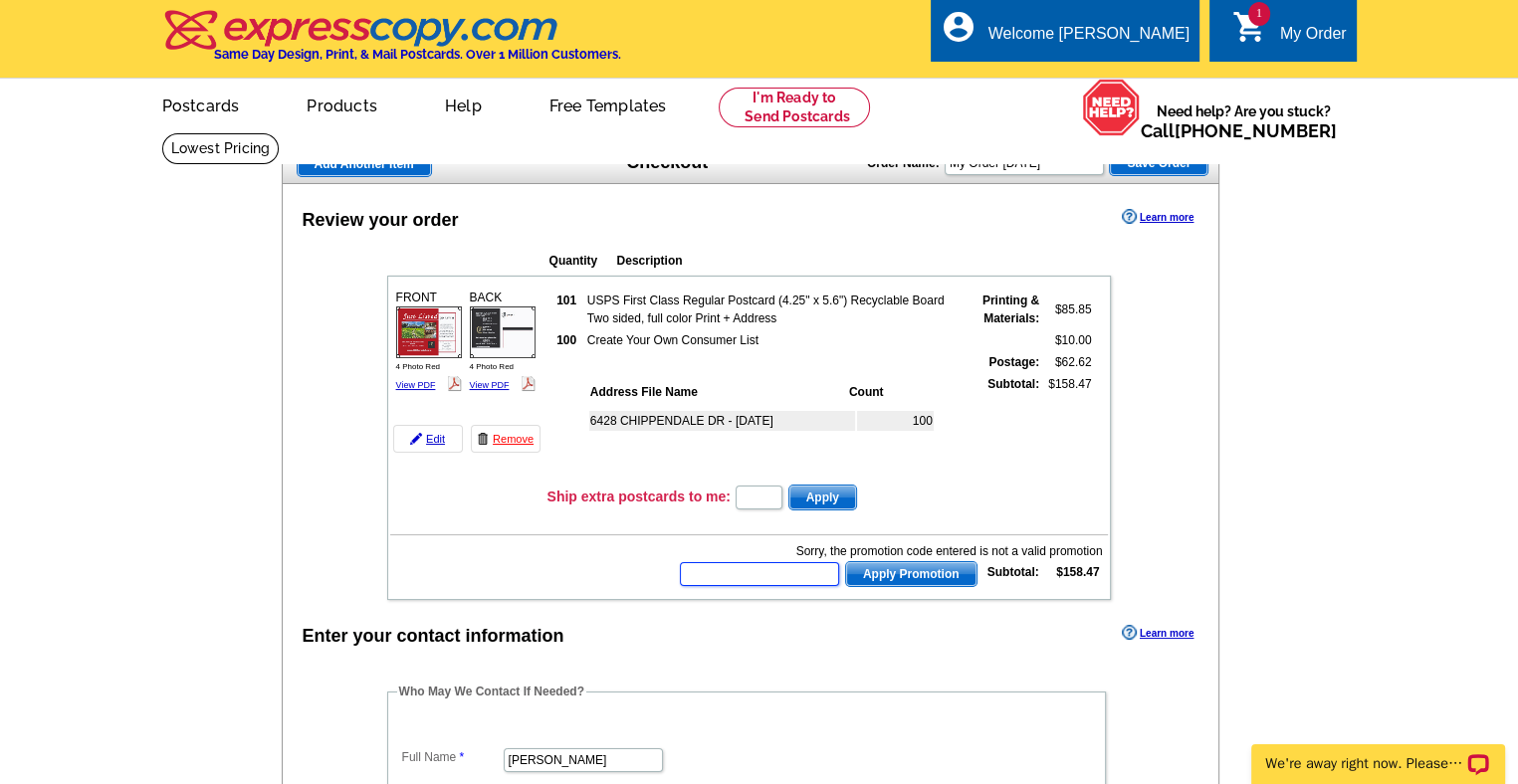 click at bounding box center [759, 574] 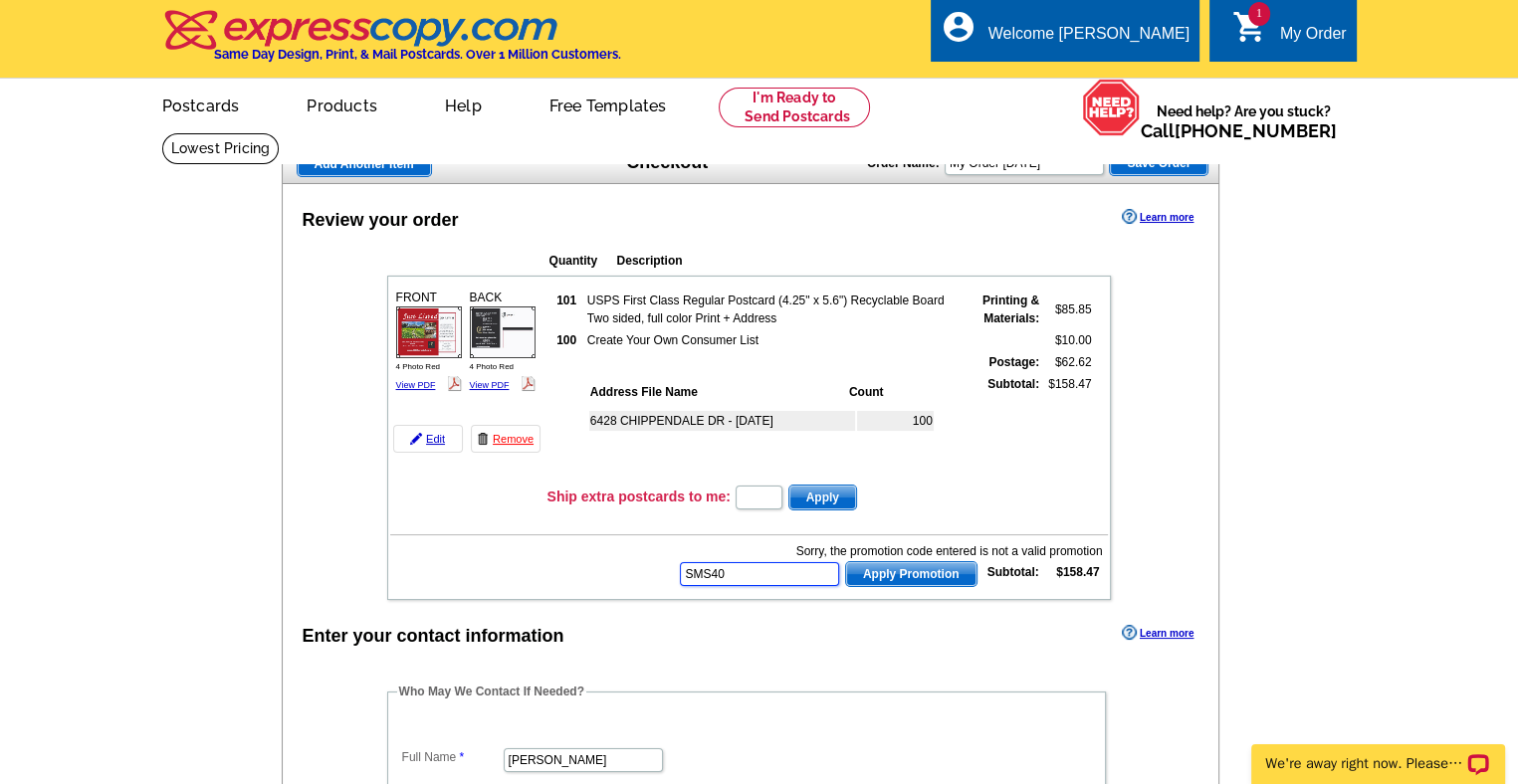 type on "SMS40" 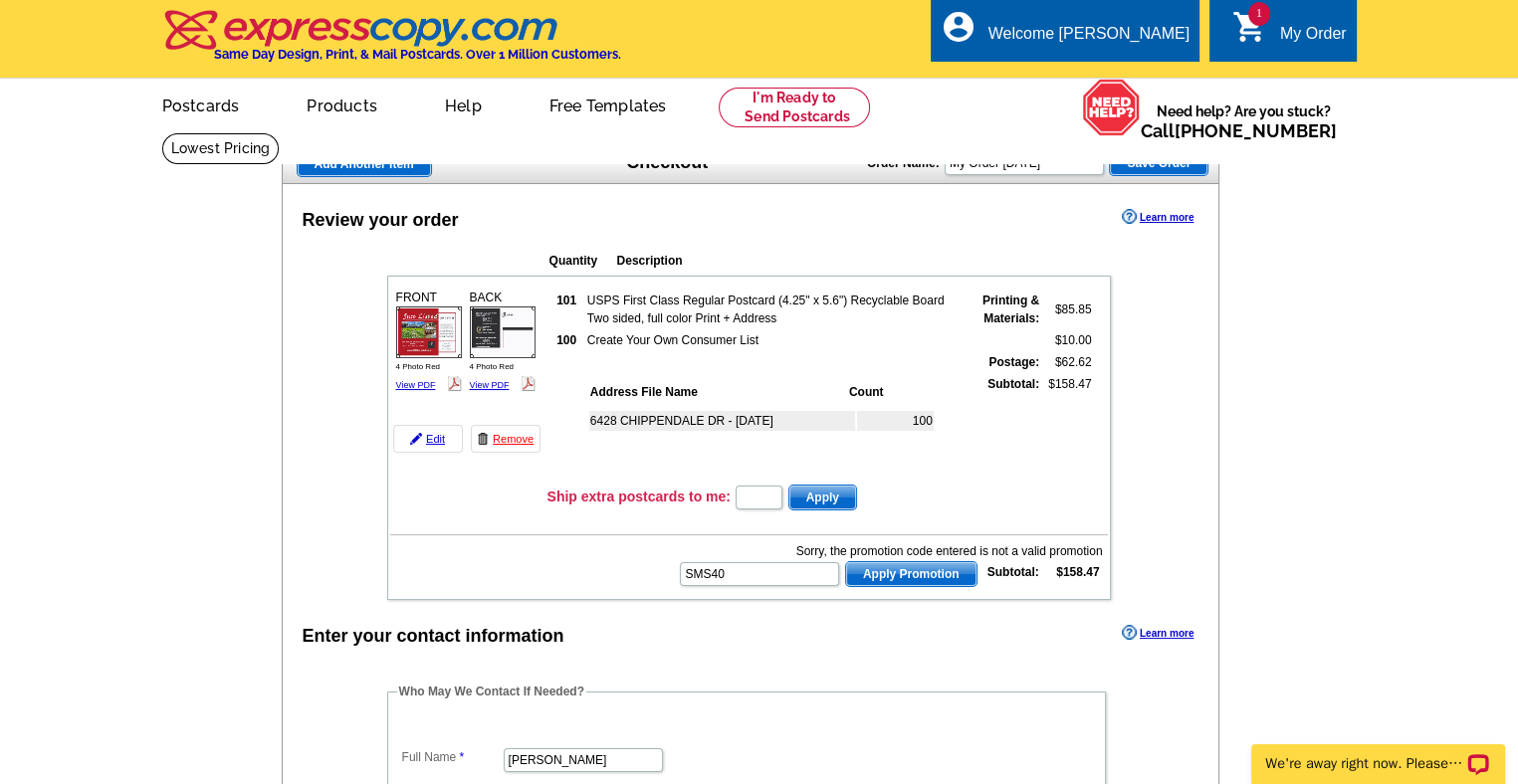 click on "Apply Promotion" at bounding box center (911, 574) 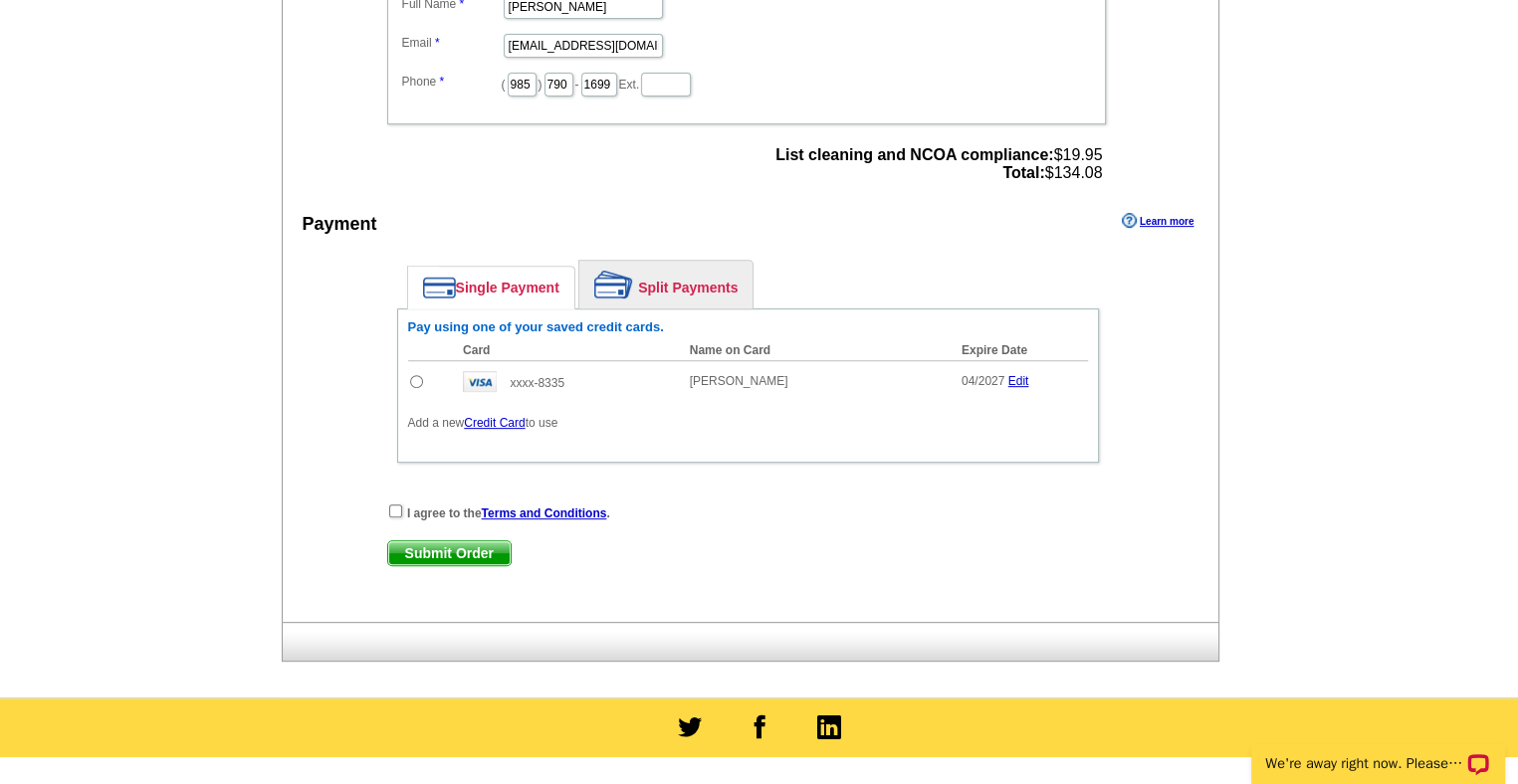 scroll, scrollTop: 800, scrollLeft: 0, axis: vertical 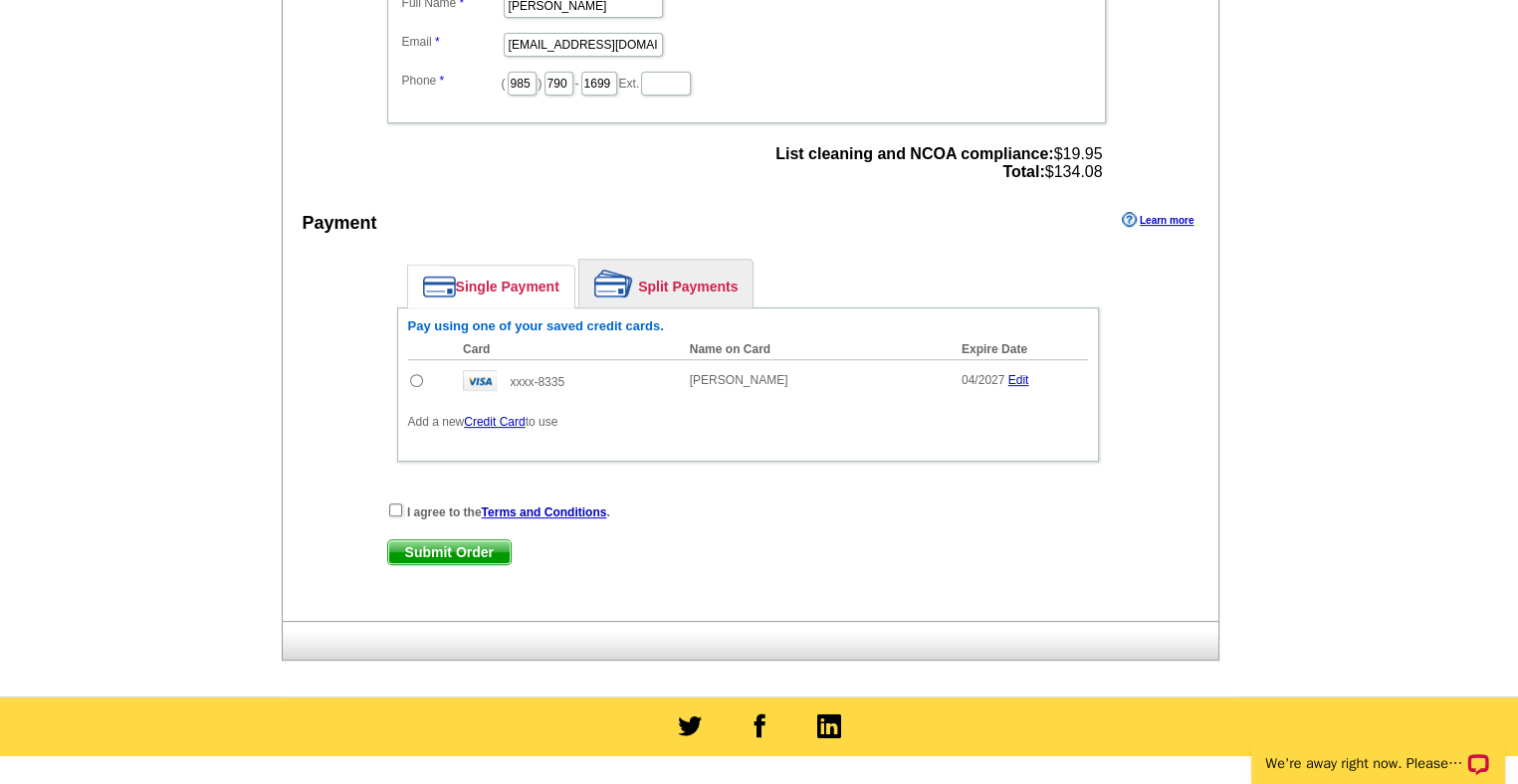 click at bounding box center [416, 380] 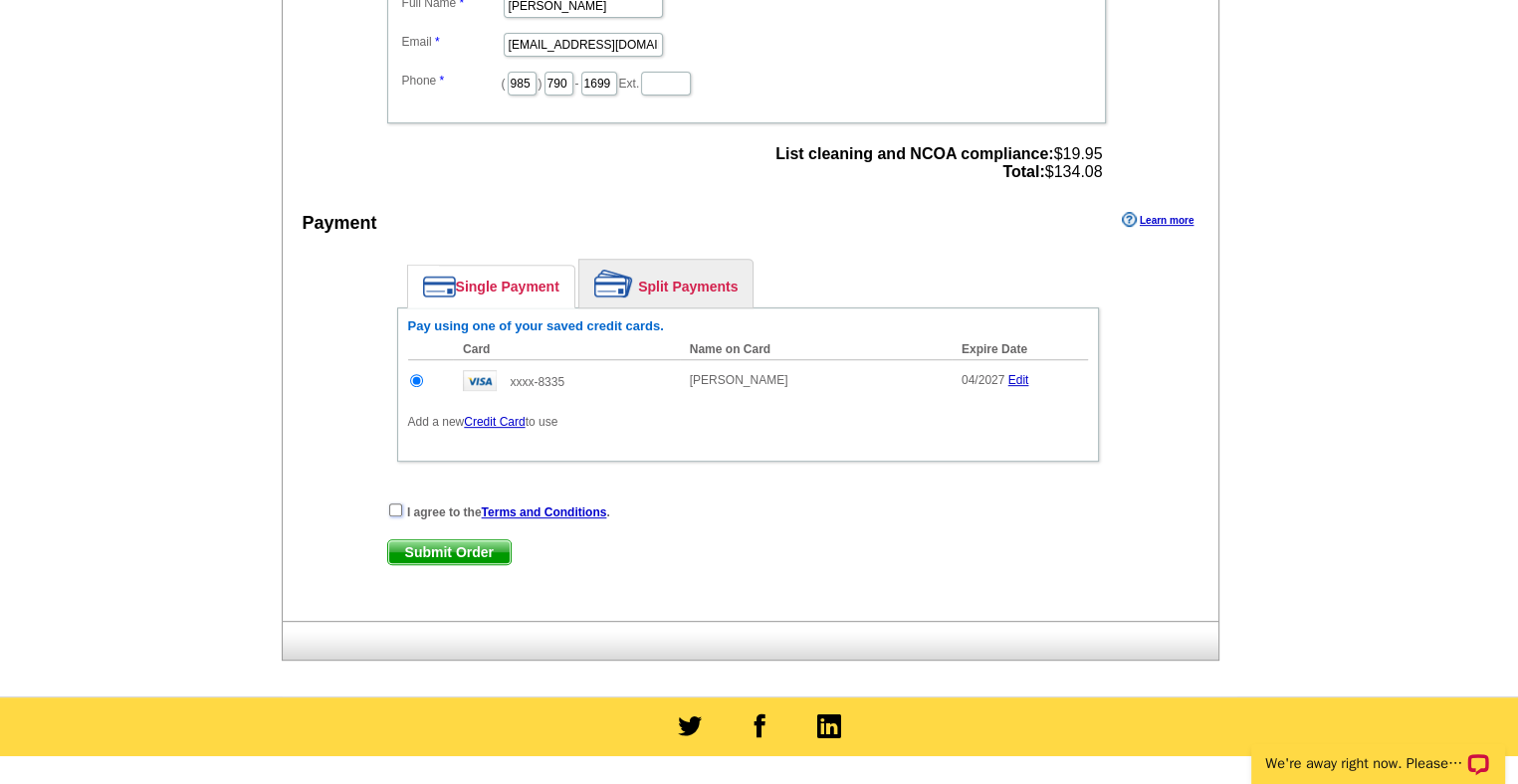 click at bounding box center [395, 509] 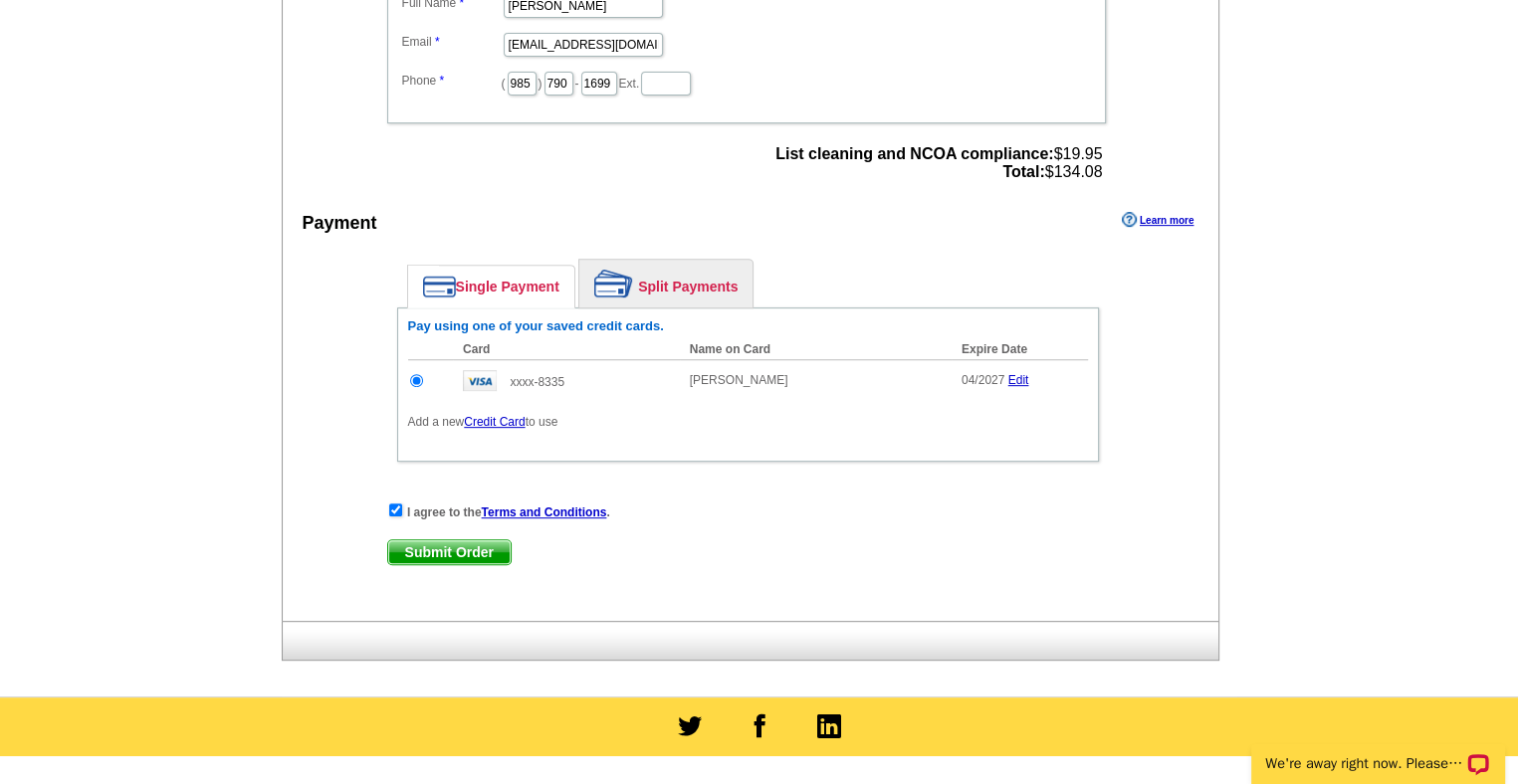 click on "Submit Order" at bounding box center (449, 552) 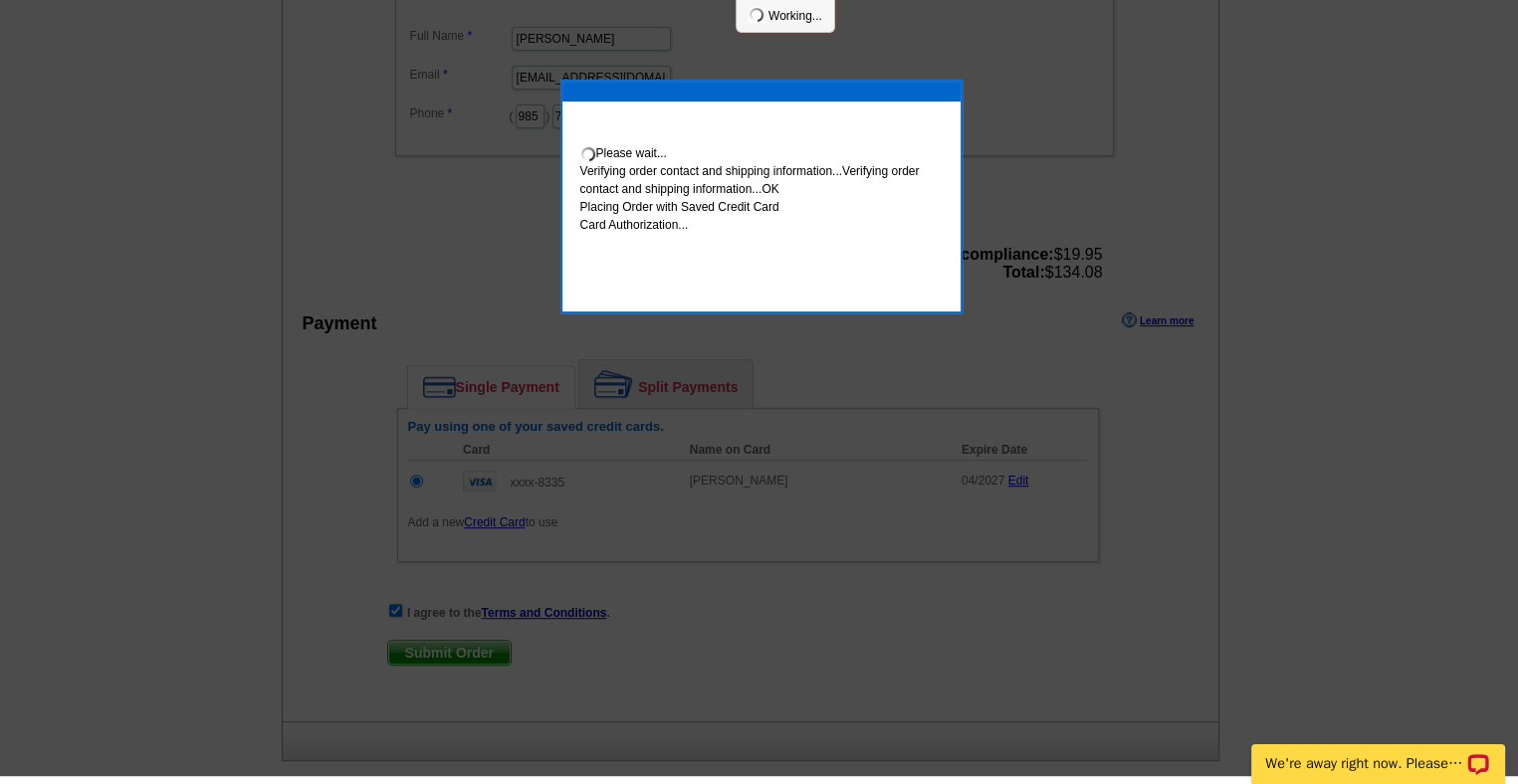 scroll, scrollTop: 792, scrollLeft: 0, axis: vertical 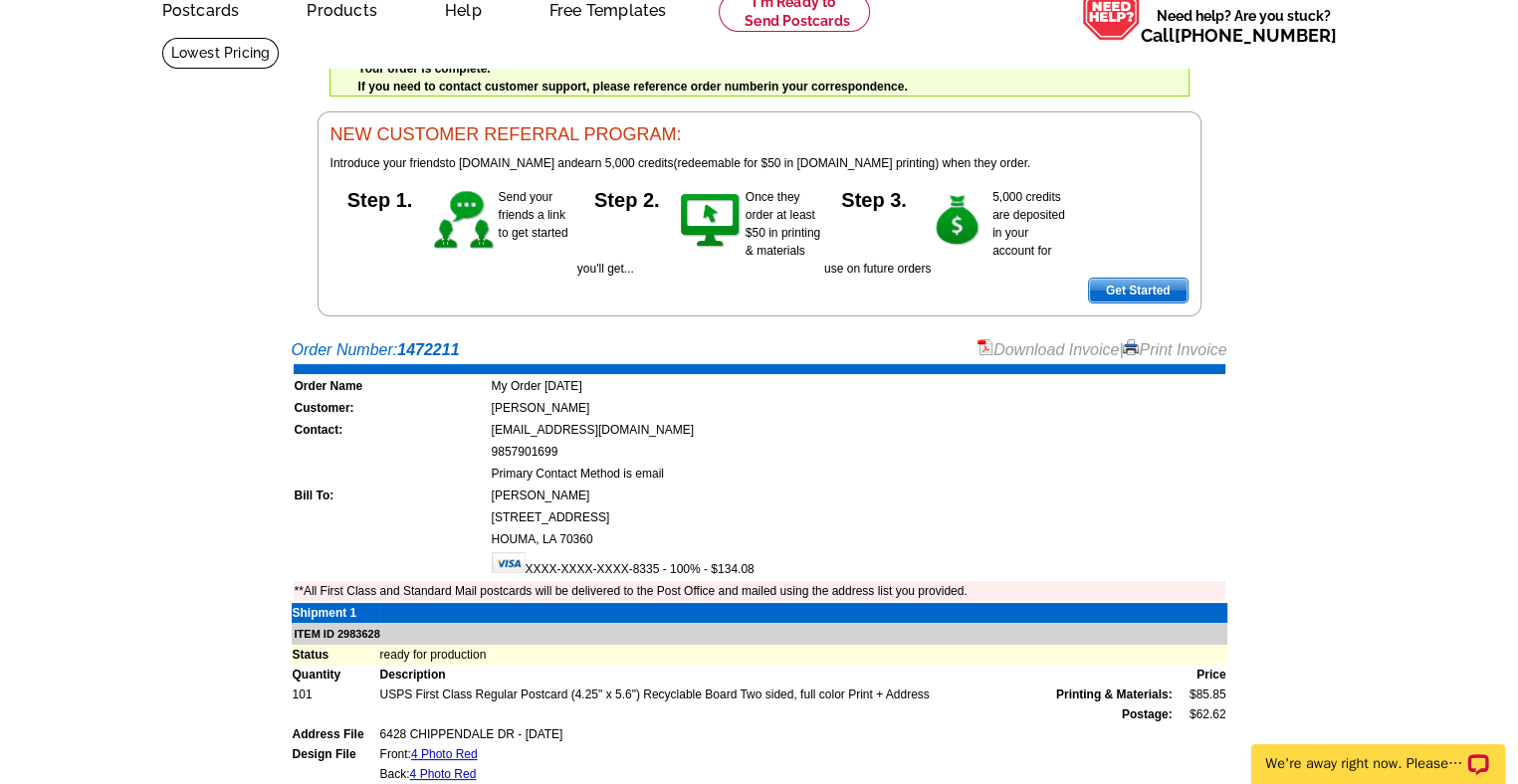 click on "Print Invoice" at bounding box center [1175, 349] 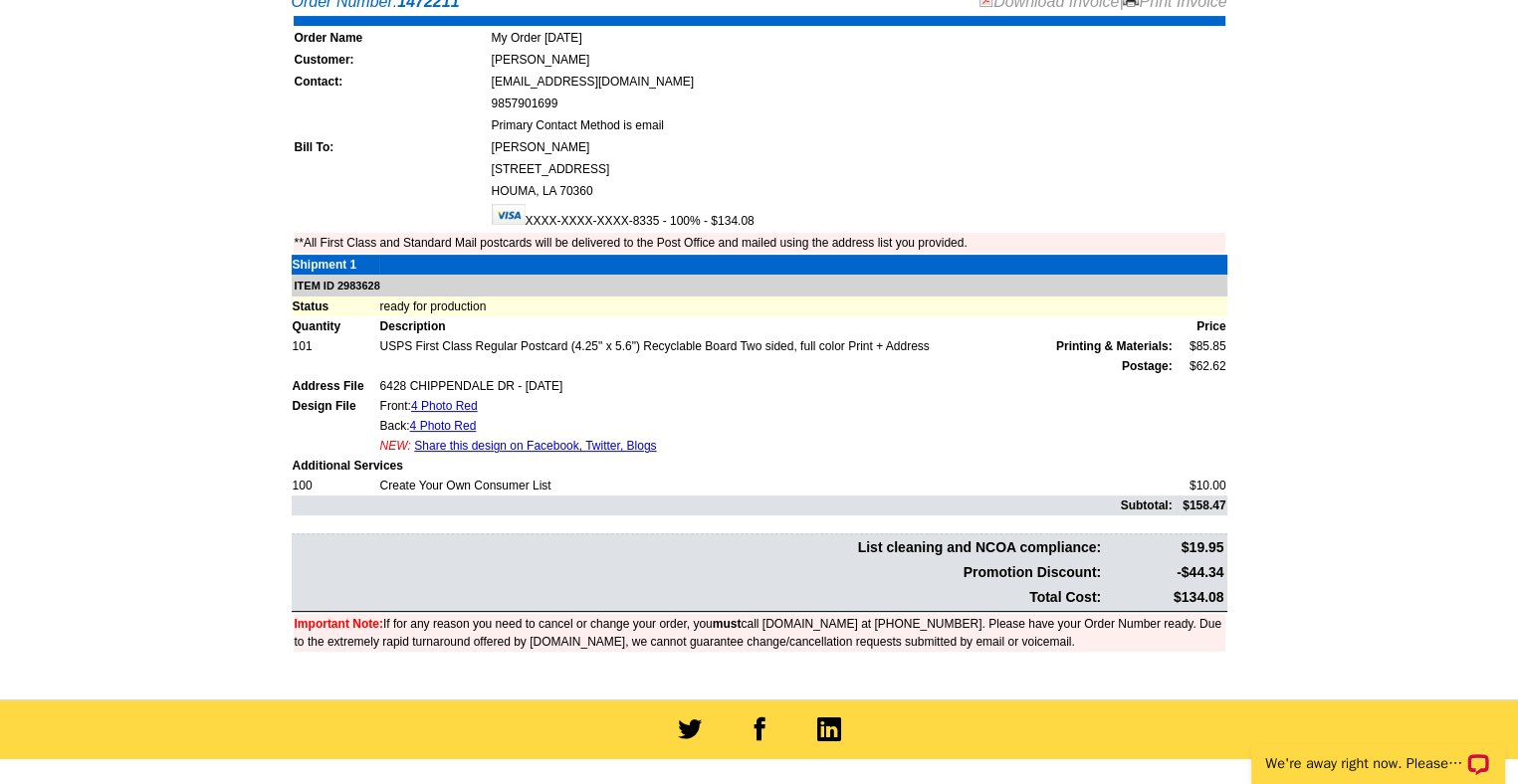 scroll, scrollTop: 447, scrollLeft: 0, axis: vertical 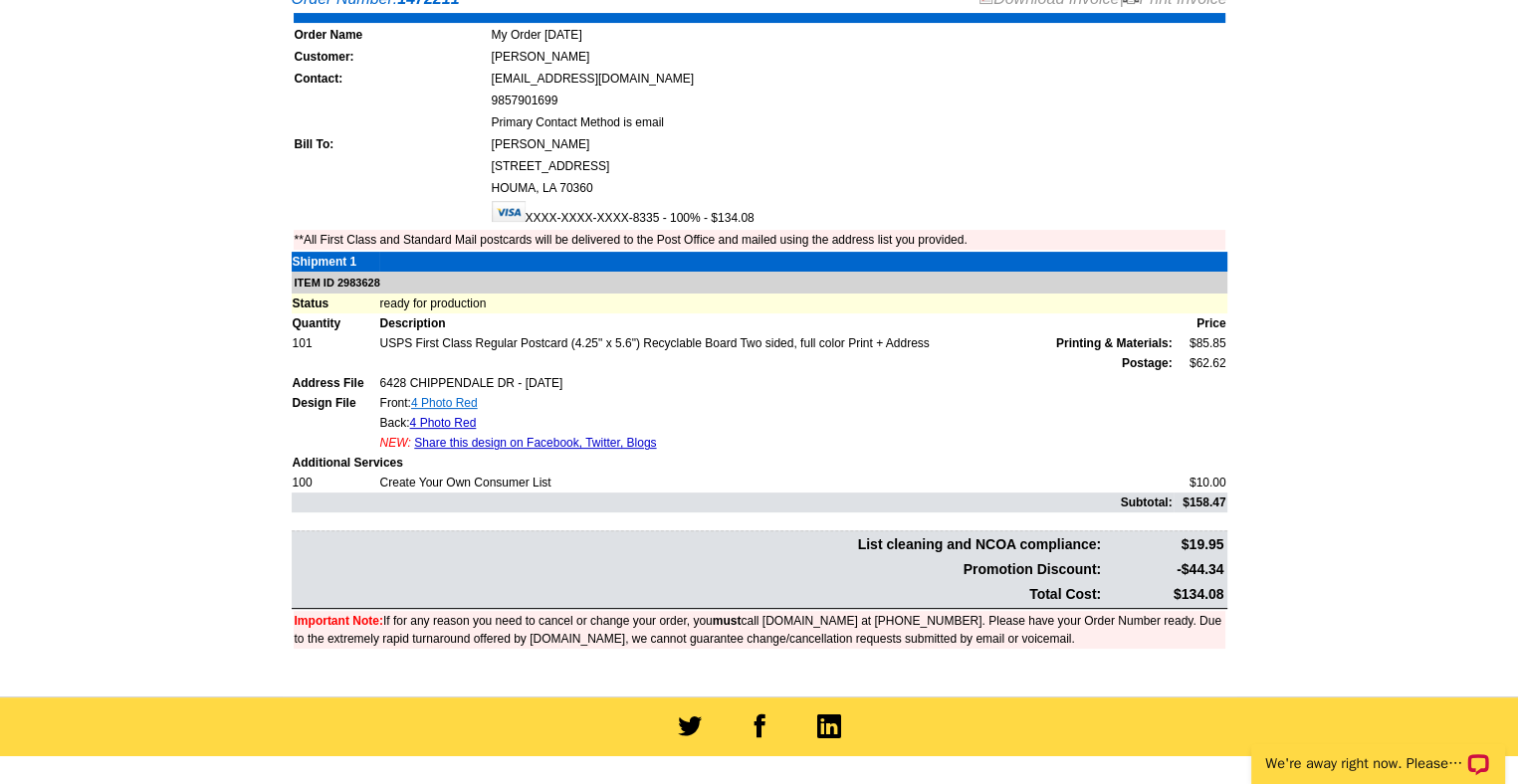 click on "4 Photo Red" at bounding box center (444, 403) 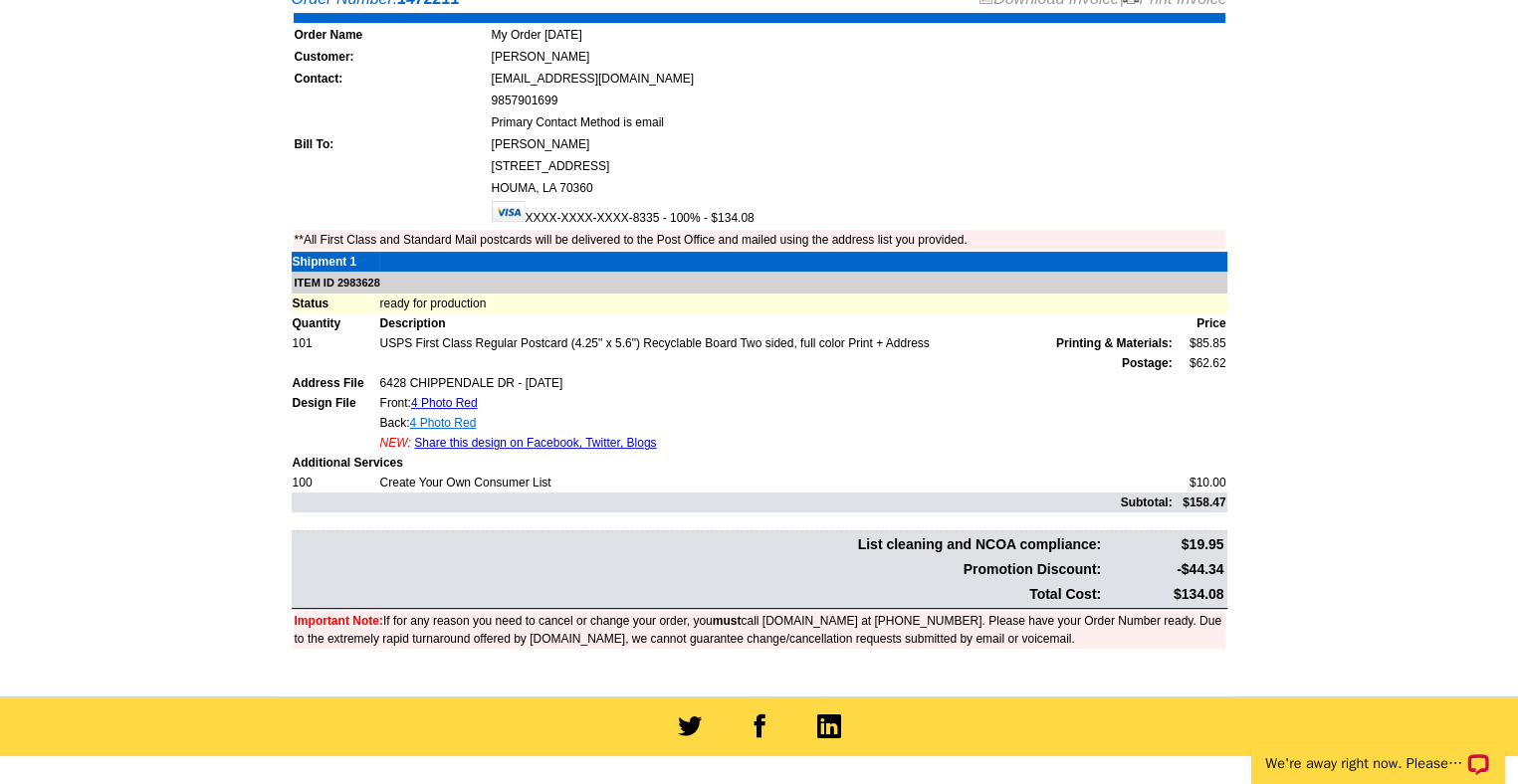 click on "4 Photo Red" at bounding box center (443, 423) 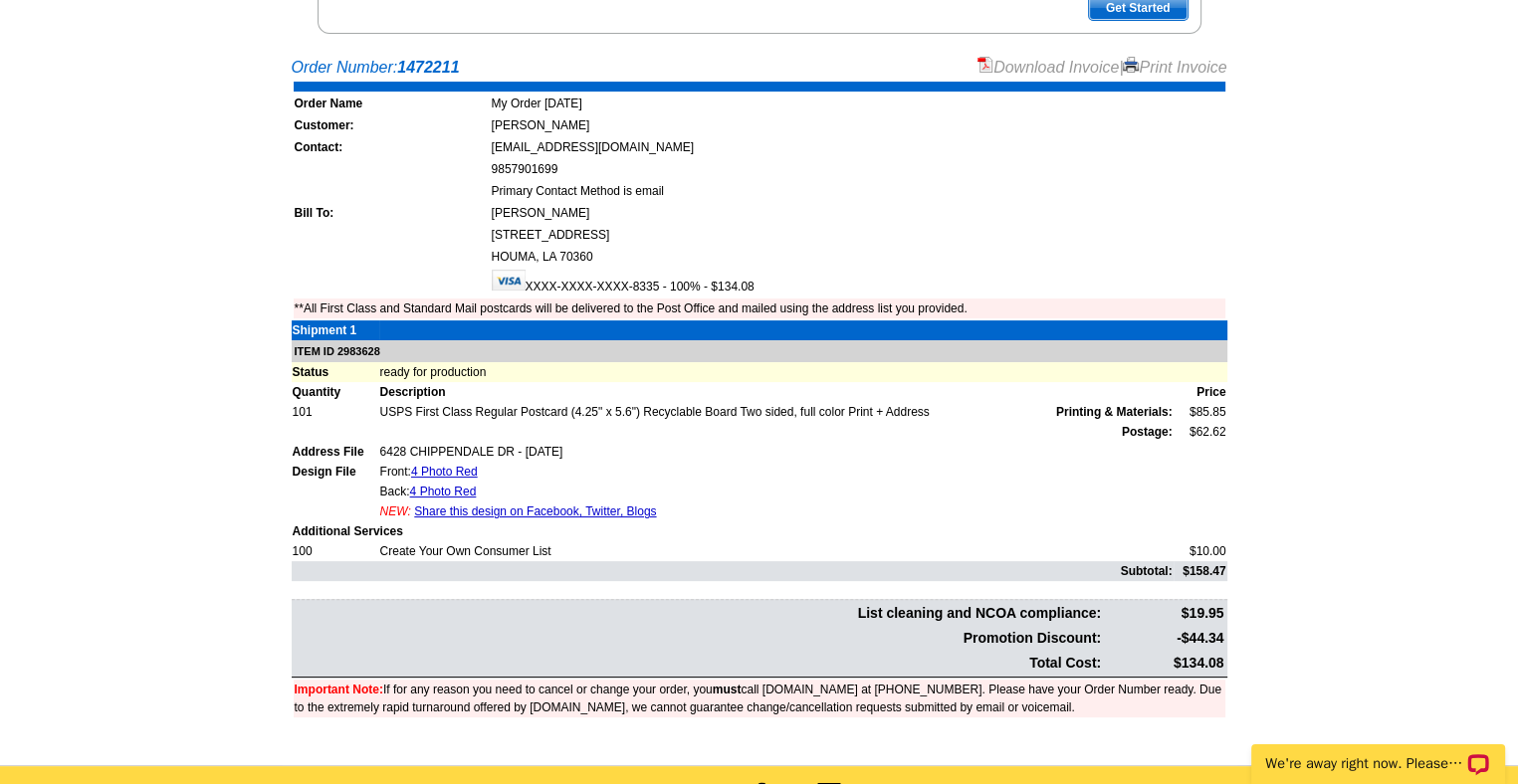 scroll, scrollTop: 0, scrollLeft: 0, axis: both 